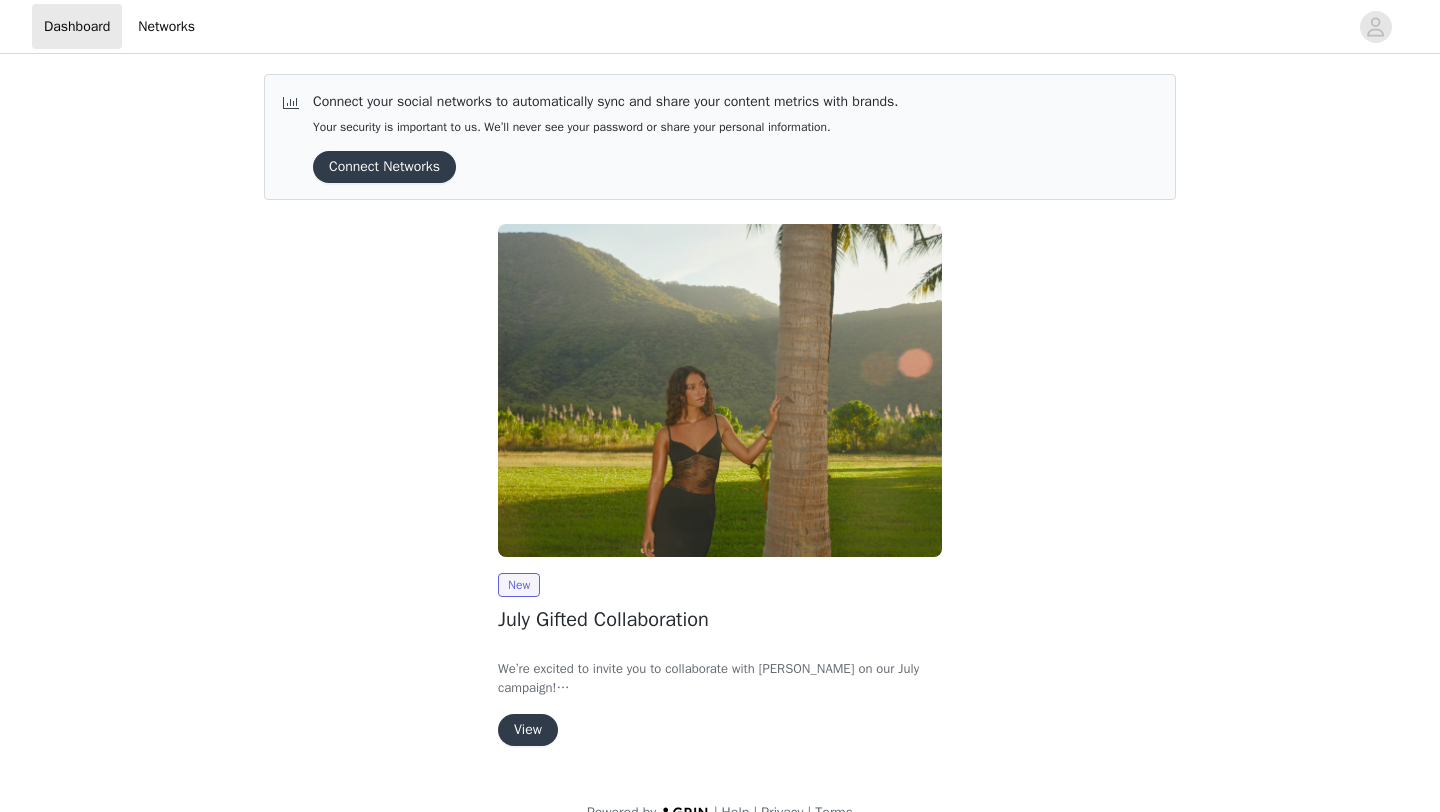 scroll, scrollTop: 0, scrollLeft: 0, axis: both 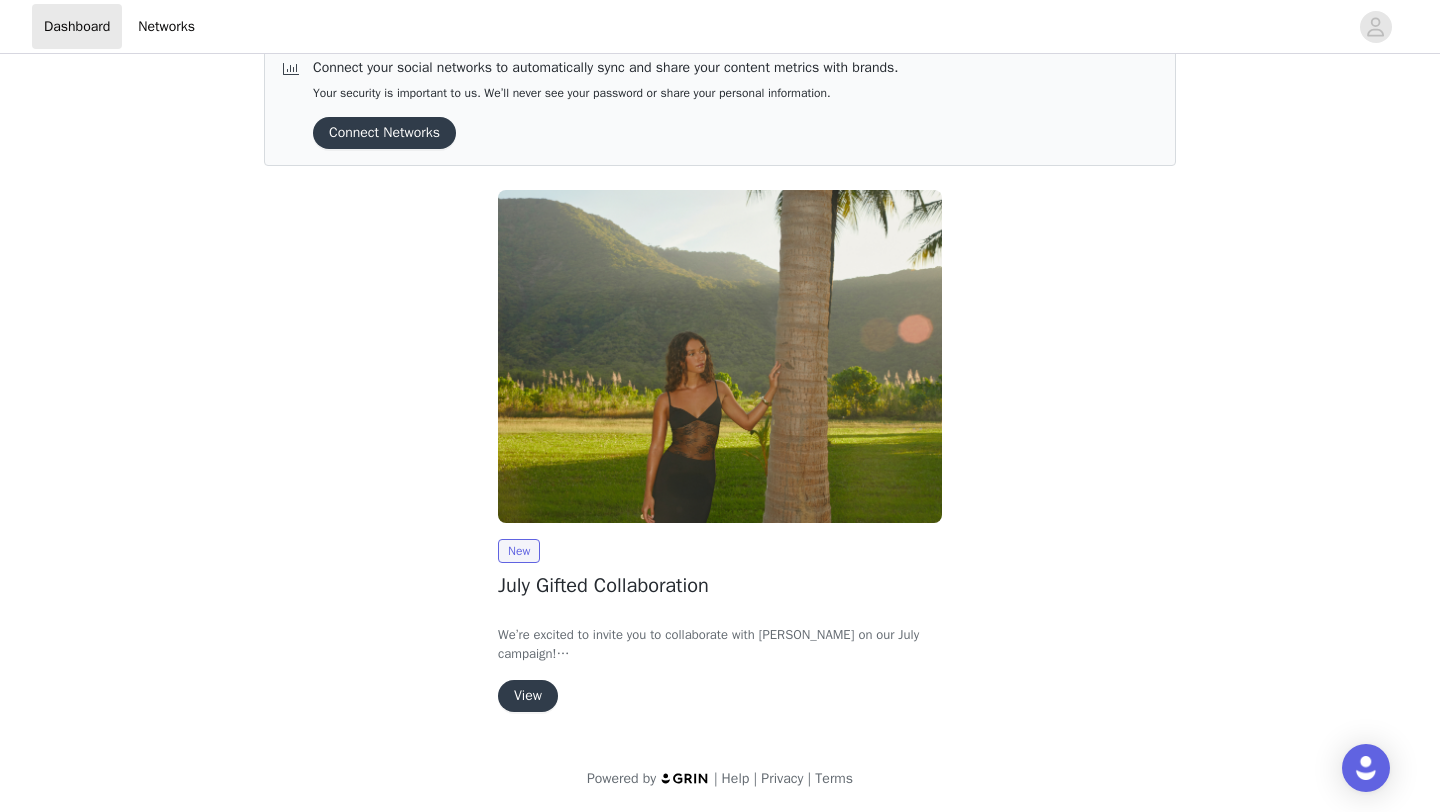 click on "View" at bounding box center (528, 696) 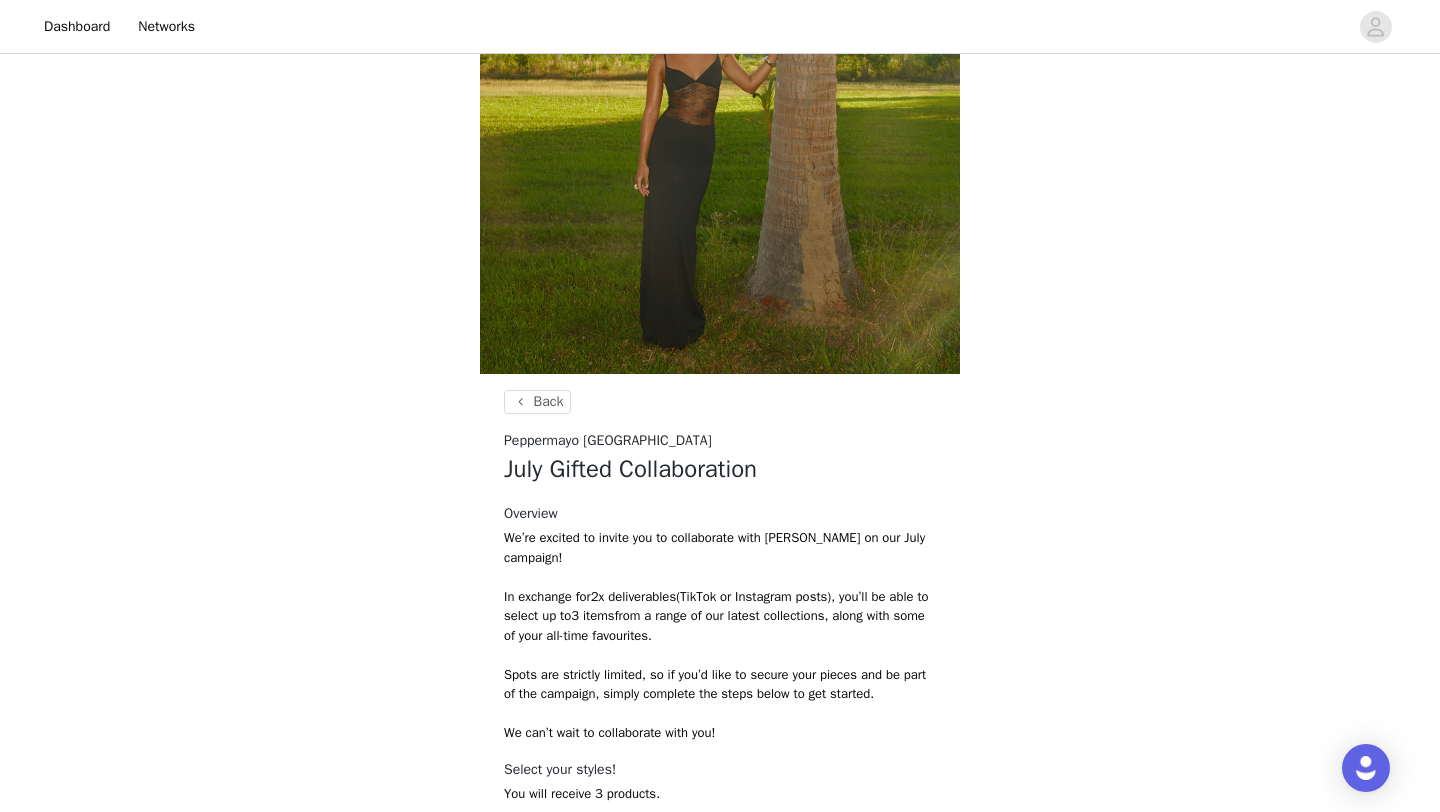 scroll, scrollTop: 704, scrollLeft: 0, axis: vertical 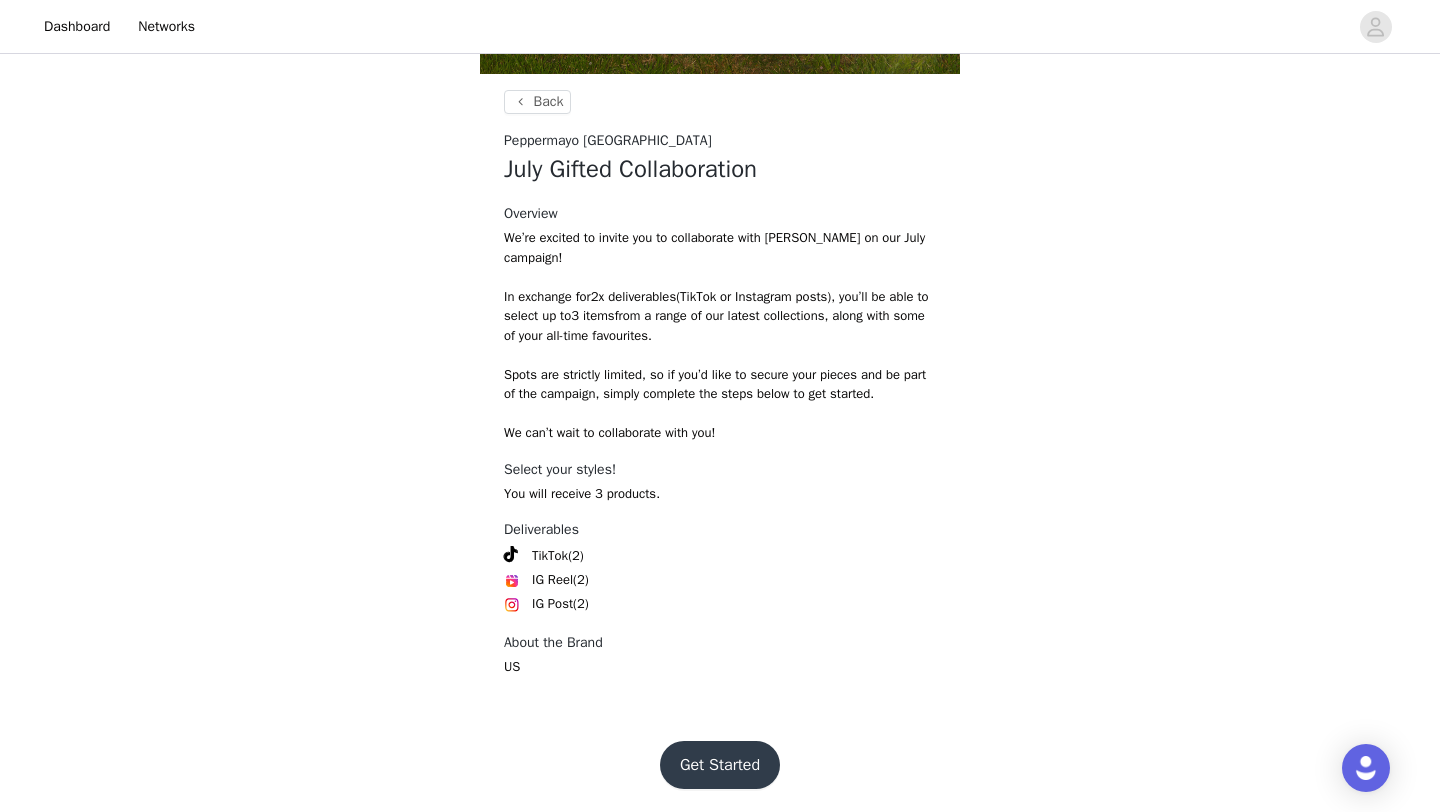 click on "Get Started" at bounding box center [720, 765] 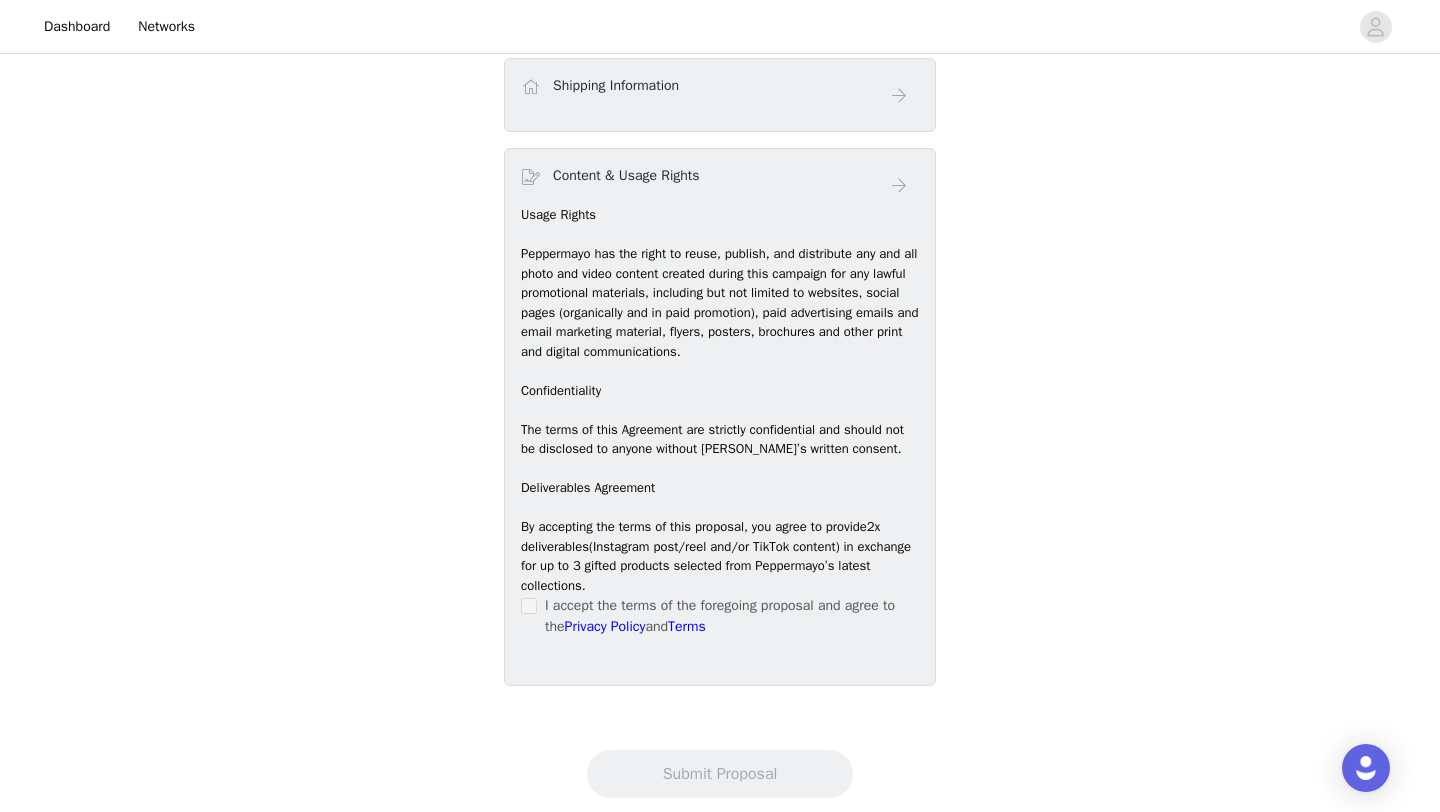 scroll, scrollTop: 1044, scrollLeft: 0, axis: vertical 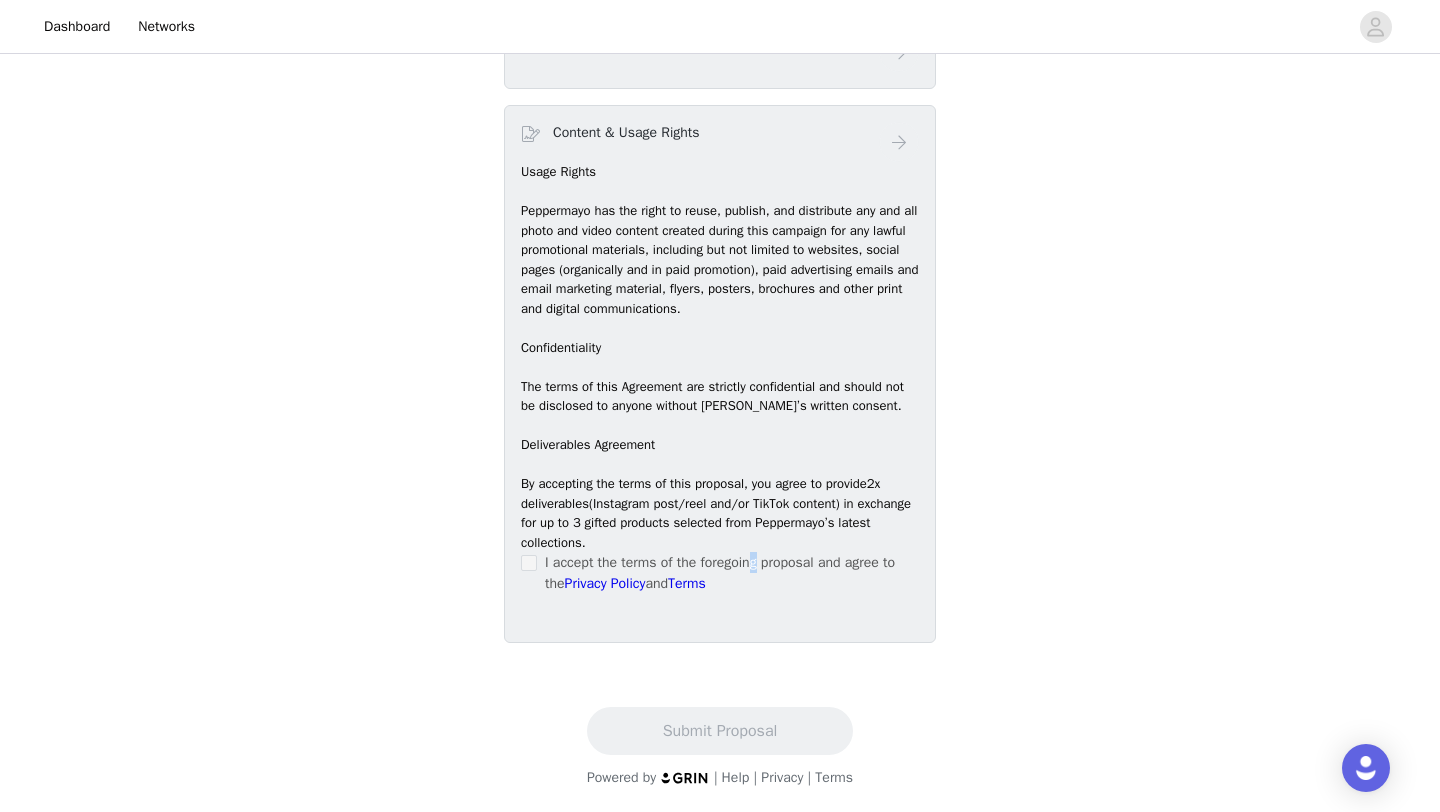 click on "I accept the terms of the foregoing proposal and agree to the
Privacy Policy
and  Terms" at bounding box center (732, 573) 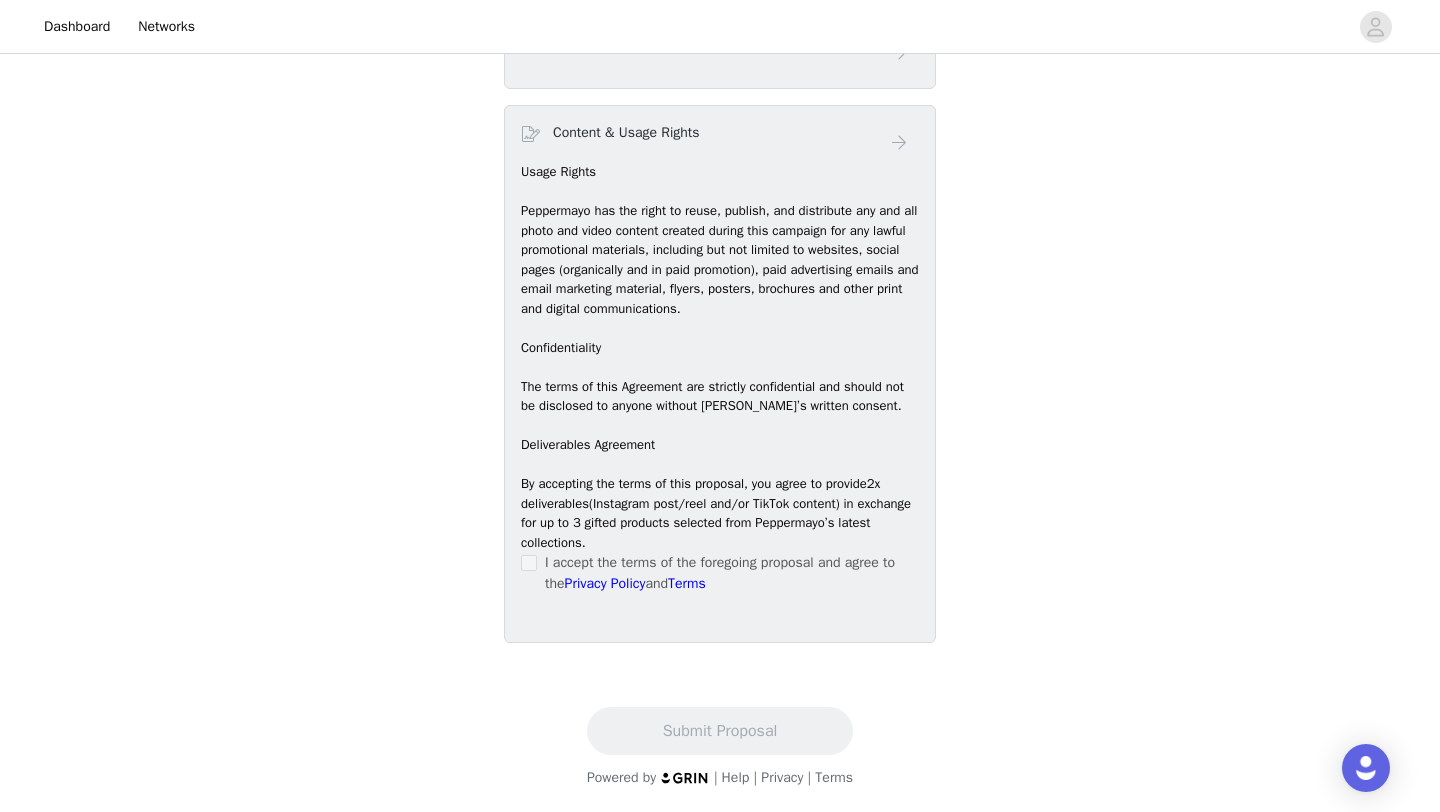 click on "By accepting the terms of this proposal, you agree to provide  2x deliverables  (Instagram post/reel and/or TikTok content) in exchange for up to 3 gifted products selected from Peppermayo’s latest collections." at bounding box center (720, 513) 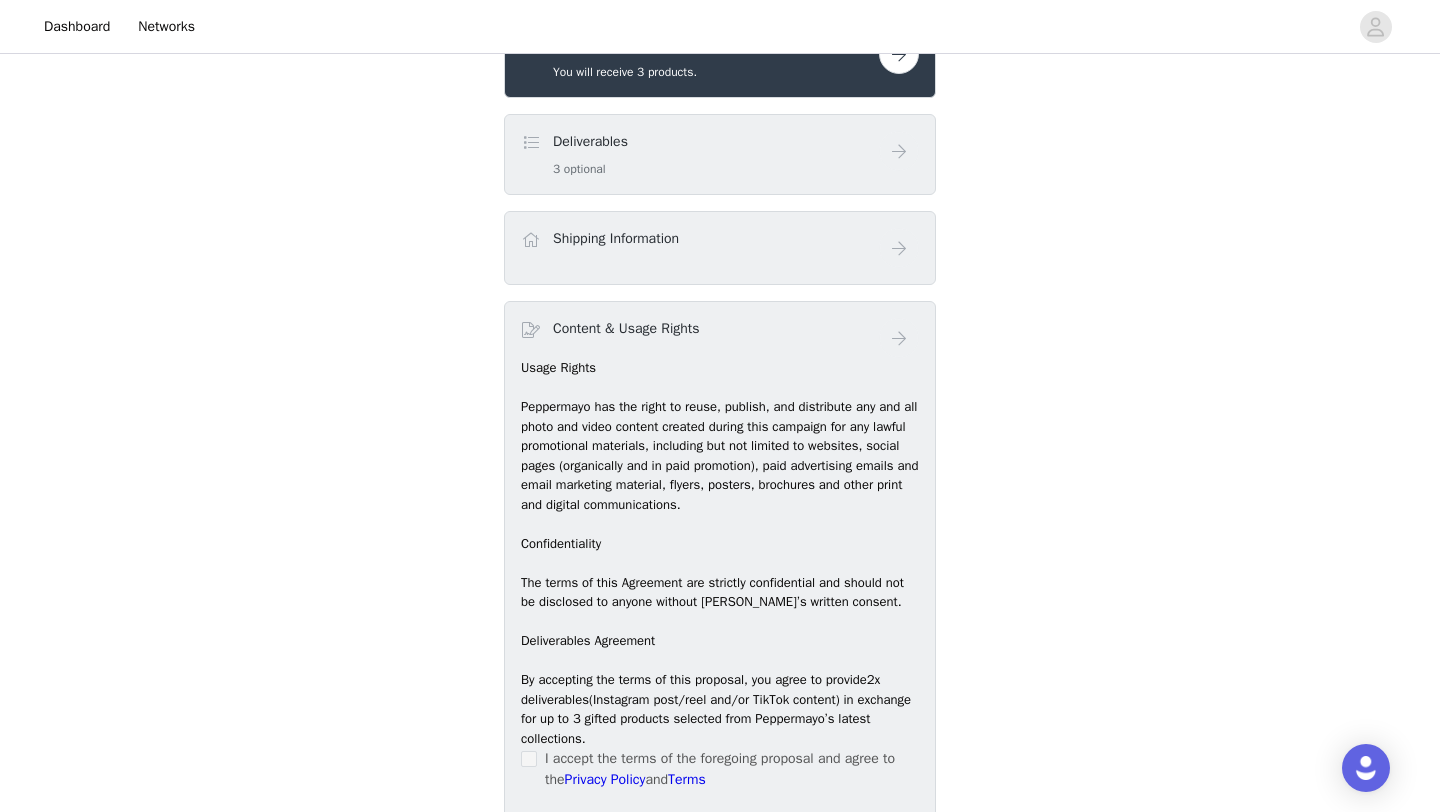 click on "Deliverables   3 optional" at bounding box center (700, 154) 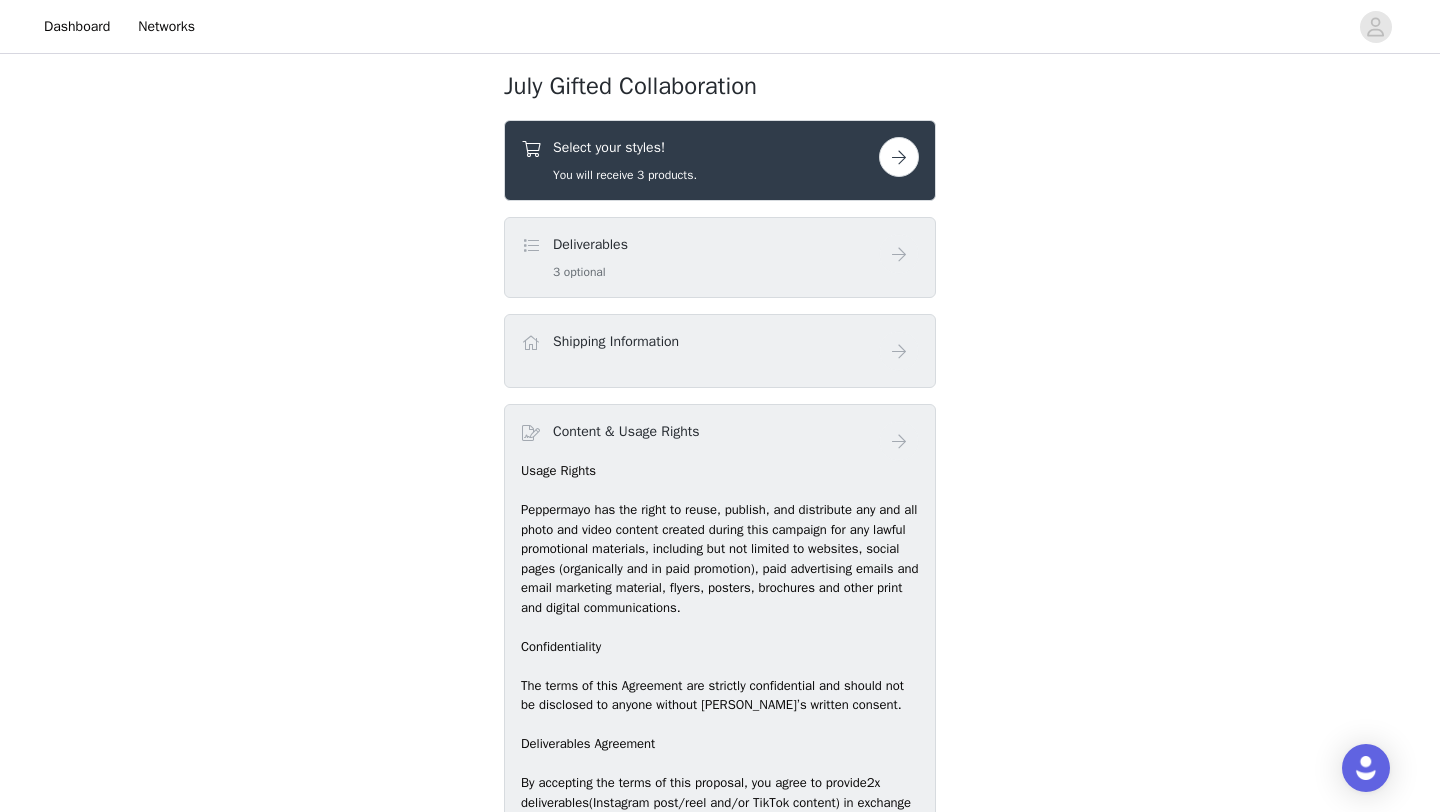 scroll, scrollTop: 602, scrollLeft: 0, axis: vertical 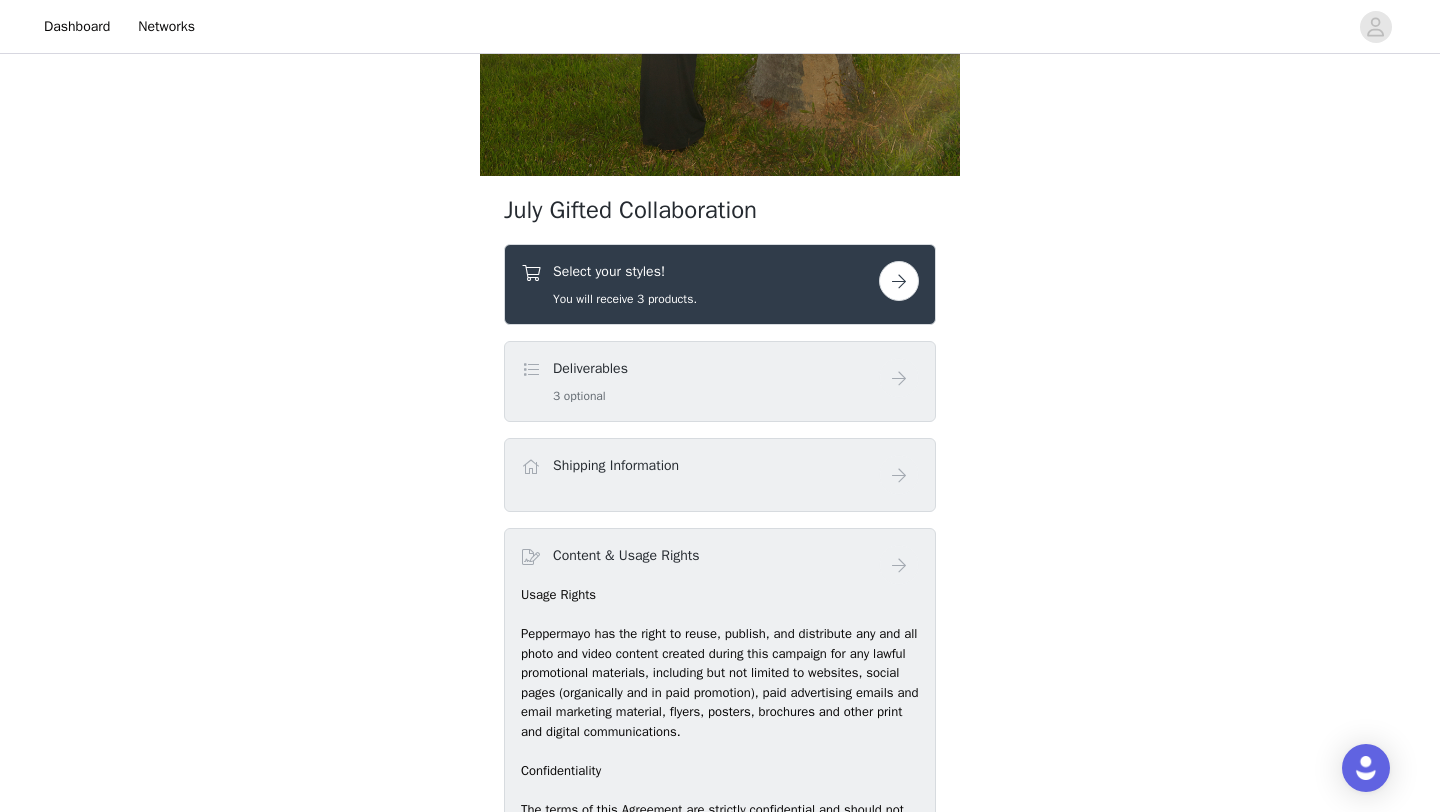 click on "Select your styles!   You will receive 3 products." at bounding box center [625, 284] 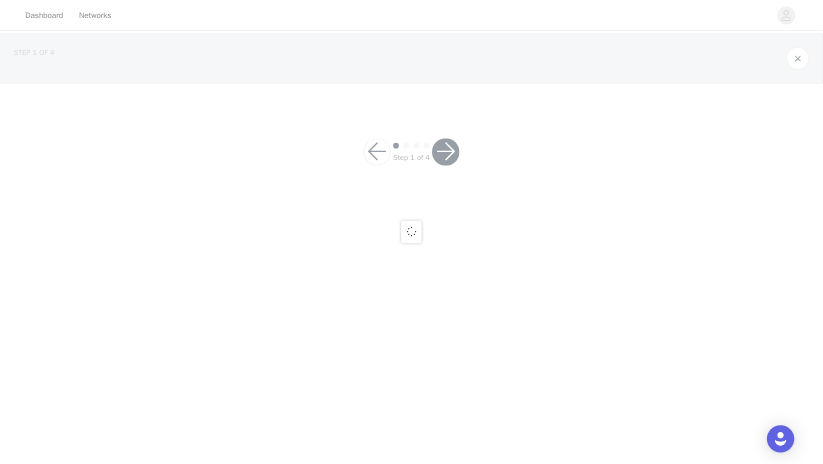 scroll, scrollTop: 0, scrollLeft: 0, axis: both 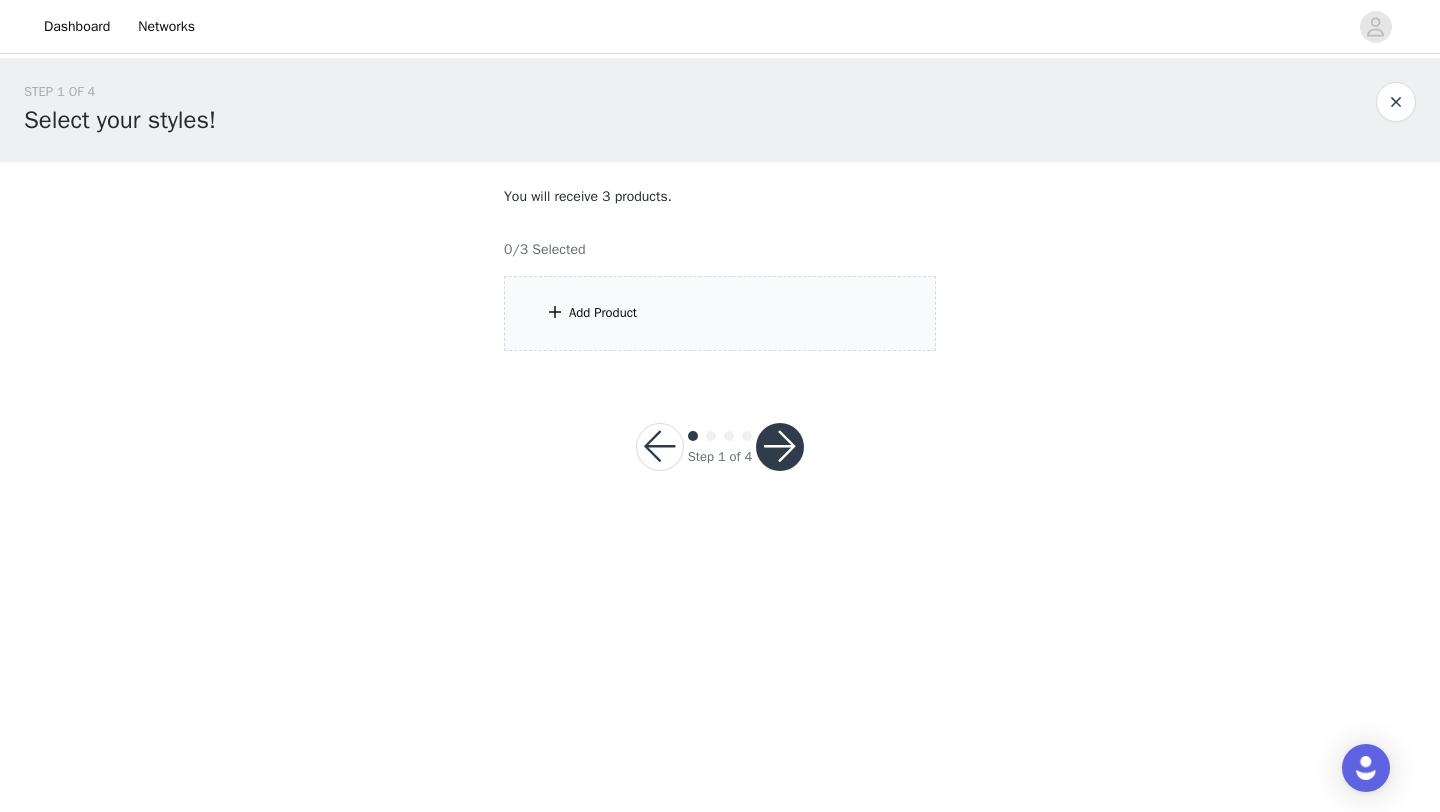 click on "Add Product" at bounding box center (720, 313) 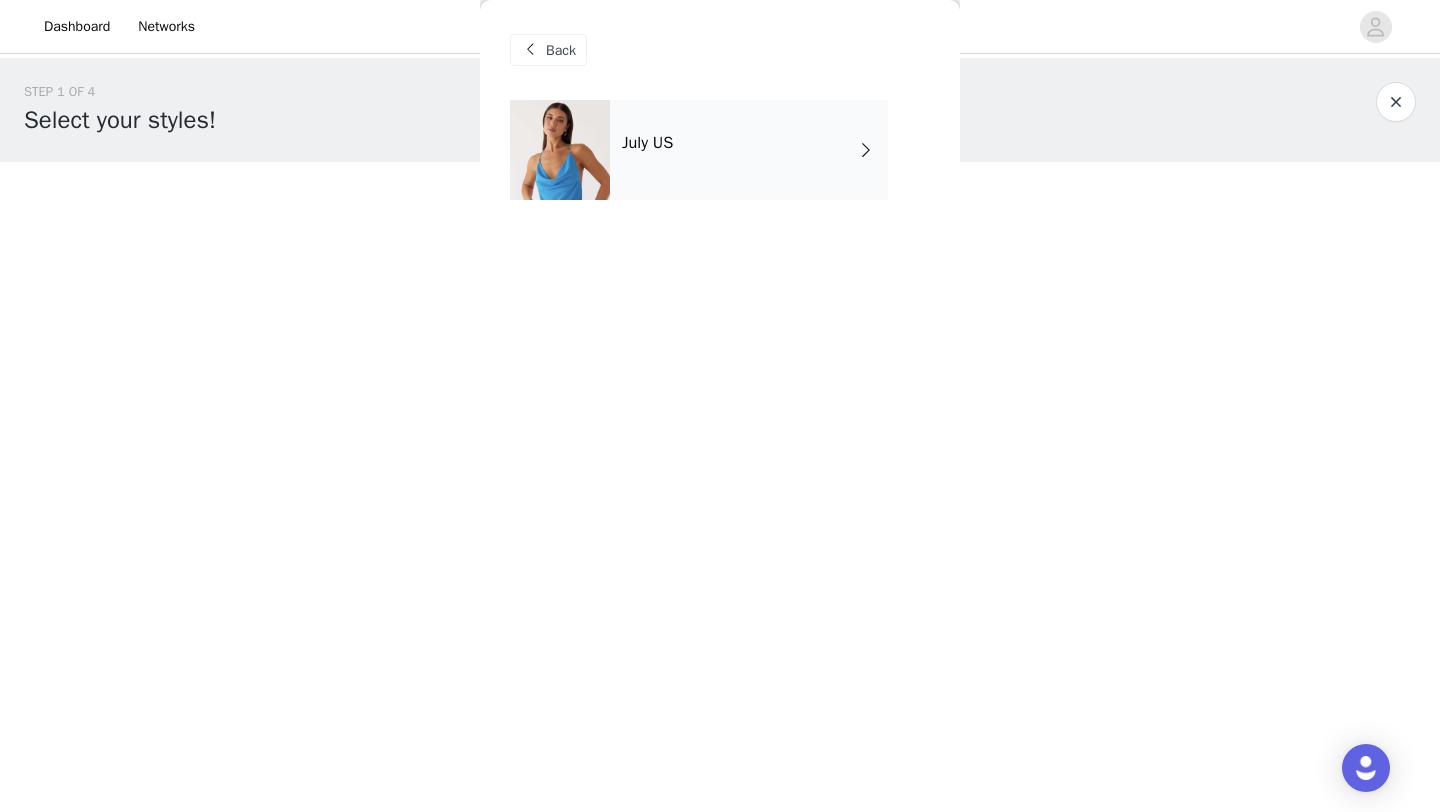 click on "July US" at bounding box center [749, 150] 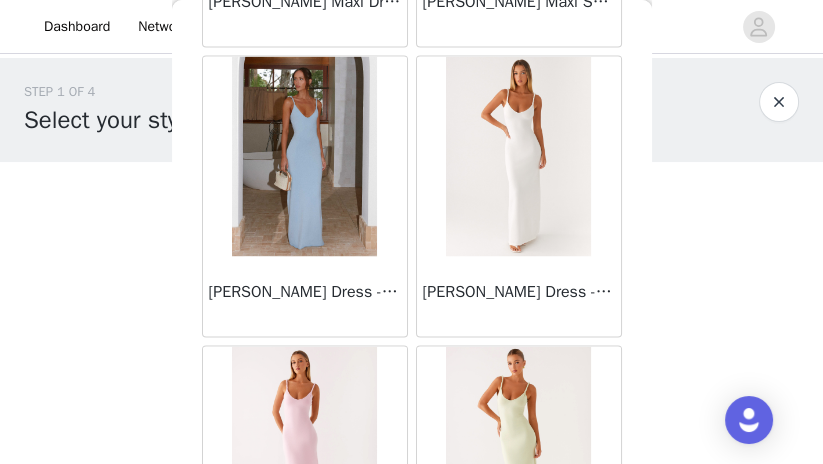 scroll, scrollTop: 2365, scrollLeft: 0, axis: vertical 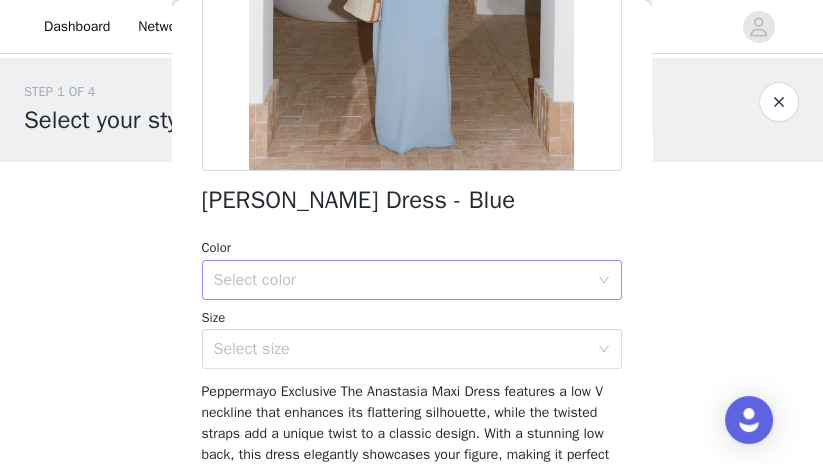 click on "Select color" at bounding box center (405, 280) 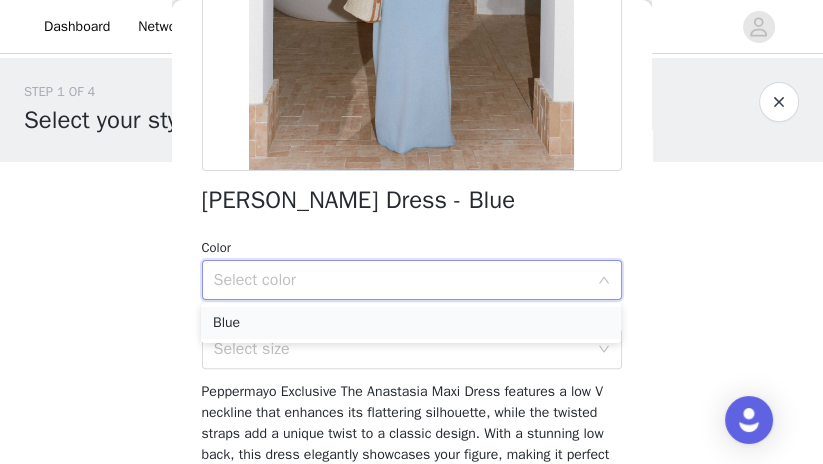 click on "Blue" at bounding box center (411, 323) 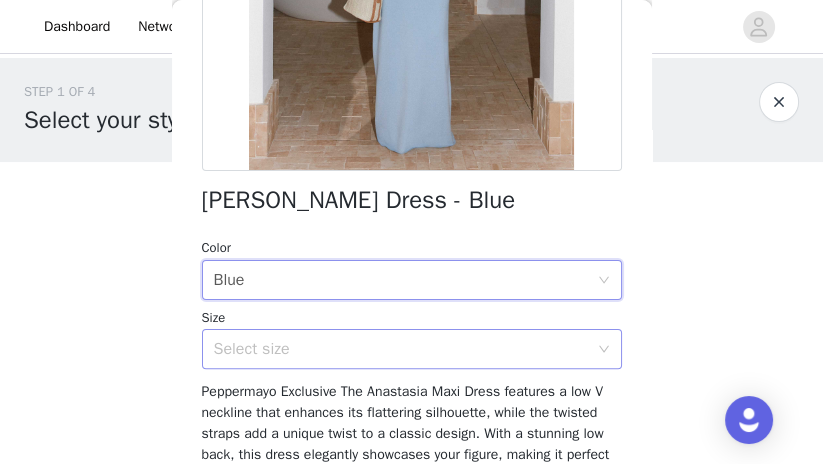 click on "Select size" at bounding box center [405, 349] 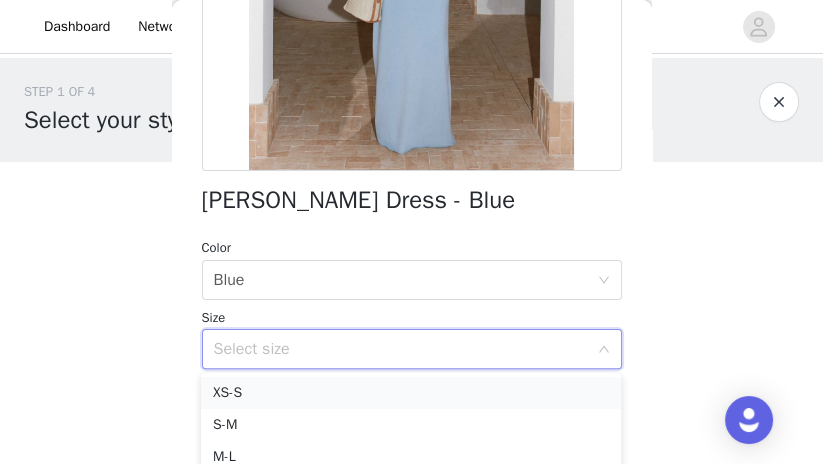click on "XS-S" at bounding box center (411, 393) 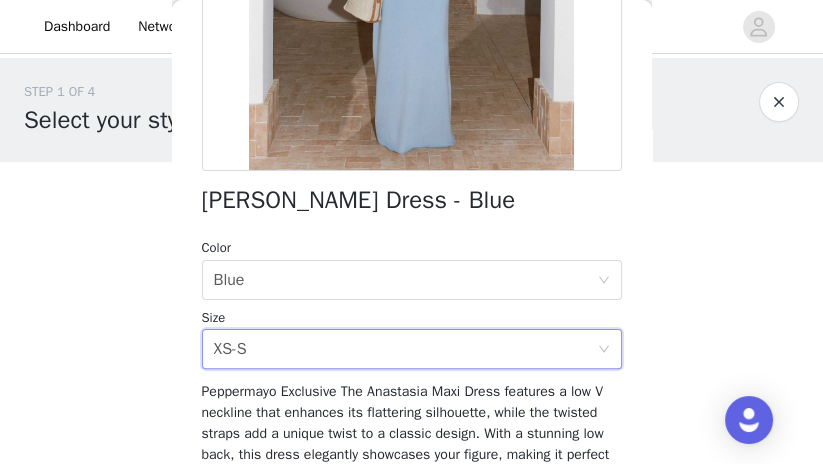 scroll, scrollTop: 611, scrollLeft: 0, axis: vertical 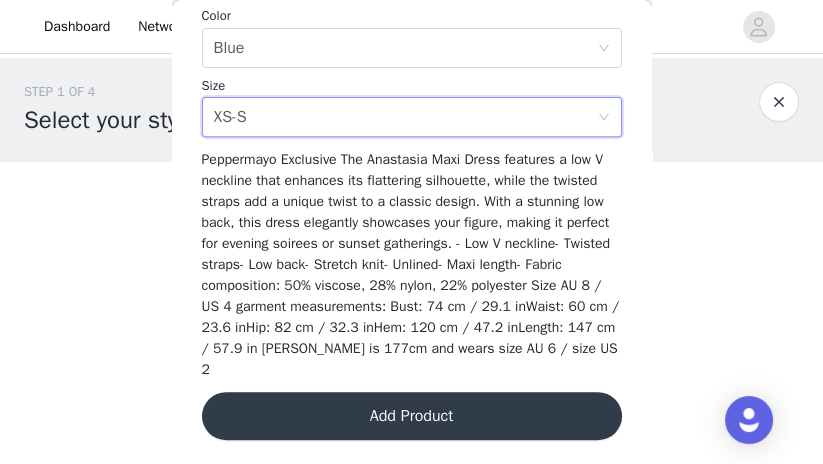 click on "Add Product" at bounding box center [412, 416] 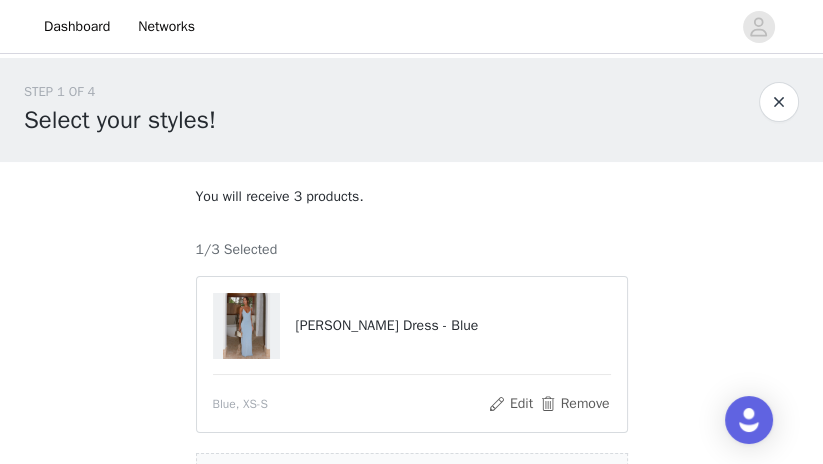 scroll, scrollTop: 231, scrollLeft: 0, axis: vertical 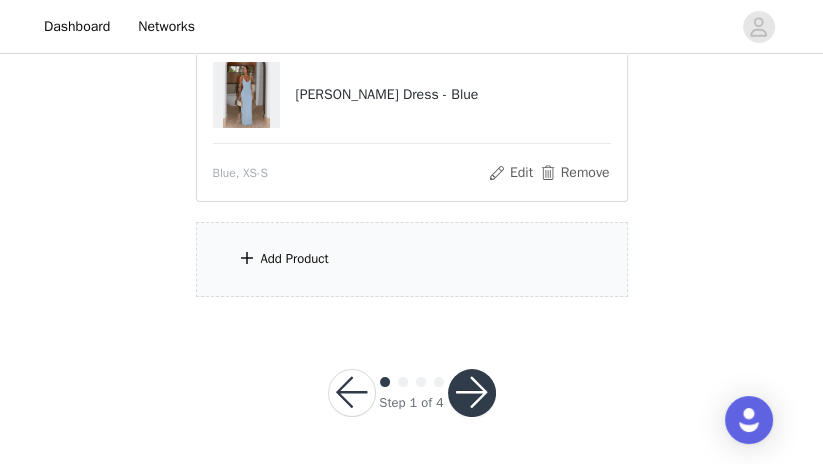 click on "Add Product" at bounding box center [412, 259] 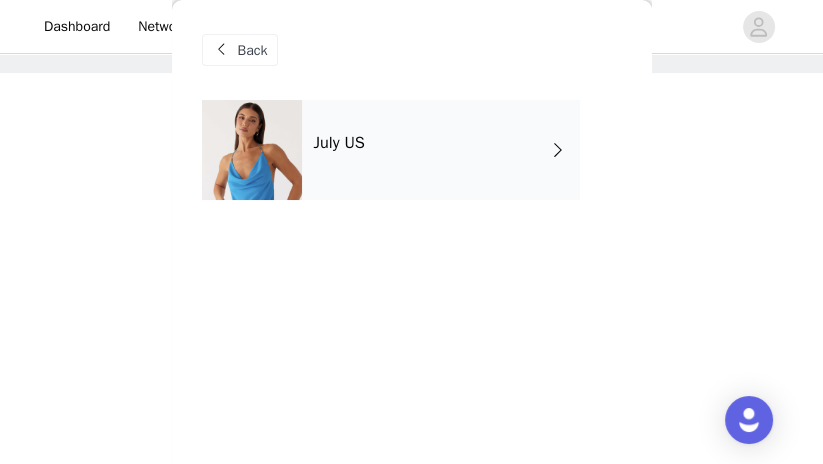 click on "July US" at bounding box center (339, 143) 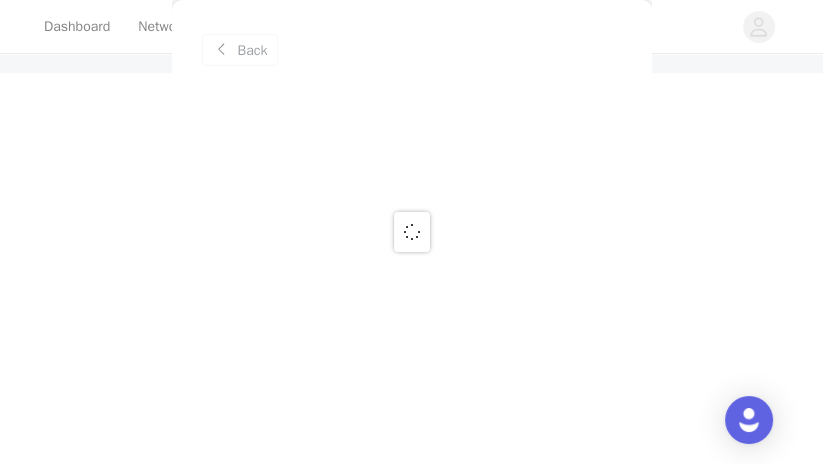 scroll, scrollTop: 231, scrollLeft: 0, axis: vertical 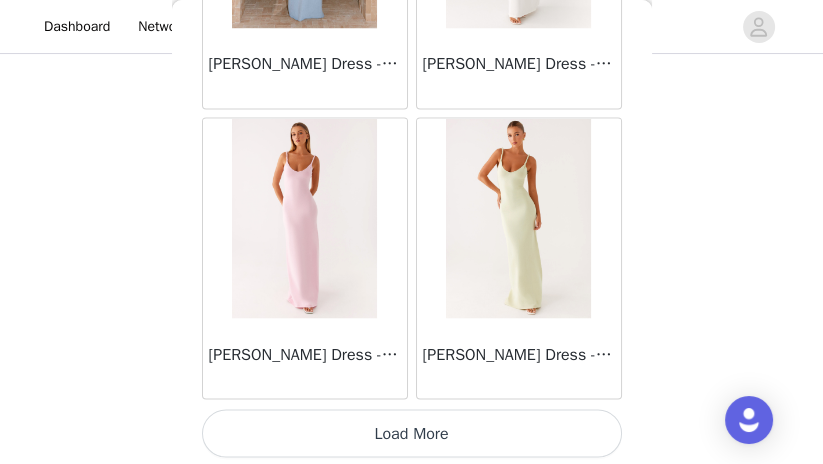 click on "Load More" at bounding box center [412, 433] 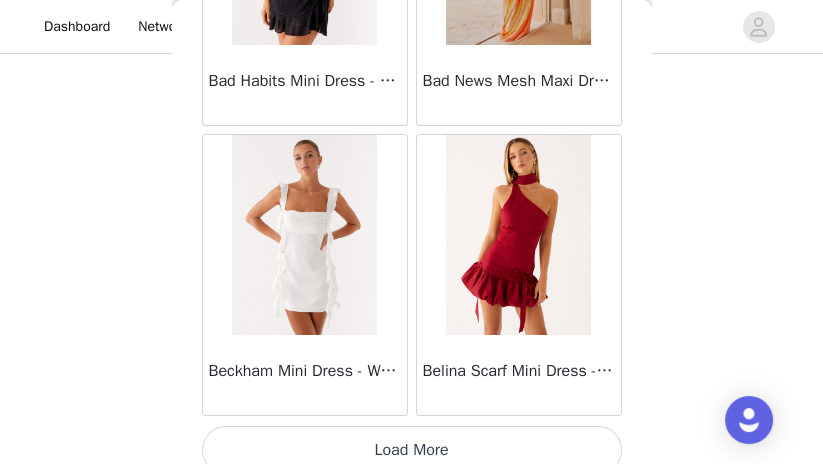 scroll, scrollTop: 5490, scrollLeft: 0, axis: vertical 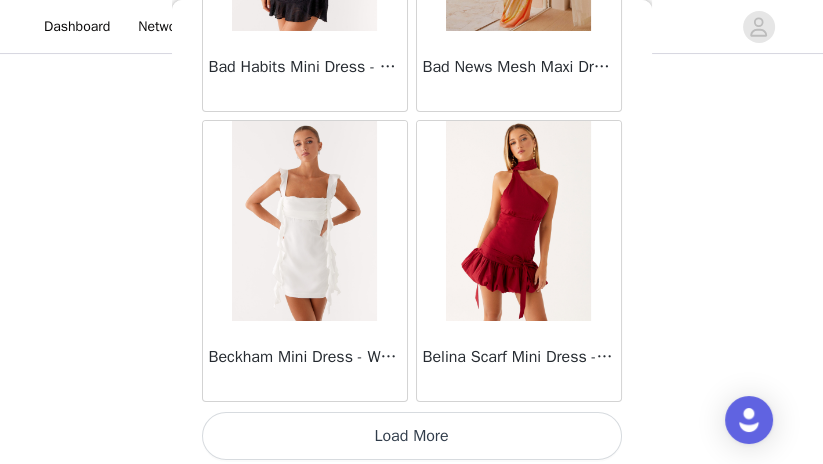 click on "Load More" at bounding box center (412, 436) 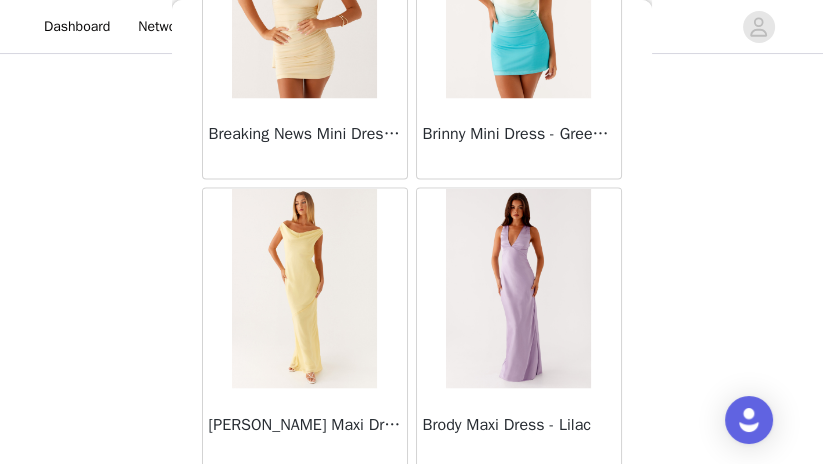 scroll, scrollTop: 8387, scrollLeft: 0, axis: vertical 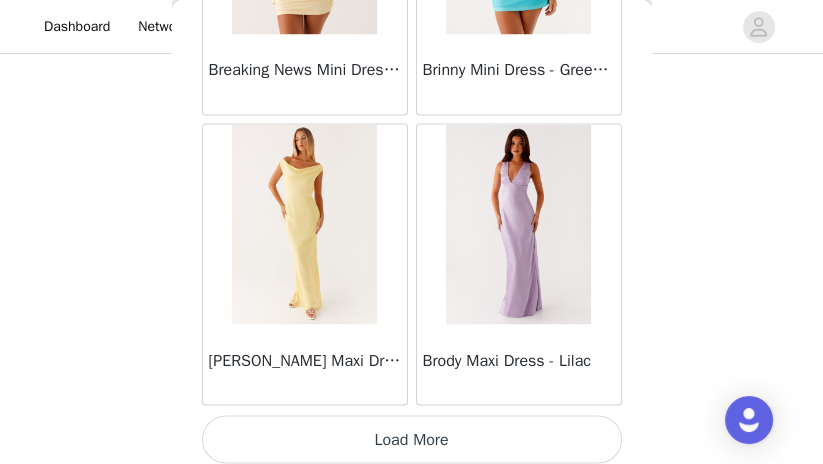 click on "Load More" at bounding box center (412, 439) 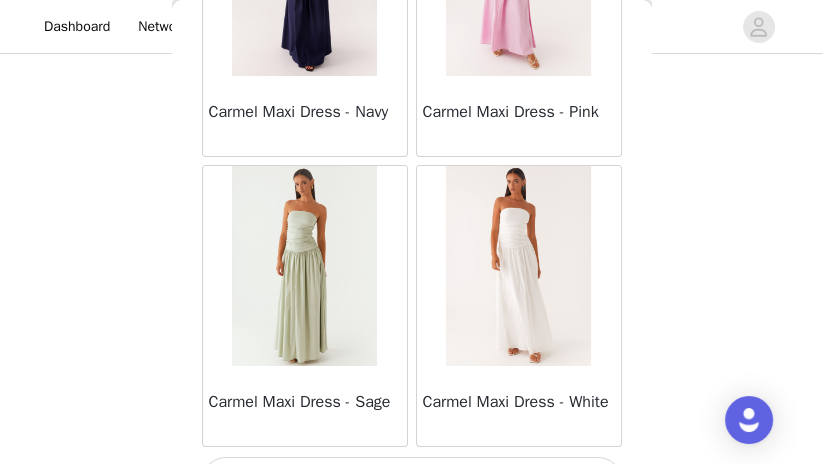 scroll, scrollTop: 11284, scrollLeft: 0, axis: vertical 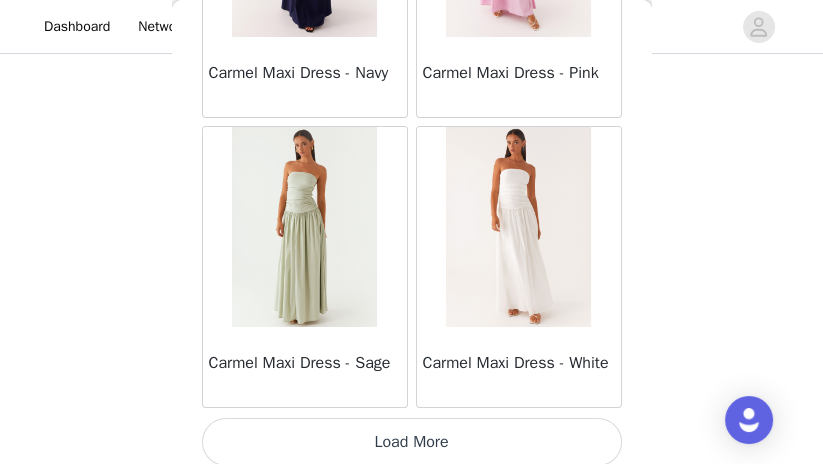 click on "Load More" at bounding box center [412, 442] 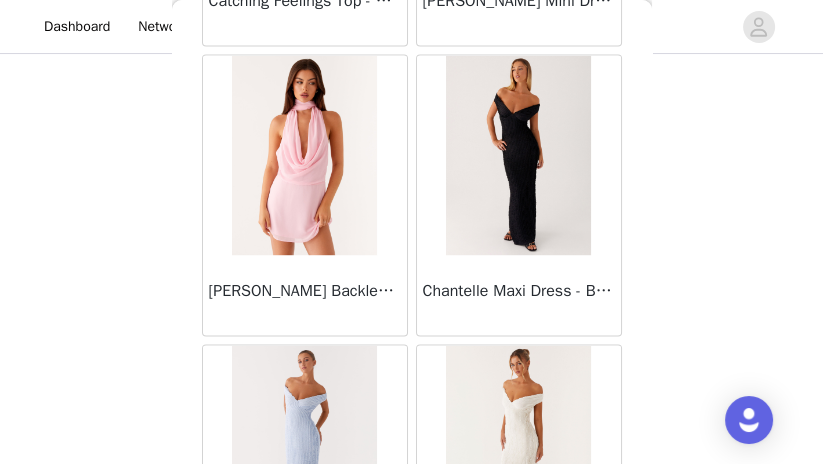 scroll, scrollTop: 14181, scrollLeft: 0, axis: vertical 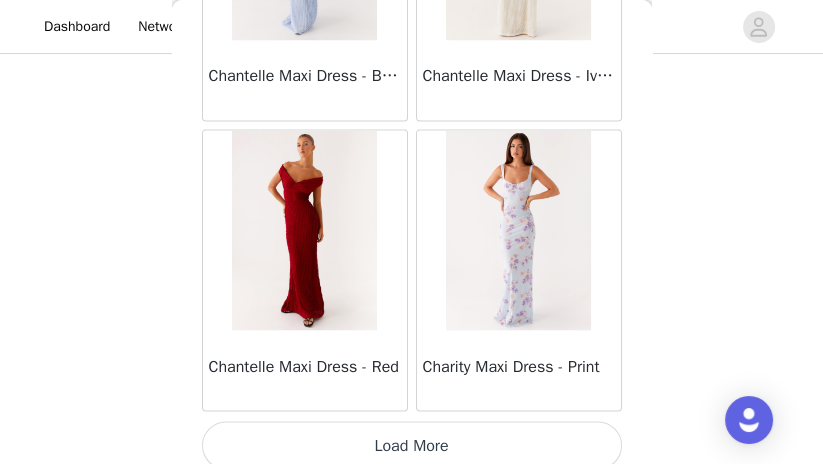 click on "Load More" at bounding box center (412, 445) 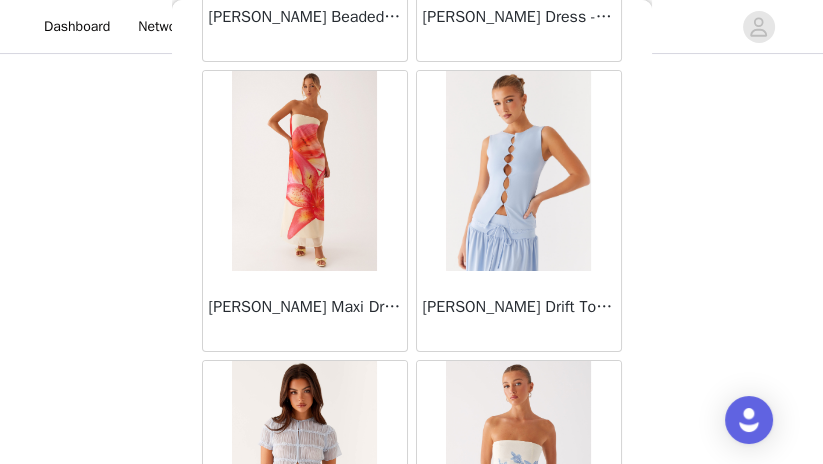scroll, scrollTop: 17078, scrollLeft: 0, axis: vertical 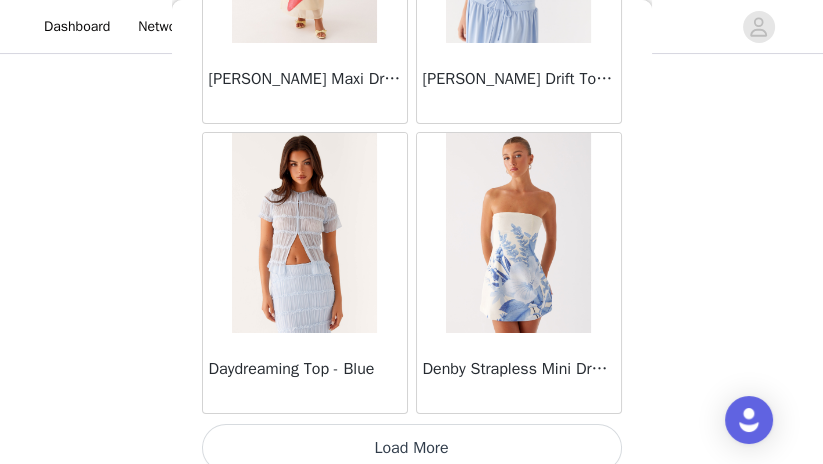 click on "Load More" at bounding box center [412, 448] 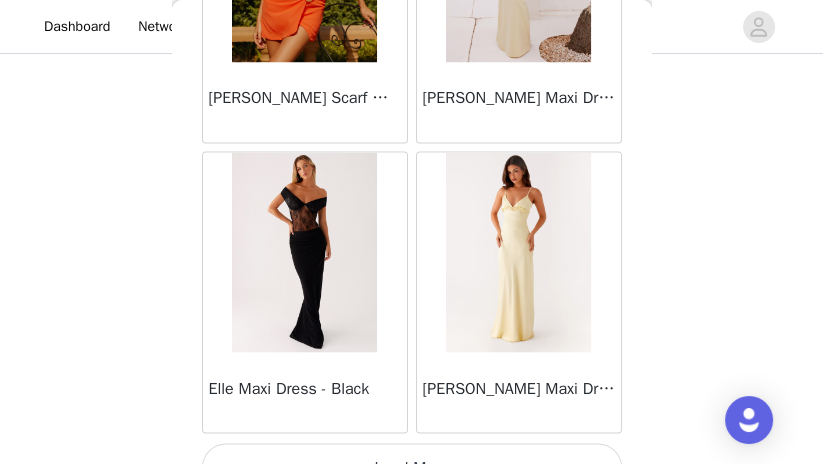 scroll, scrollTop: 19976, scrollLeft: 0, axis: vertical 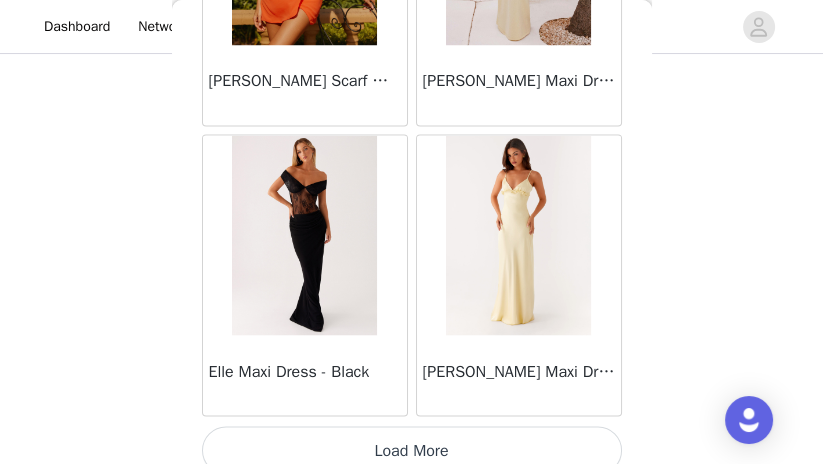 click on "Load More" at bounding box center [412, 450] 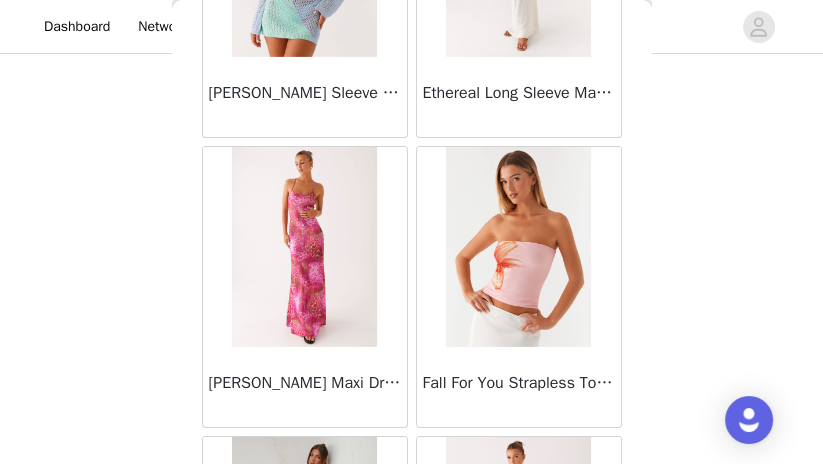 scroll, scrollTop: 22873, scrollLeft: 0, axis: vertical 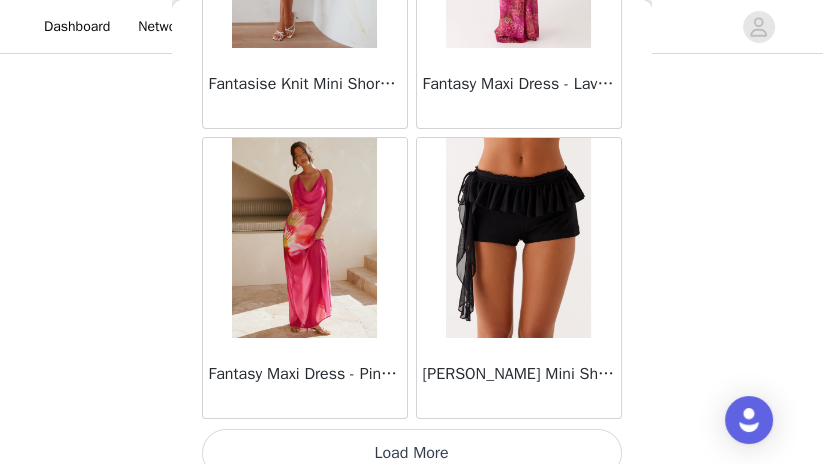 click on "Load More" at bounding box center (412, 453) 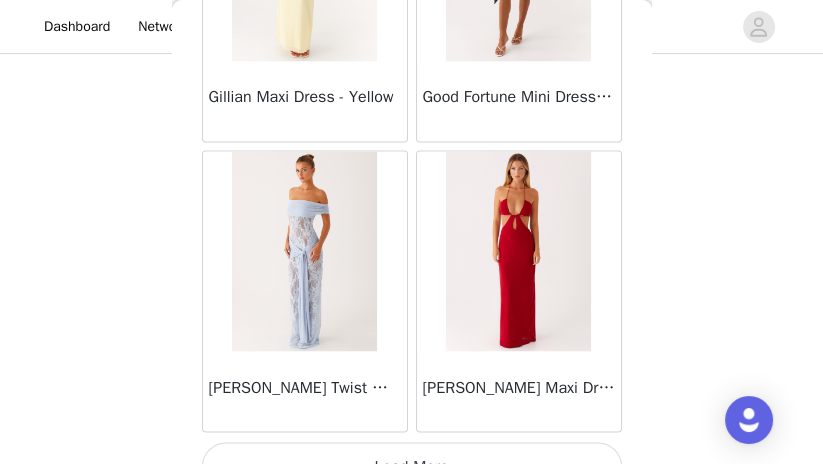 scroll, scrollTop: 25770, scrollLeft: 0, axis: vertical 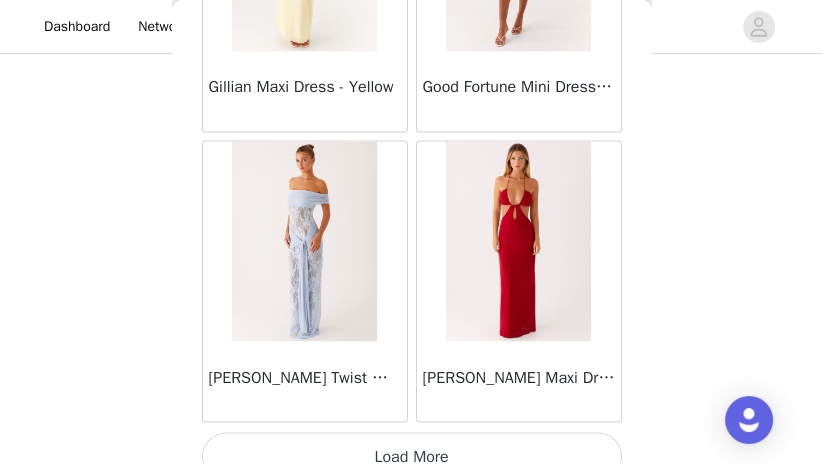 click on "Load More" at bounding box center [412, 456] 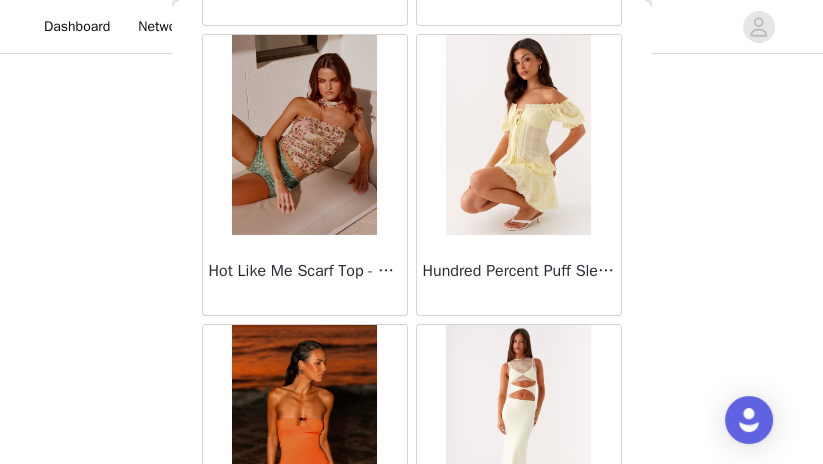 scroll, scrollTop: 28528, scrollLeft: 0, axis: vertical 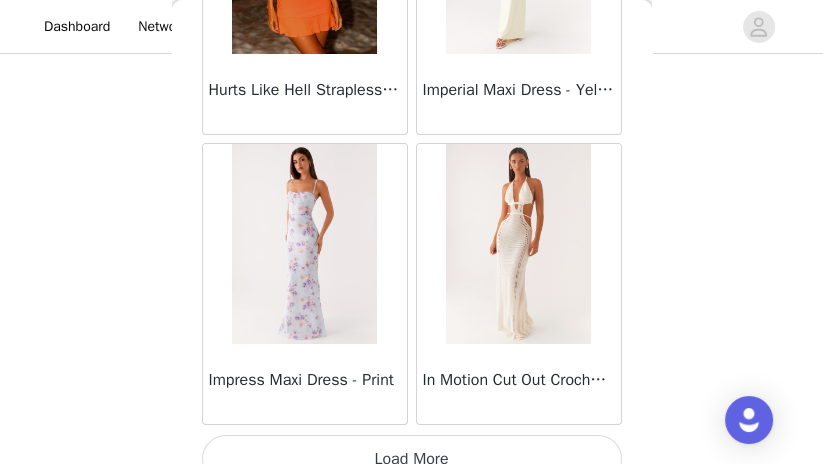 click on "Load More" at bounding box center (412, 459) 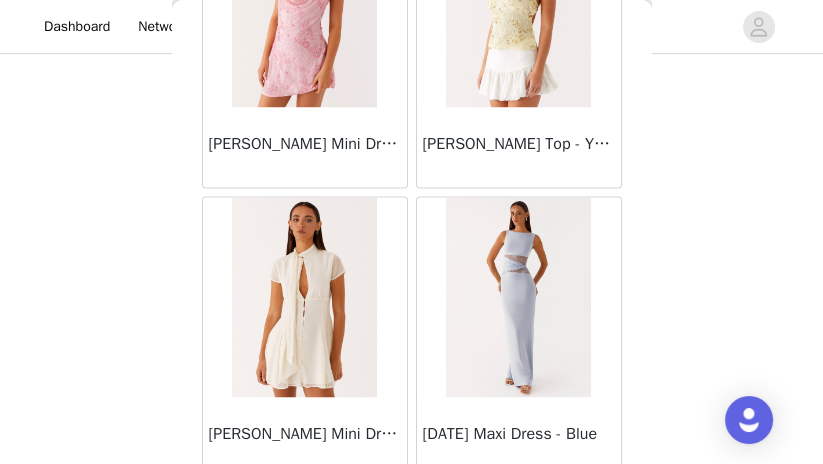 scroll, scrollTop: 31564, scrollLeft: 0, axis: vertical 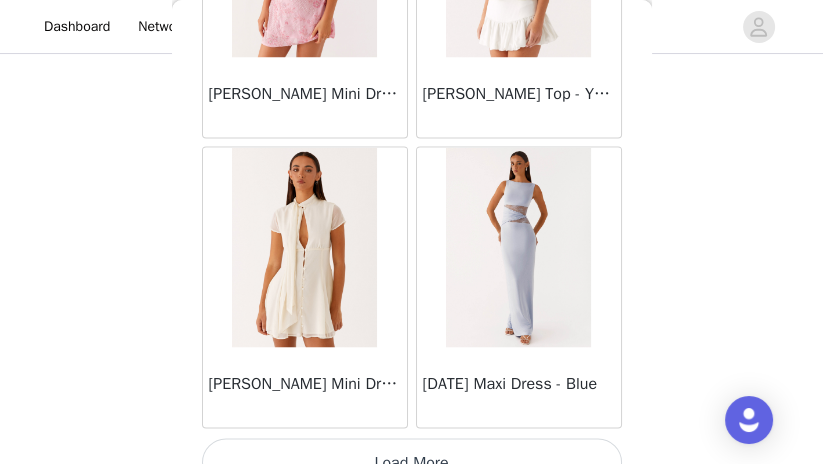 click on "Load More" at bounding box center (412, 462) 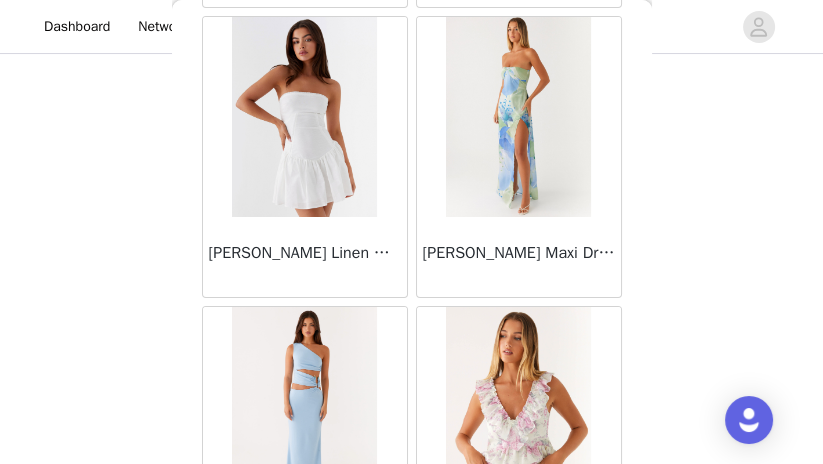 scroll, scrollTop: 34461, scrollLeft: 0, axis: vertical 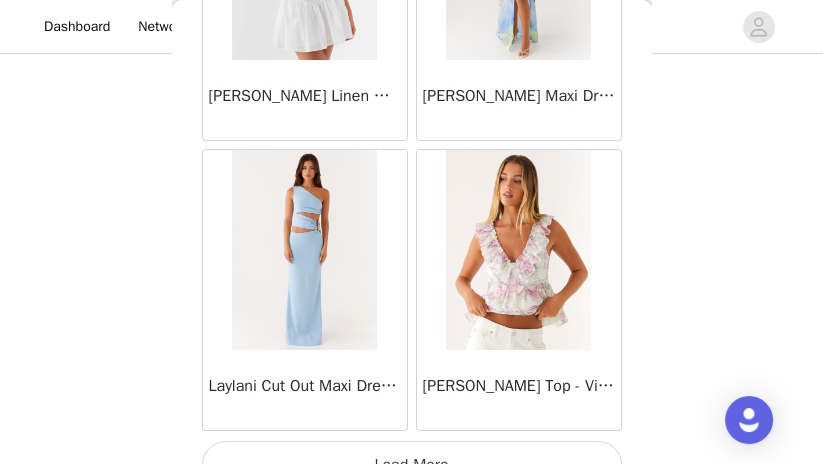 click on "Load More" at bounding box center (412, 465) 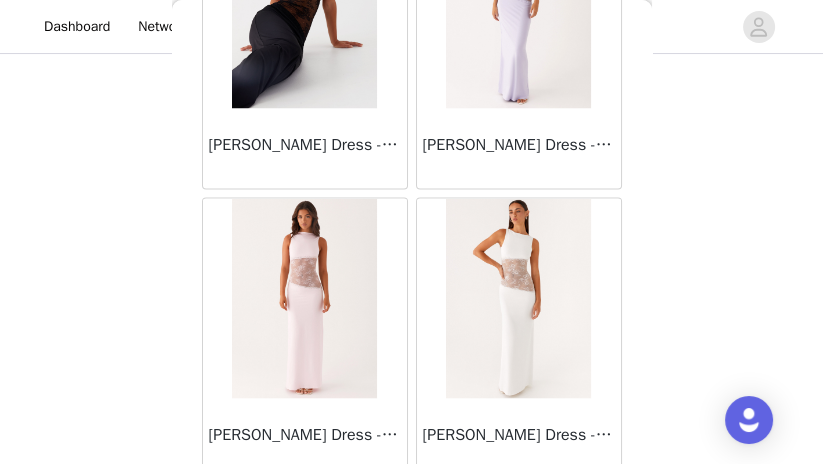 scroll, scrollTop: 37358, scrollLeft: 0, axis: vertical 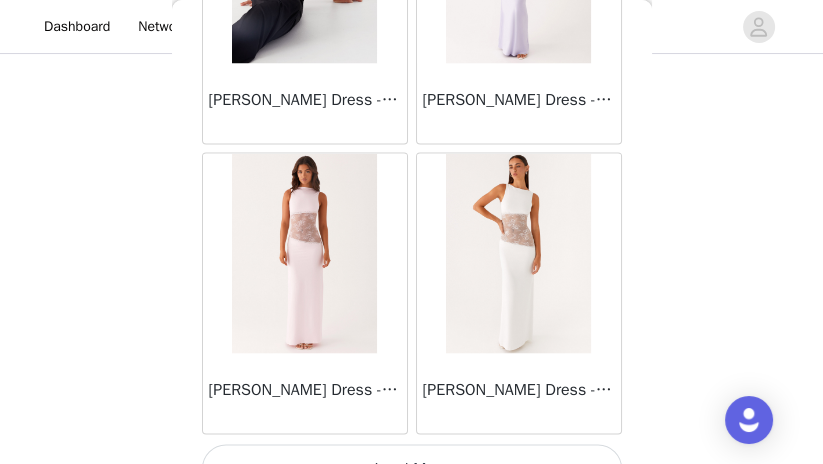 click on "Load More" at bounding box center [412, 468] 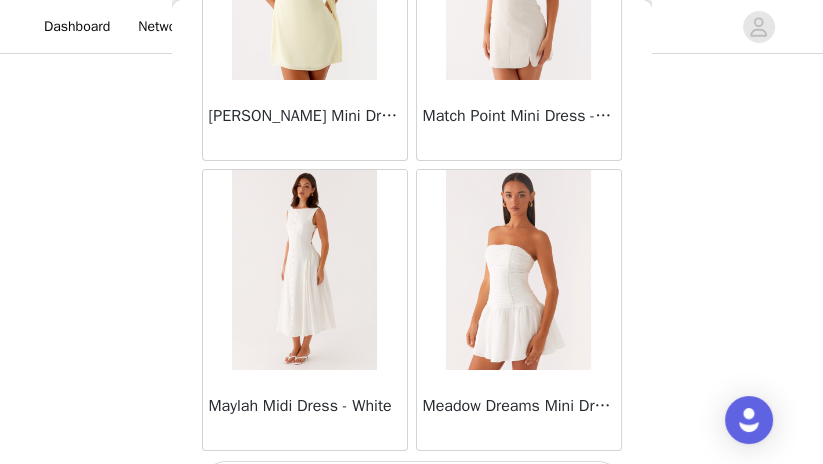 scroll, scrollTop: 40256, scrollLeft: 0, axis: vertical 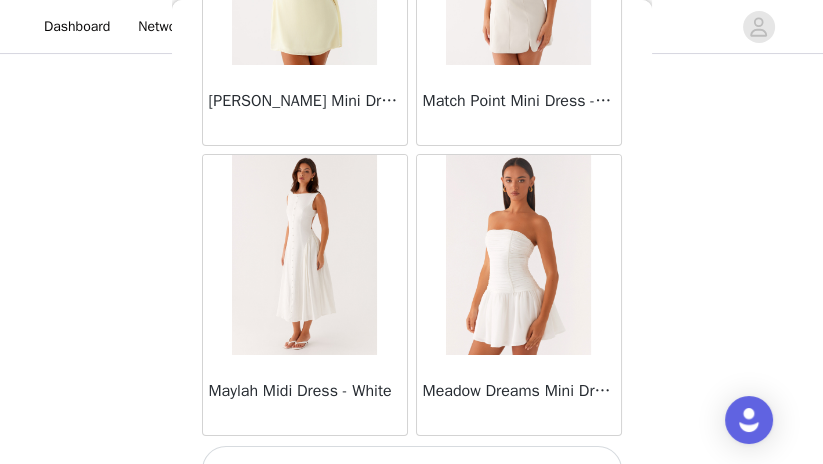 click on "Load More" at bounding box center [412, 470] 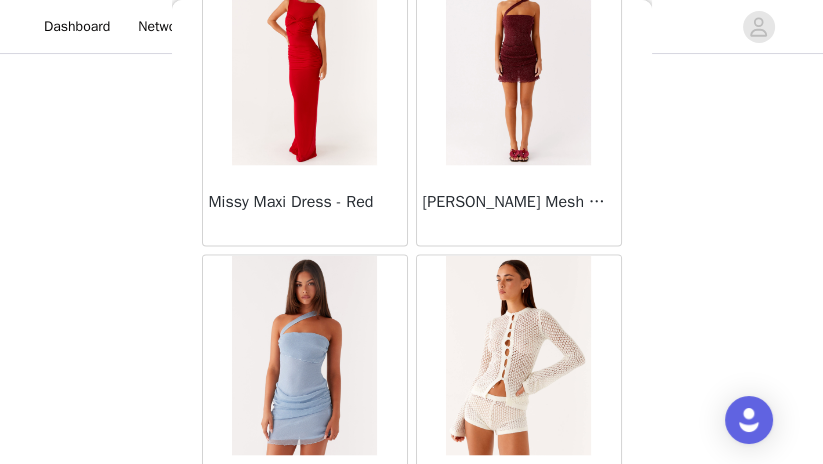 scroll, scrollTop: 43153, scrollLeft: 0, axis: vertical 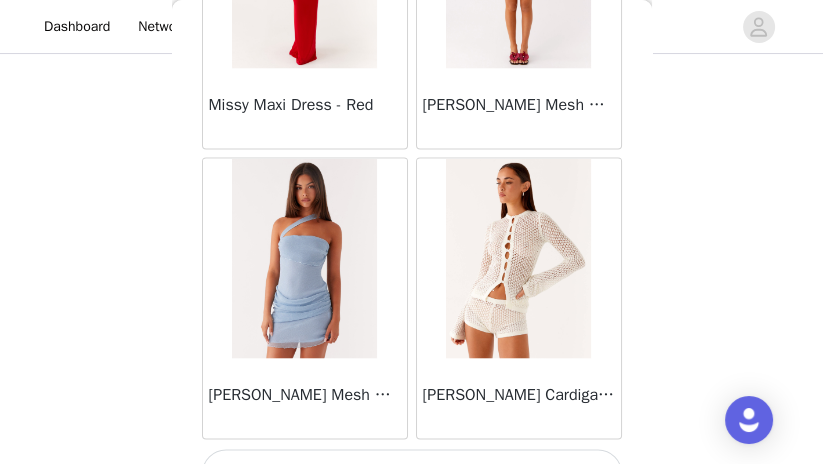 click on "Load More" at bounding box center (412, 473) 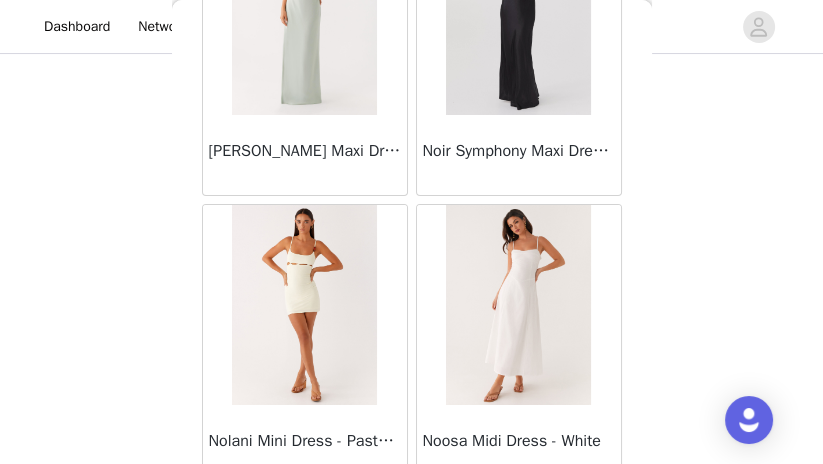 scroll, scrollTop: 46050, scrollLeft: 0, axis: vertical 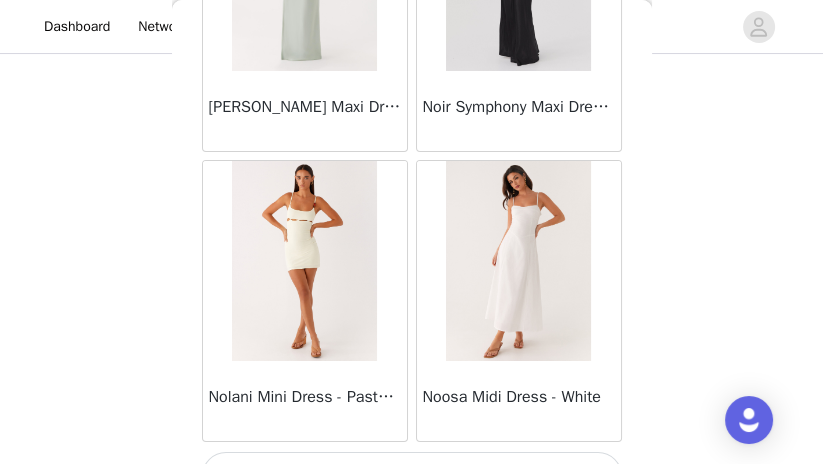 click on "Load More" at bounding box center (412, 476) 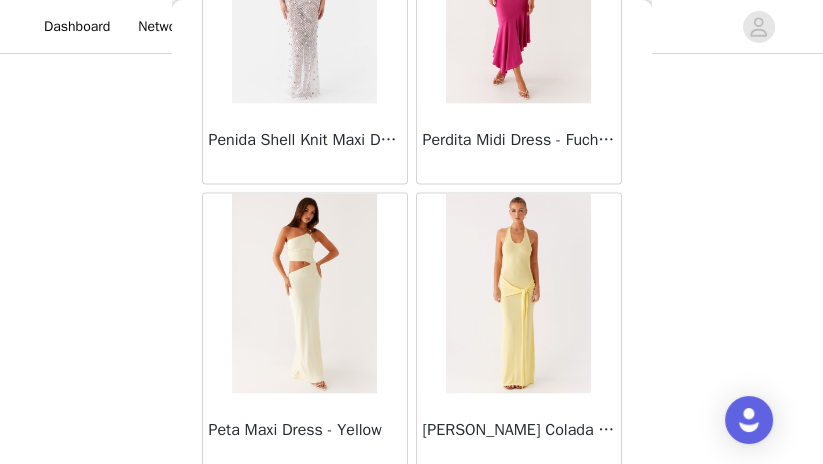 scroll, scrollTop: 48947, scrollLeft: 0, axis: vertical 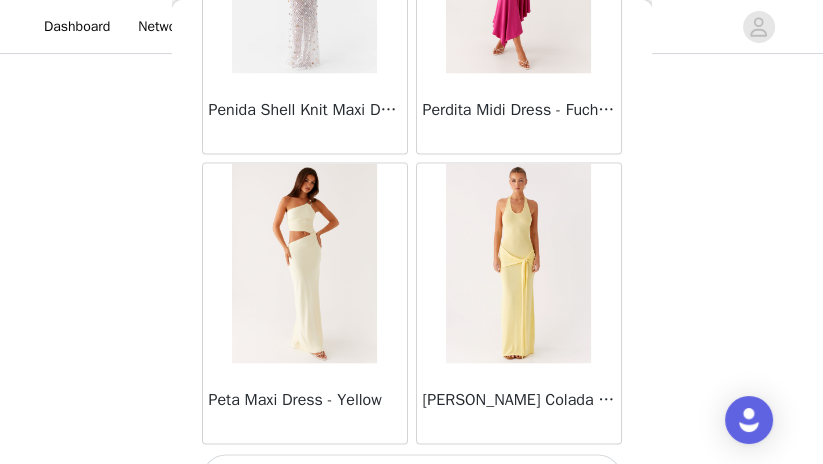 click on "Load More" at bounding box center (412, 479) 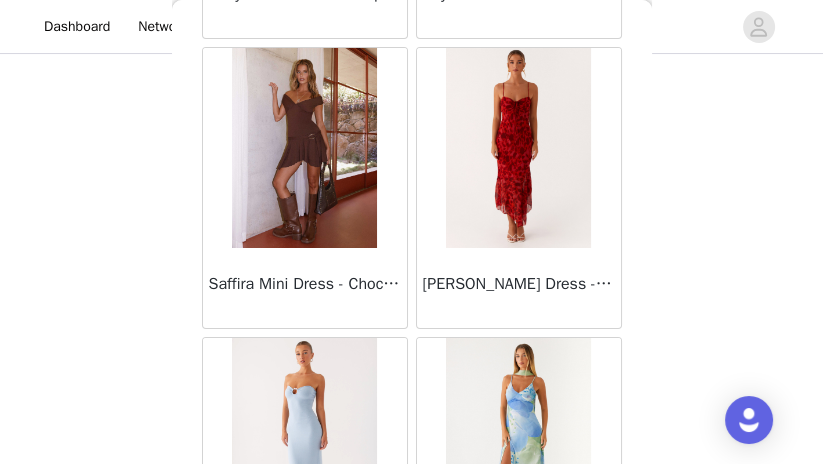 scroll, scrollTop: 51673, scrollLeft: 0, axis: vertical 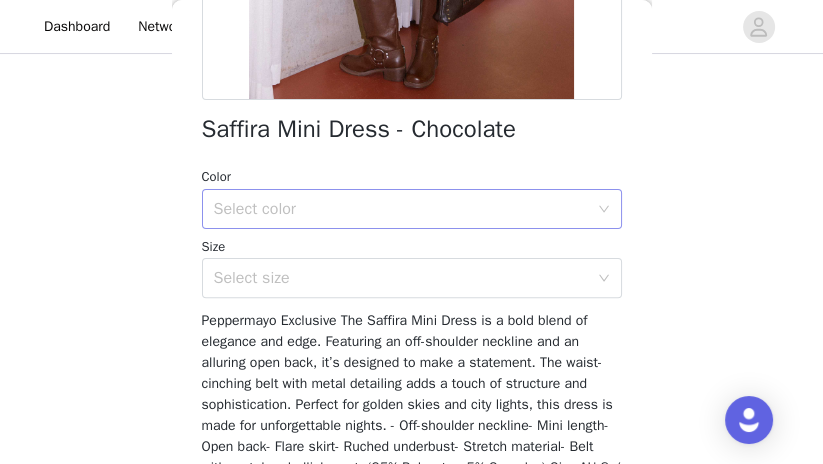 click on "Select color" at bounding box center [401, 209] 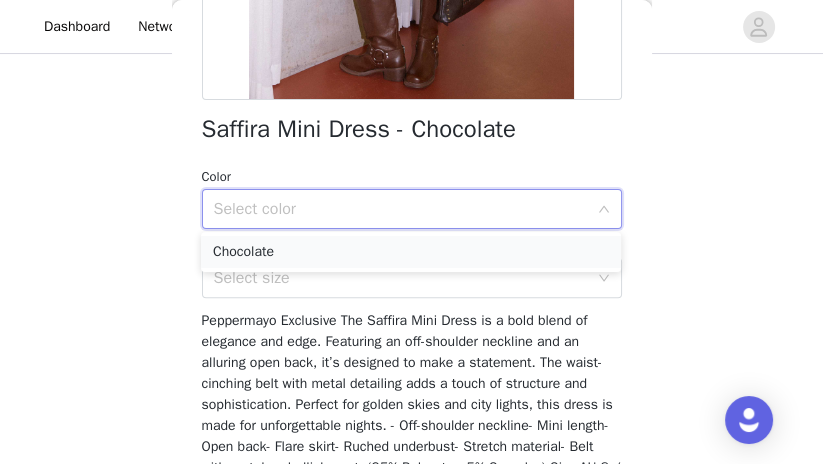 click on "Chocolate" at bounding box center (411, 252) 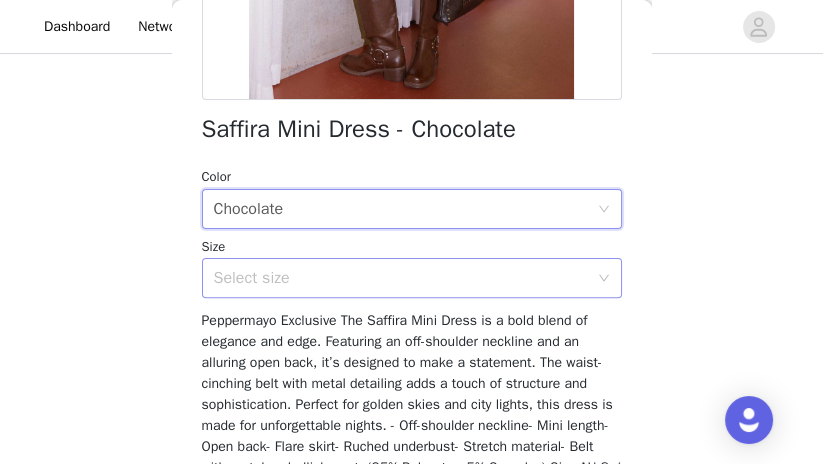 click on "Select size" at bounding box center (401, 278) 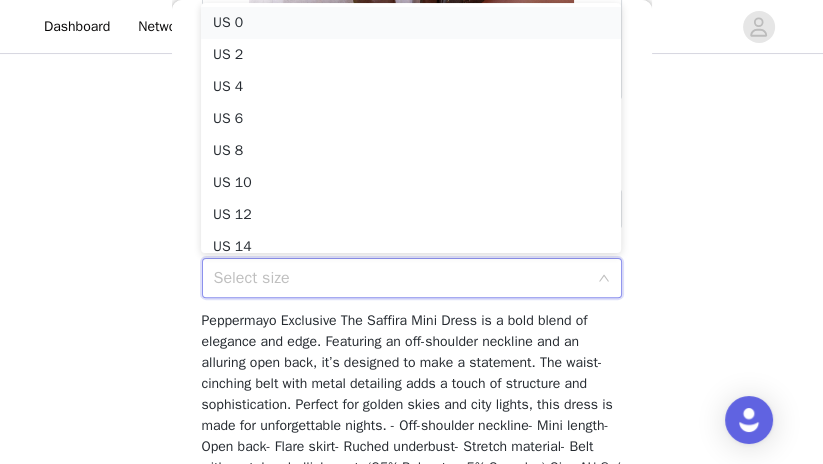 scroll, scrollTop: 4, scrollLeft: 0, axis: vertical 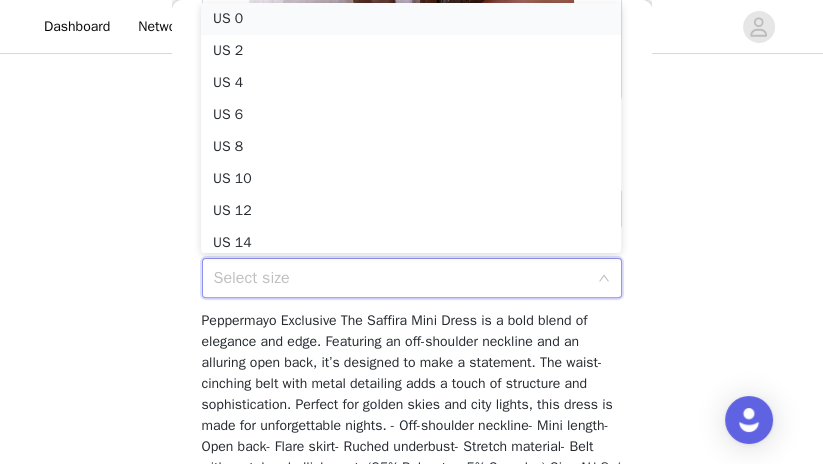 click on "US 0" at bounding box center [411, 19] 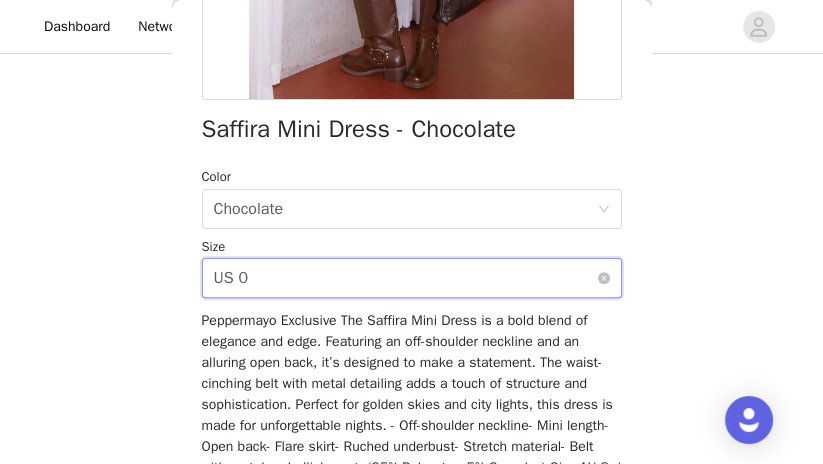 scroll, scrollTop: 611, scrollLeft: 0, axis: vertical 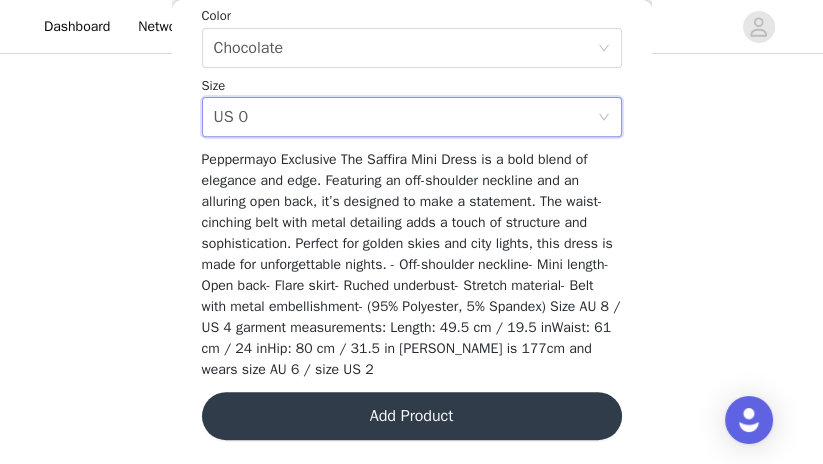 click on "Add Product" at bounding box center [412, 416] 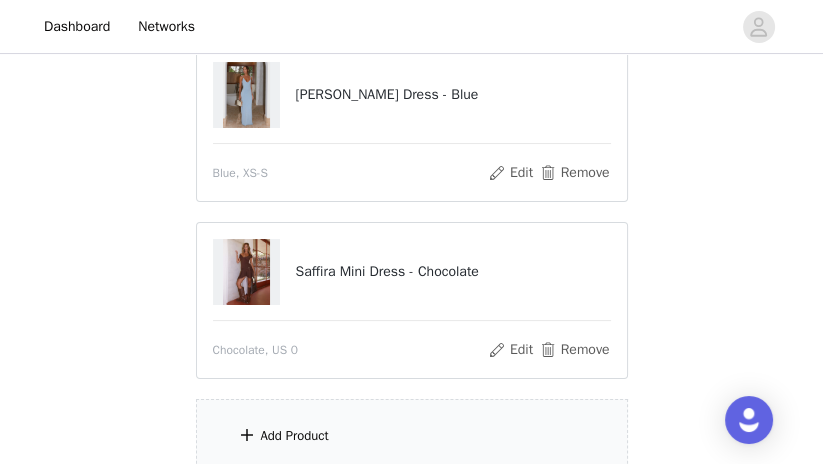 click on "Add Product" at bounding box center (412, 436) 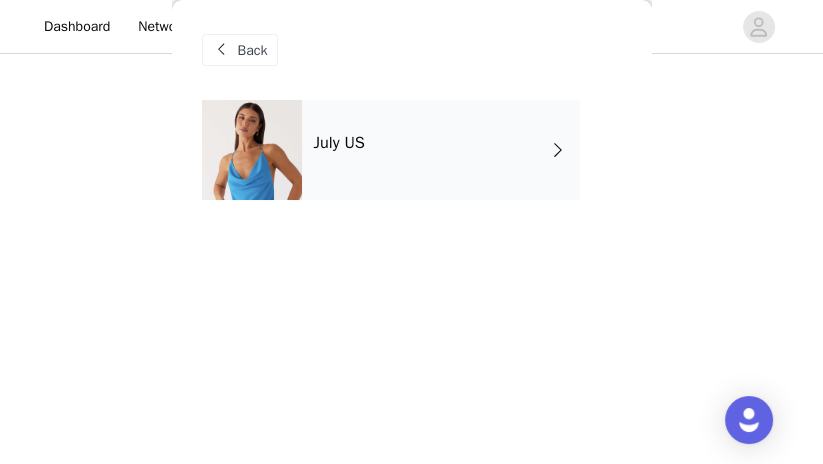 click at bounding box center [252, 150] 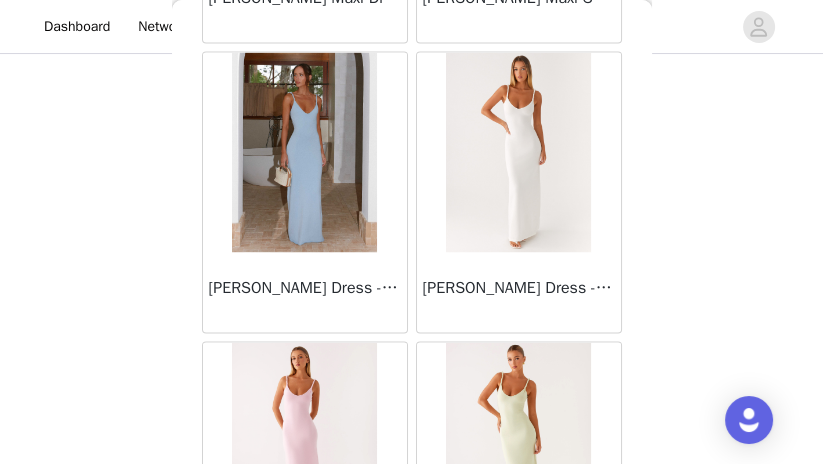 scroll, scrollTop: 2593, scrollLeft: 0, axis: vertical 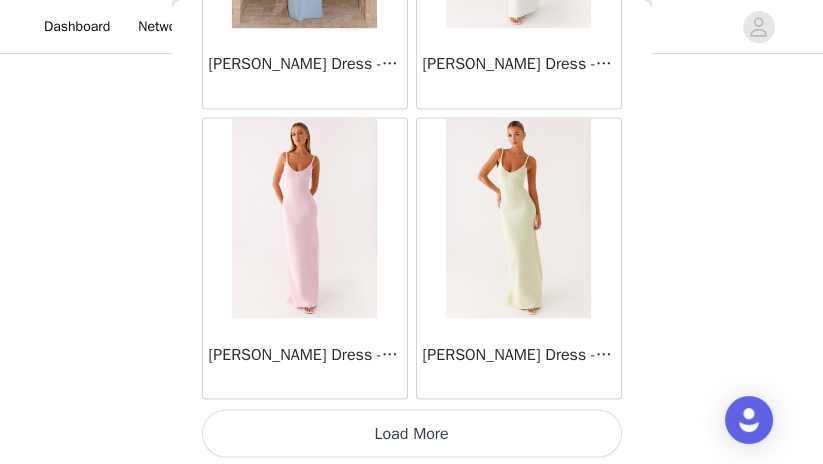 click on "Load More" at bounding box center (412, 433) 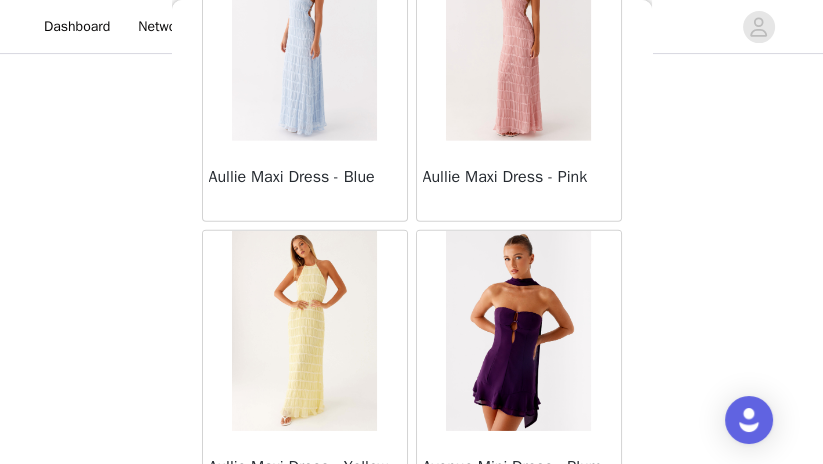scroll, scrollTop: 5490, scrollLeft: 0, axis: vertical 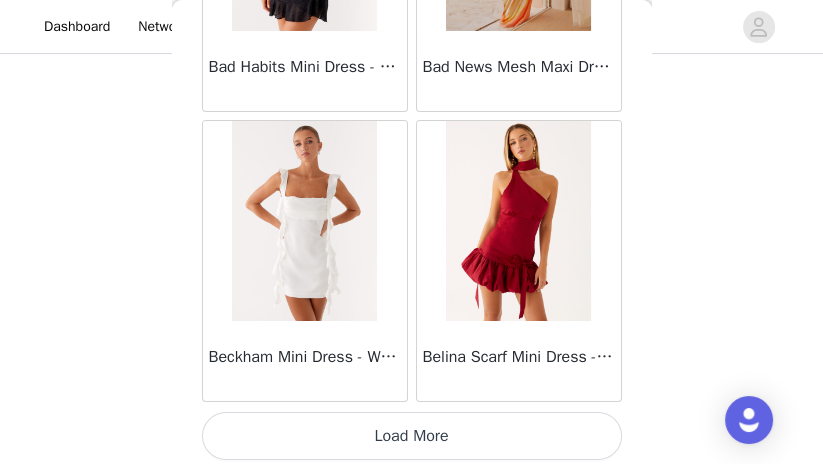 click on "Load More" at bounding box center (412, 436) 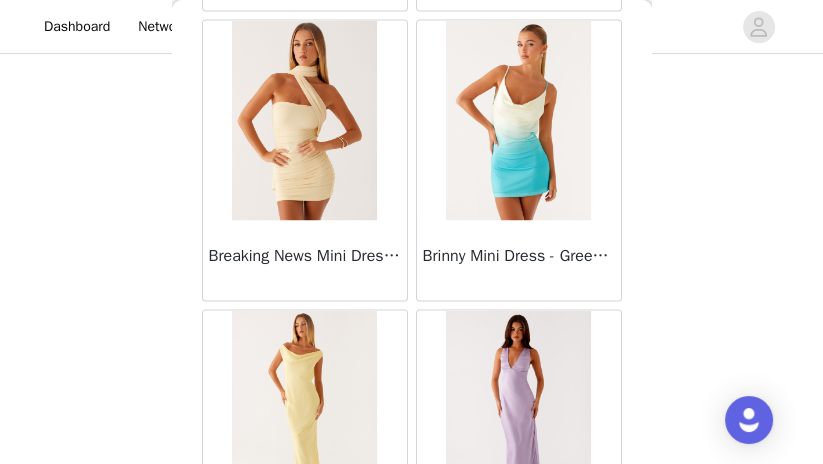 scroll, scrollTop: 8387, scrollLeft: 0, axis: vertical 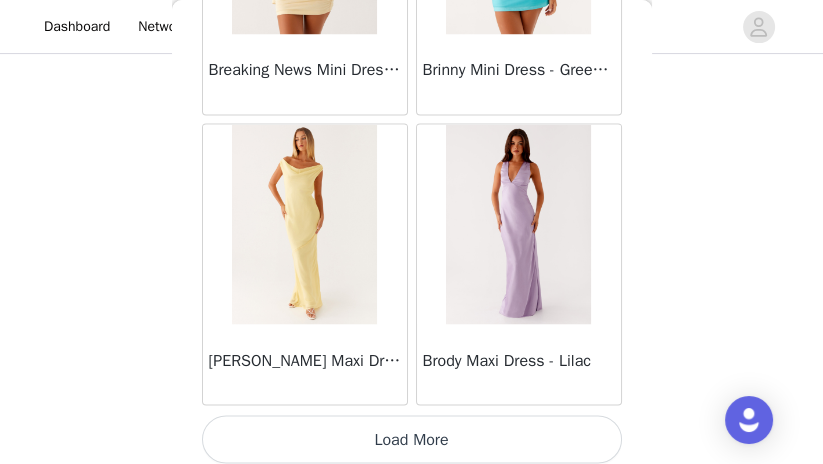 click on "Load More" at bounding box center (412, 439) 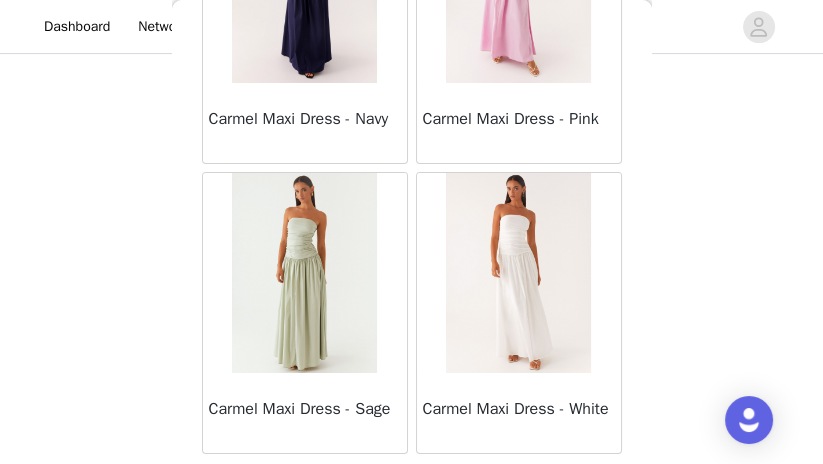 scroll, scrollTop: 11284, scrollLeft: 0, axis: vertical 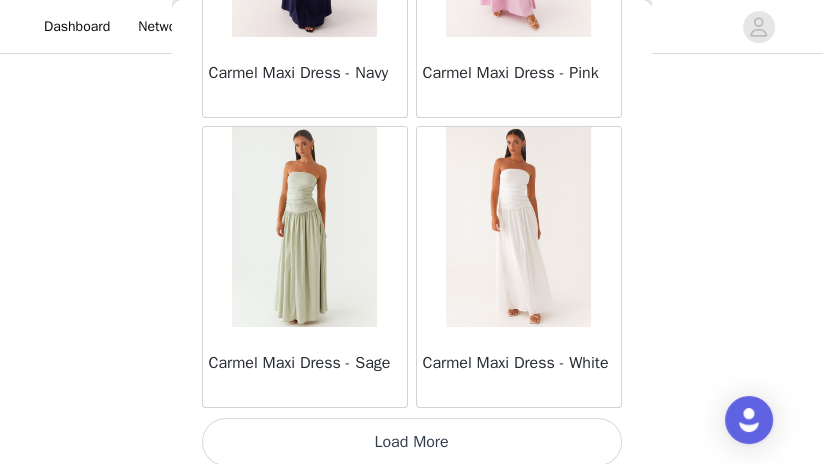 click on "Load More" at bounding box center [412, 442] 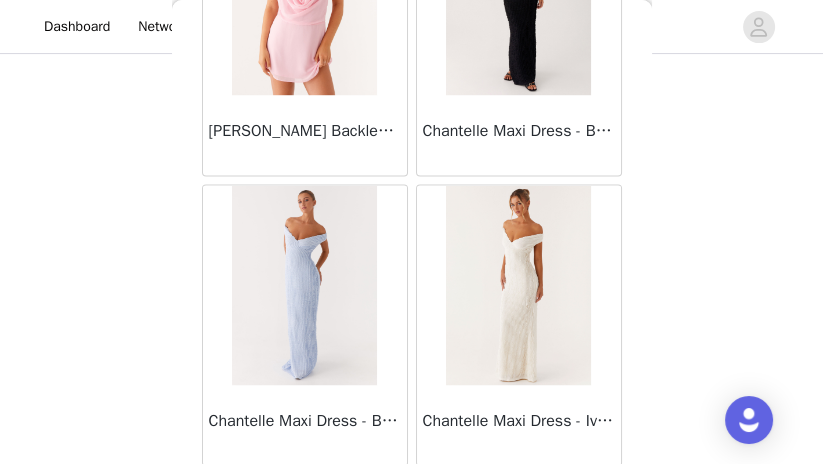 scroll, scrollTop: 14181, scrollLeft: 0, axis: vertical 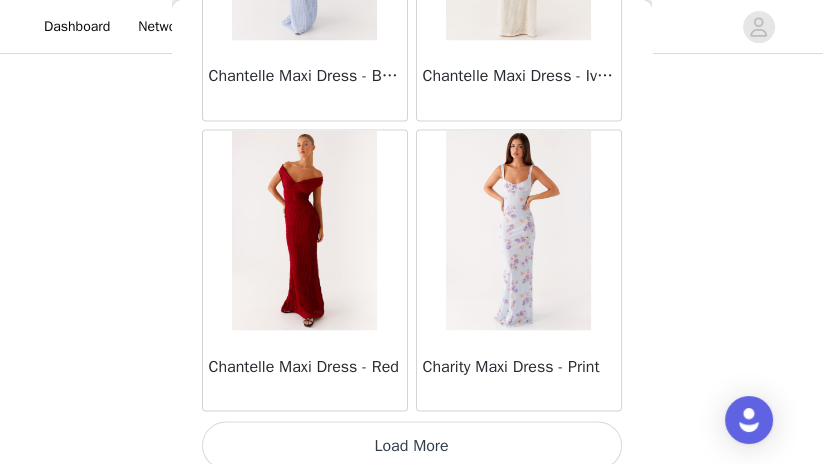 click on "Load More" at bounding box center (412, 445) 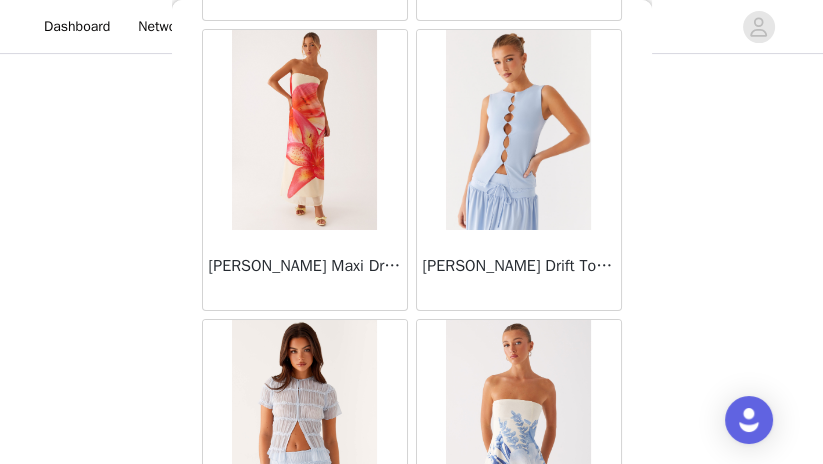 scroll, scrollTop: 17078, scrollLeft: 0, axis: vertical 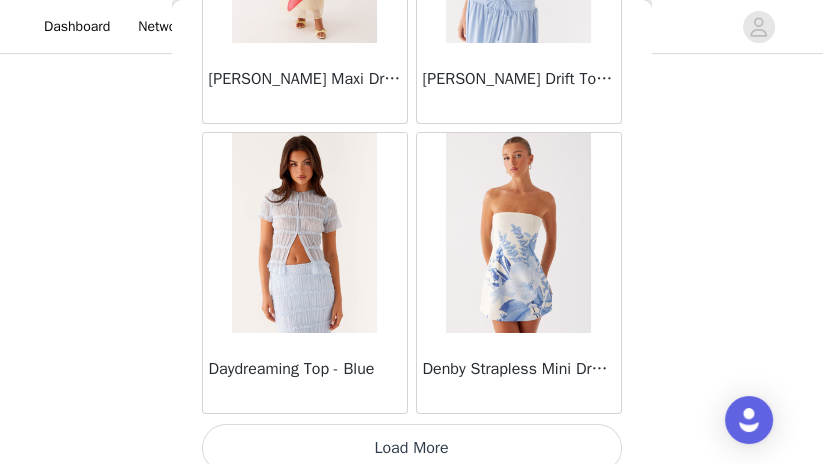 click on "Load More" at bounding box center (412, 448) 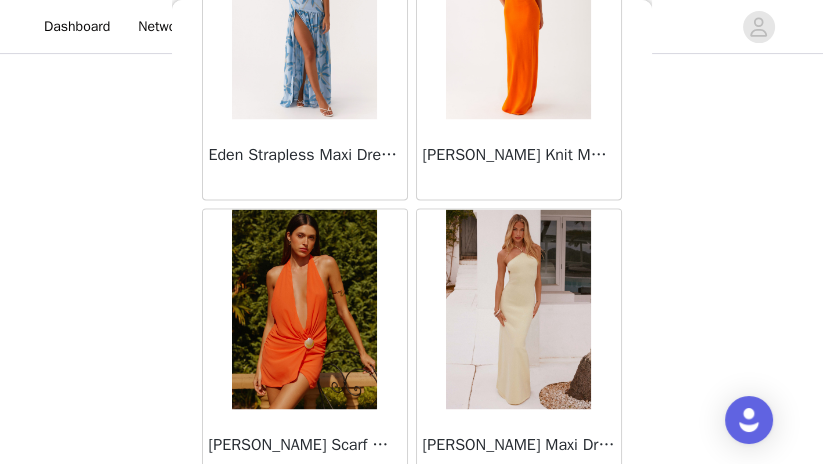 scroll, scrollTop: 19976, scrollLeft: 0, axis: vertical 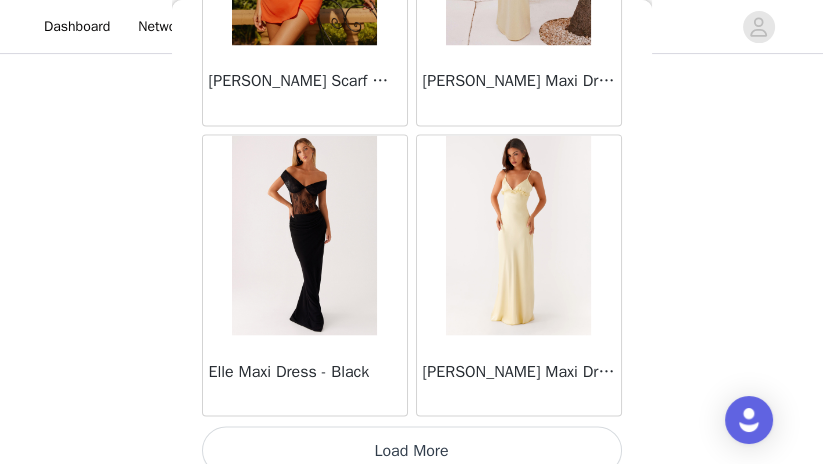 click on "Load More" at bounding box center [412, 450] 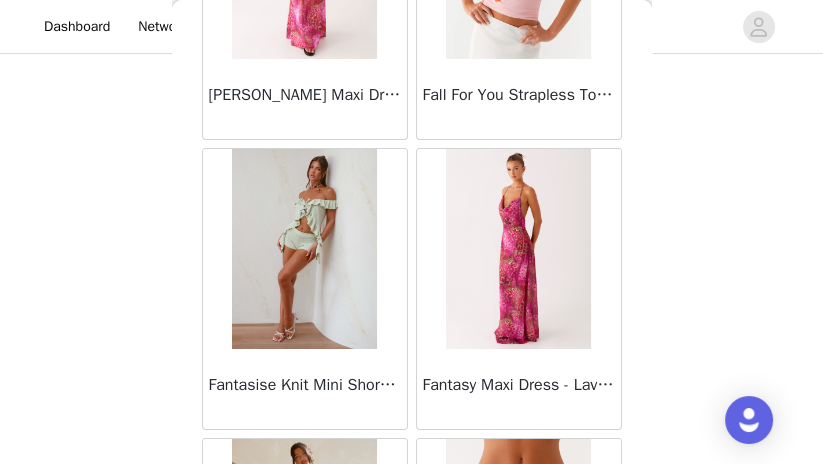 scroll, scrollTop: 22873, scrollLeft: 0, axis: vertical 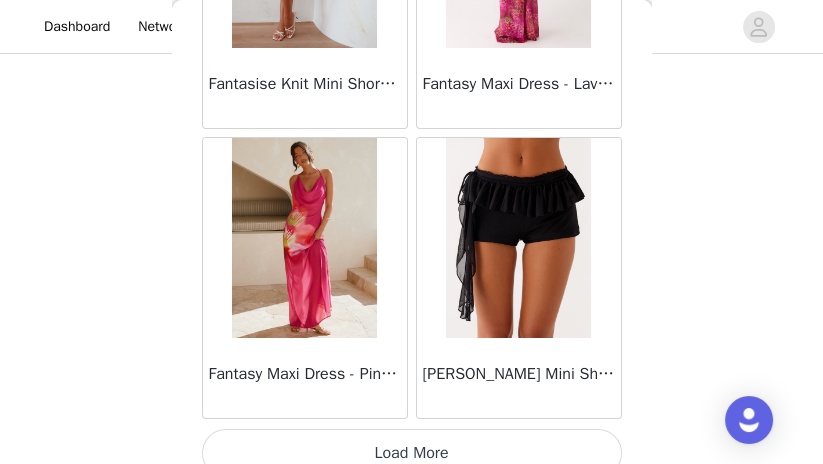 click on "Load More" at bounding box center [412, 453] 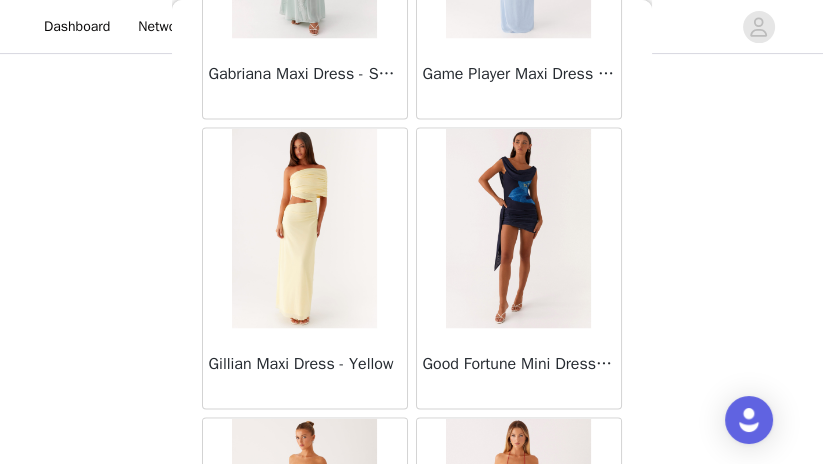 scroll, scrollTop: 25770, scrollLeft: 0, axis: vertical 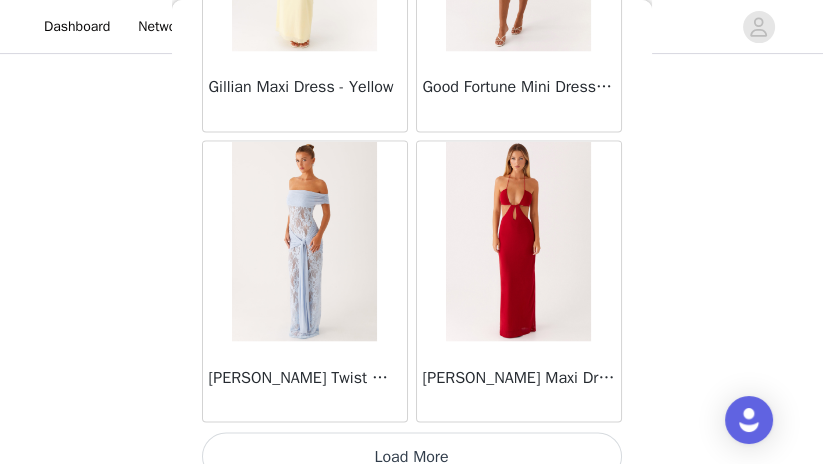 click on "Load More" at bounding box center (412, 456) 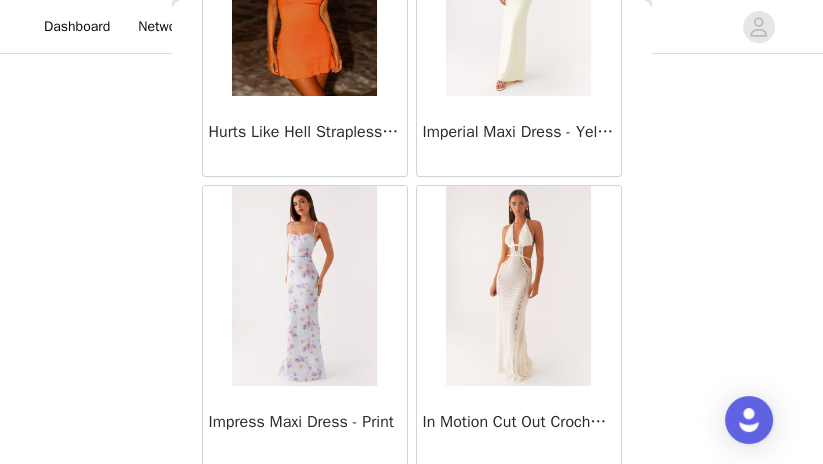 scroll, scrollTop: 28667, scrollLeft: 0, axis: vertical 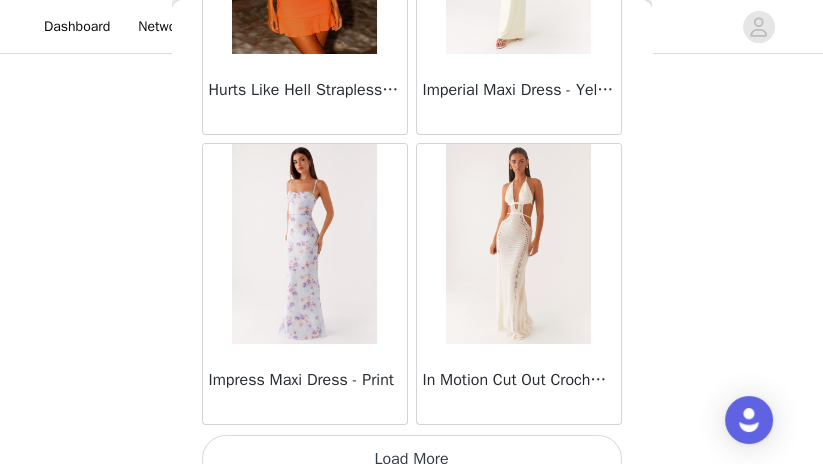 click on "Load More" at bounding box center (412, 459) 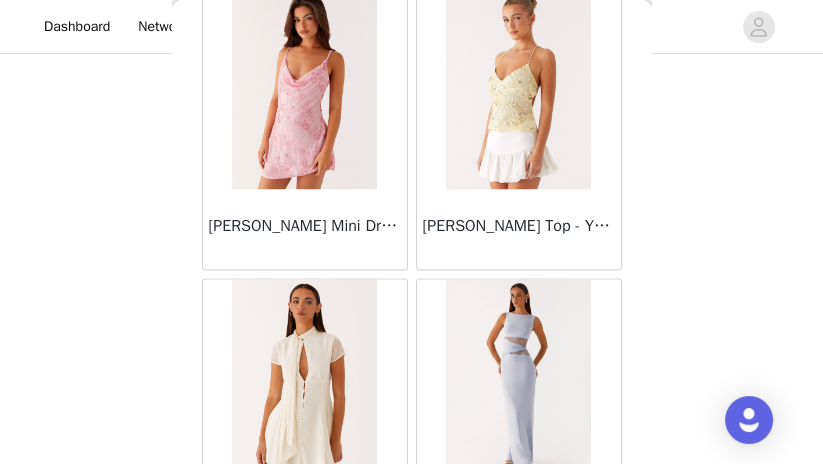 scroll, scrollTop: 31564, scrollLeft: 0, axis: vertical 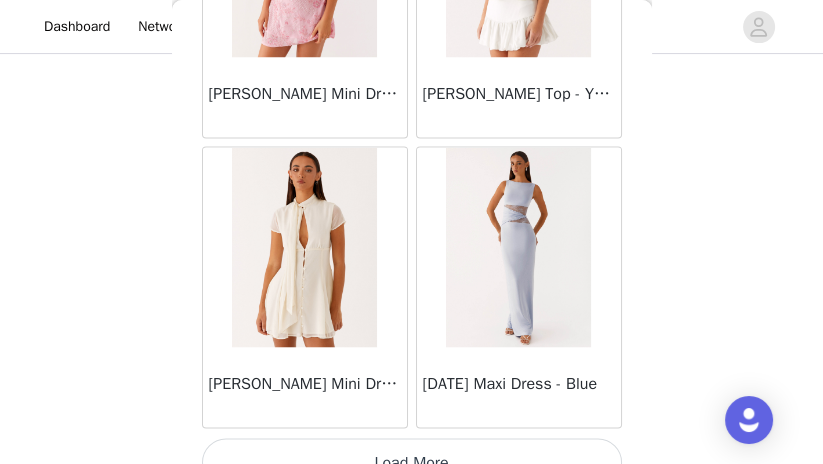 click on "Load More" at bounding box center [412, 462] 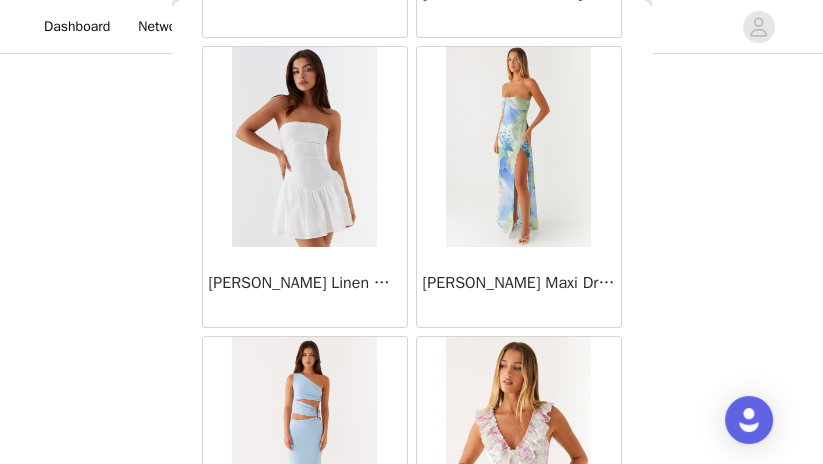 scroll, scrollTop: 34461, scrollLeft: 0, axis: vertical 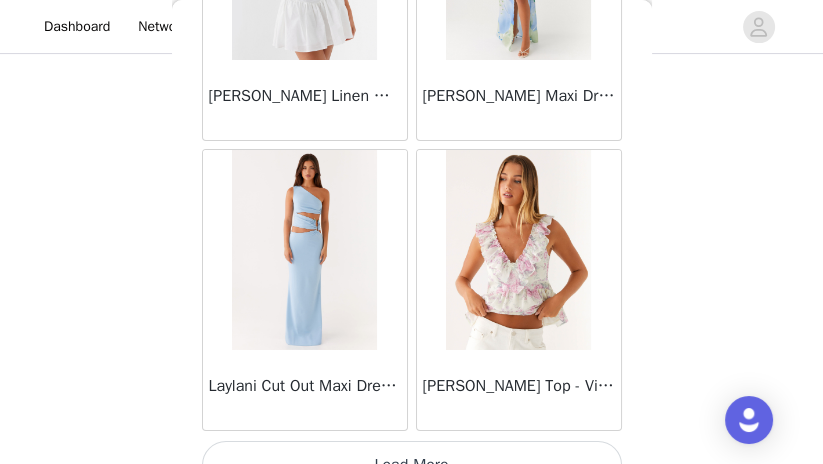 click on "Load More" at bounding box center [412, 465] 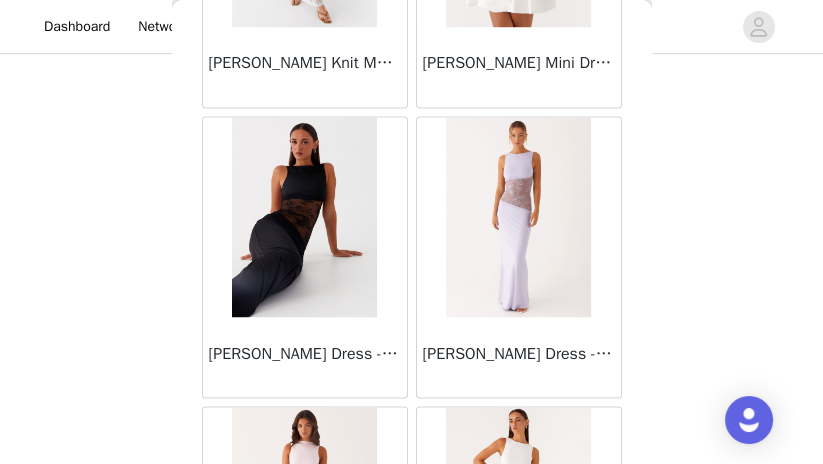 scroll, scrollTop: 37358, scrollLeft: 0, axis: vertical 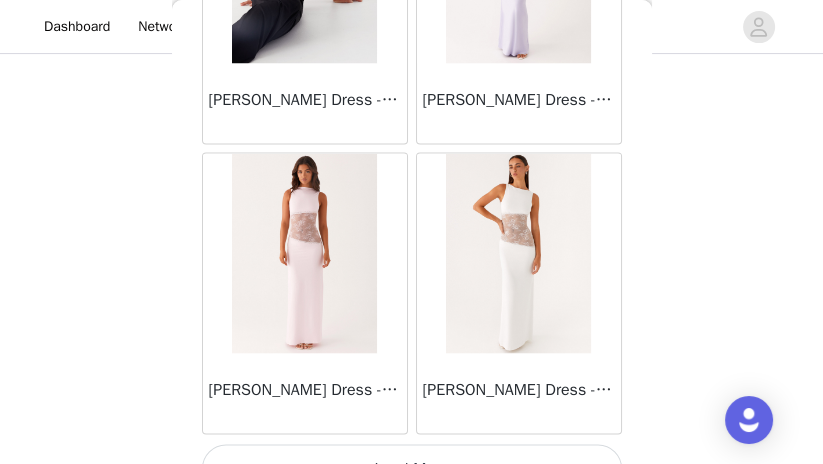 click on "Load More" at bounding box center [412, 468] 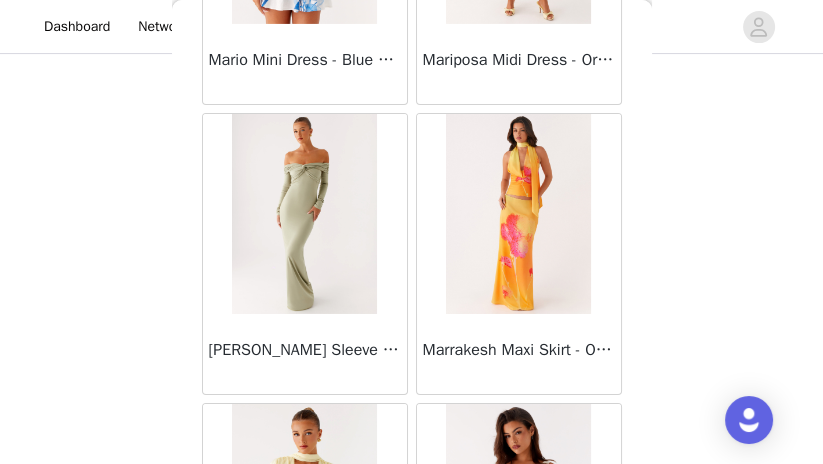 scroll, scrollTop: 40256, scrollLeft: 0, axis: vertical 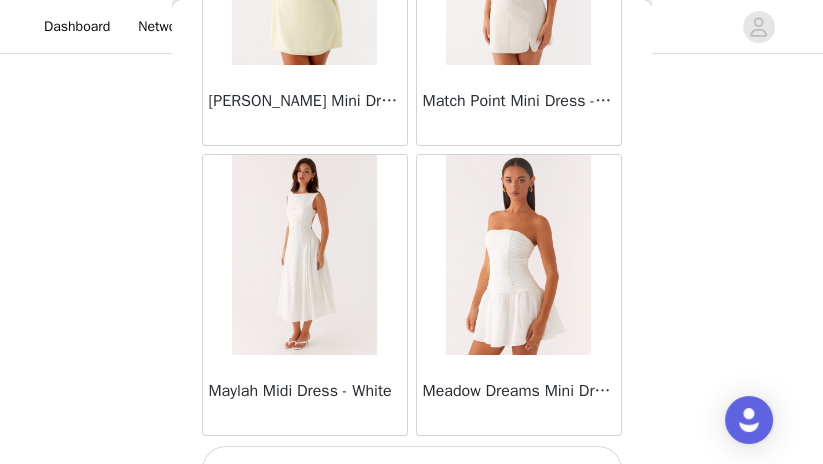 click on "Load More" at bounding box center [412, 470] 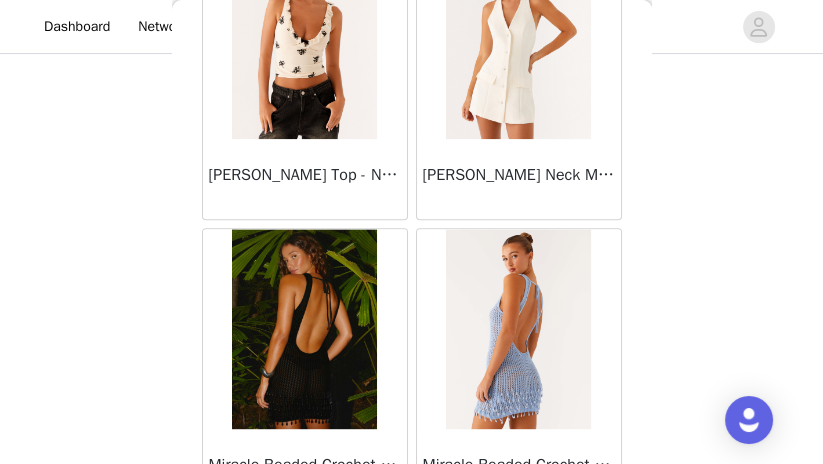 scroll, scrollTop: 43153, scrollLeft: 0, axis: vertical 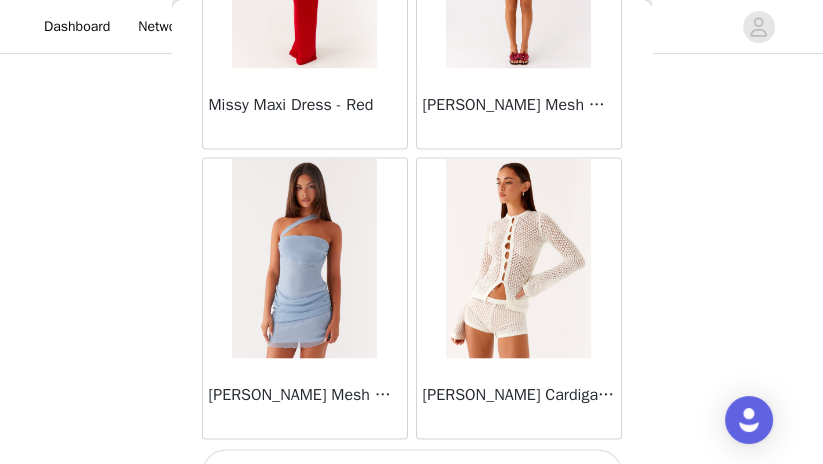 click on "Load More" at bounding box center (412, 473) 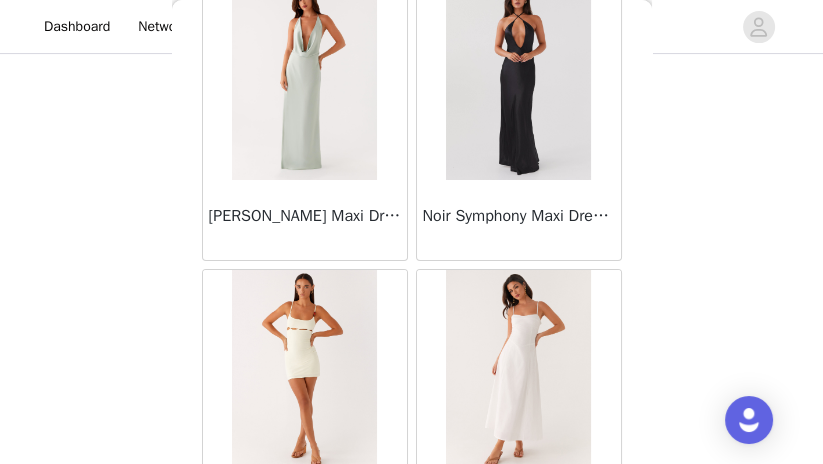 scroll, scrollTop: 46050, scrollLeft: 0, axis: vertical 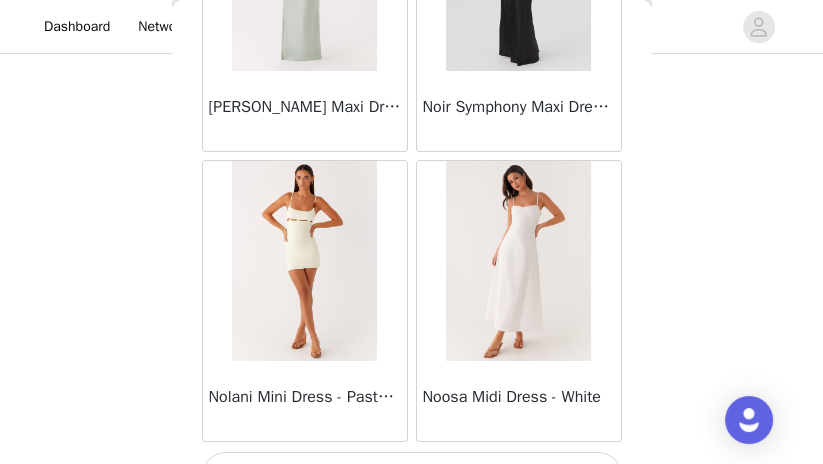 click on "Load More" at bounding box center [412, 476] 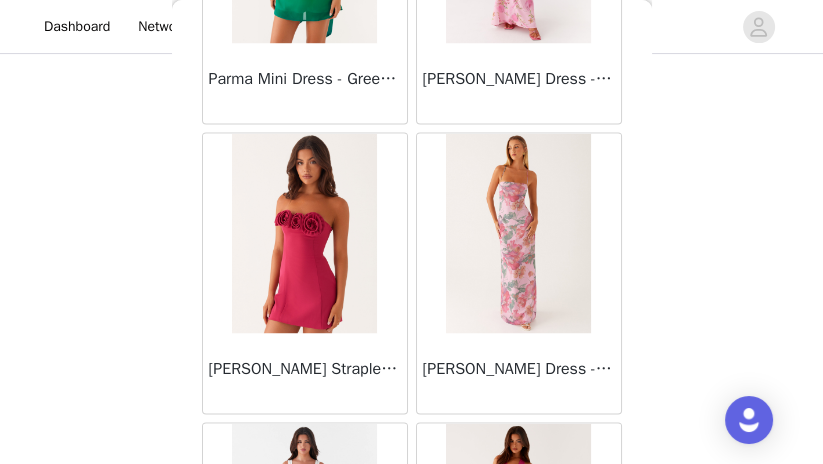 scroll, scrollTop: 48947, scrollLeft: 0, axis: vertical 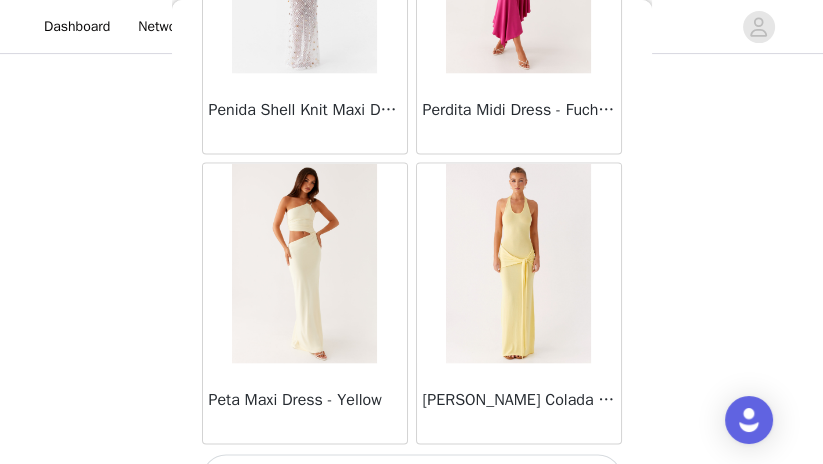 click on "Load More" at bounding box center (412, 479) 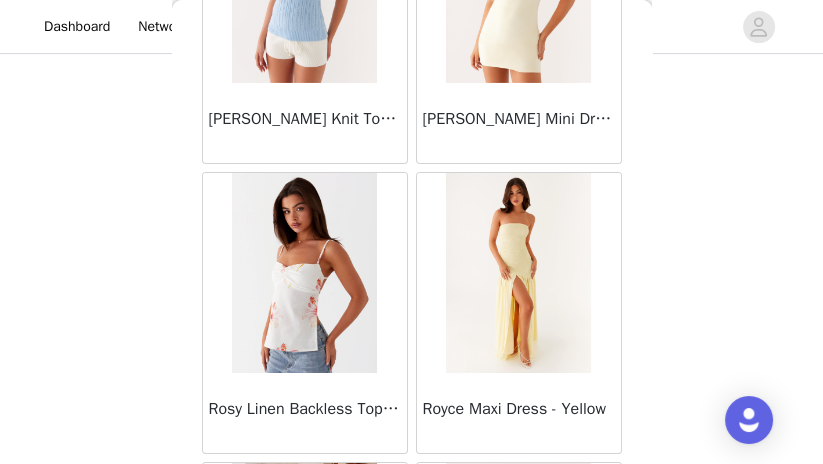 scroll, scrollTop: 51844, scrollLeft: 0, axis: vertical 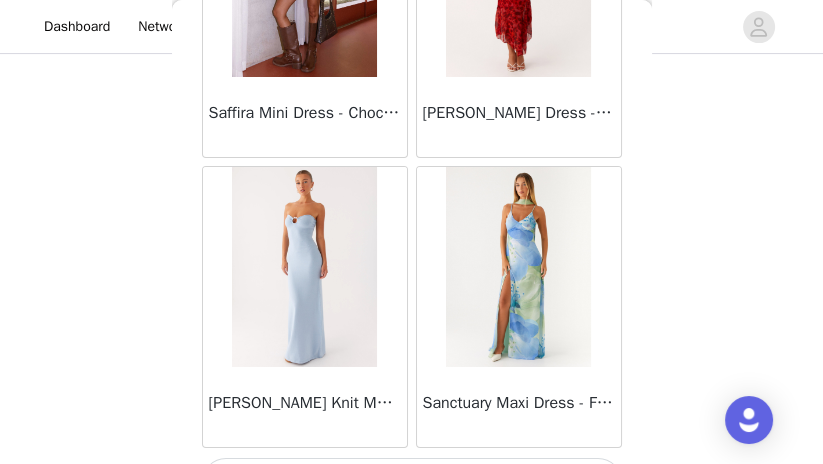 click on "Load More" at bounding box center [412, 482] 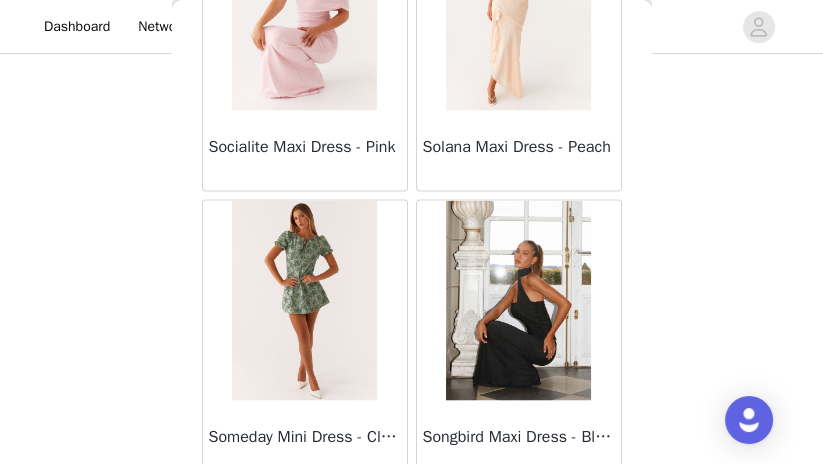scroll, scrollTop: 54741, scrollLeft: 0, axis: vertical 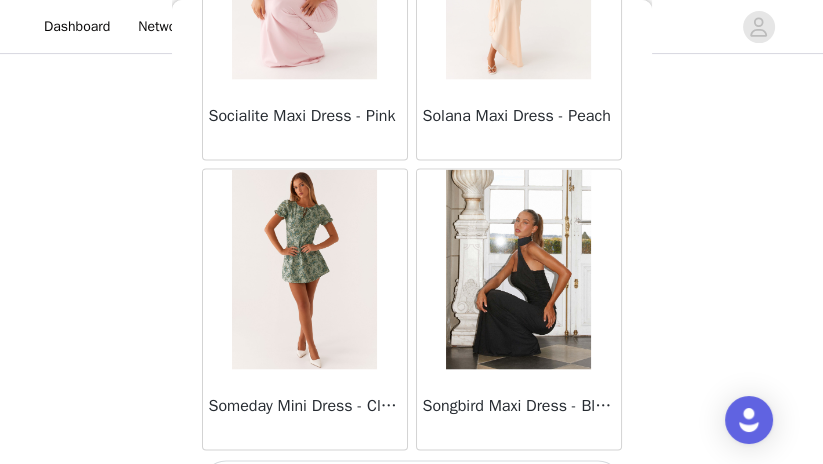 click on "Load More" at bounding box center [412, 485] 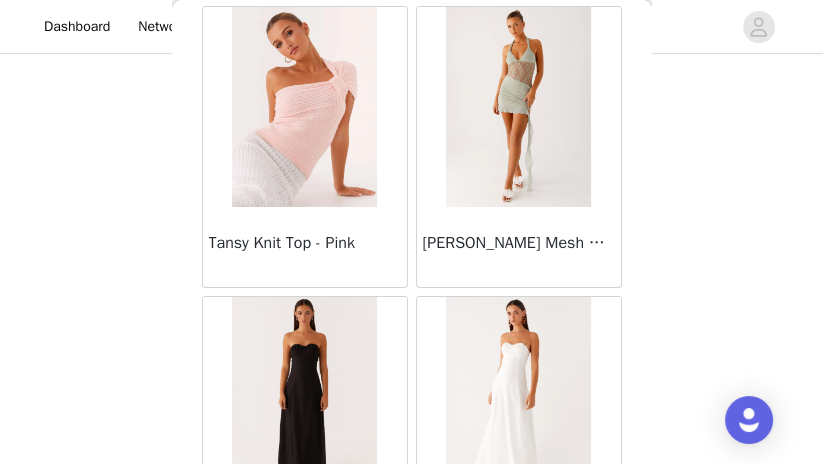 scroll, scrollTop: 57638, scrollLeft: 0, axis: vertical 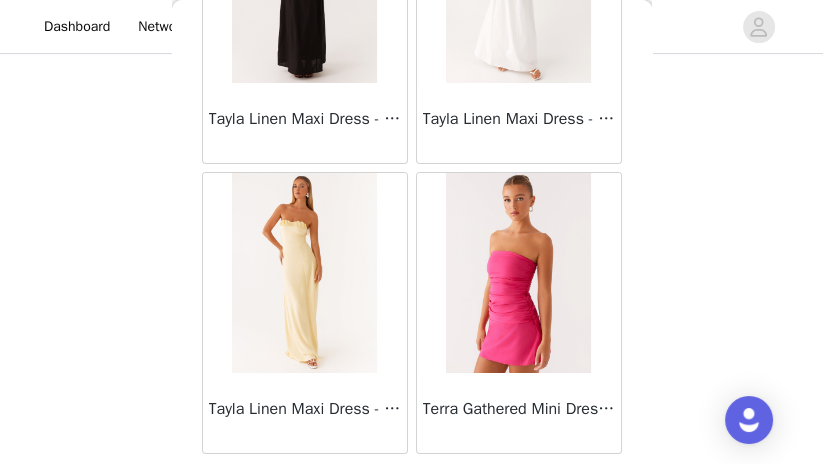 click on "Load More" at bounding box center (412, 488) 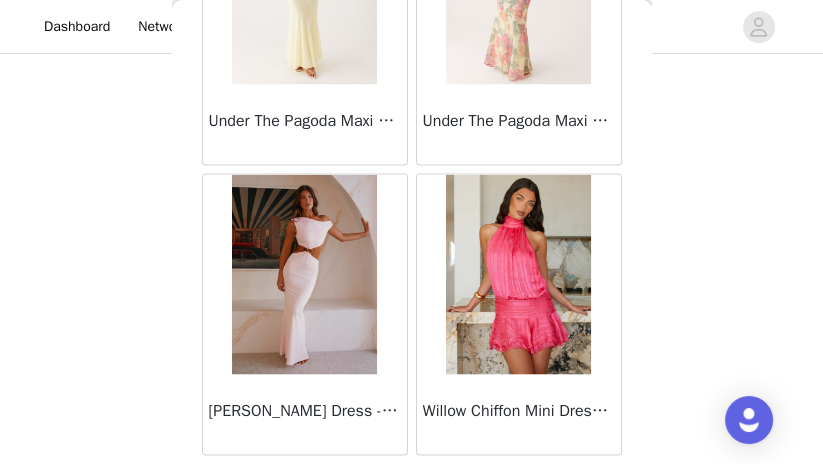 scroll, scrollTop: 60535, scrollLeft: 0, axis: vertical 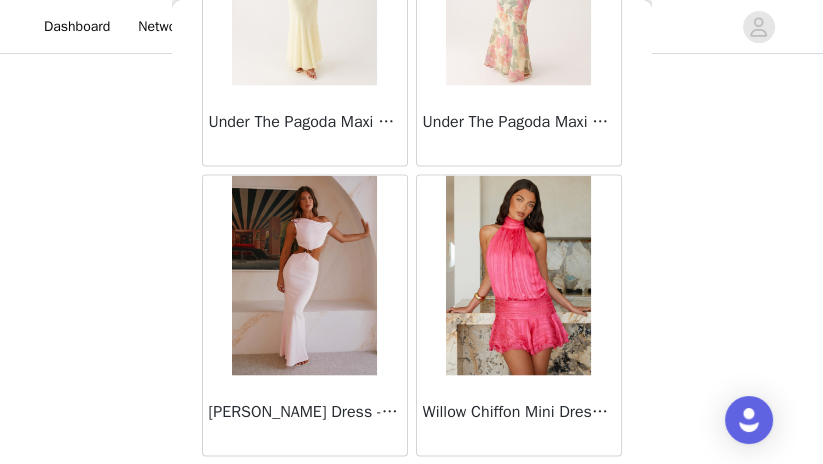 click on "Load More" at bounding box center [412, 491] 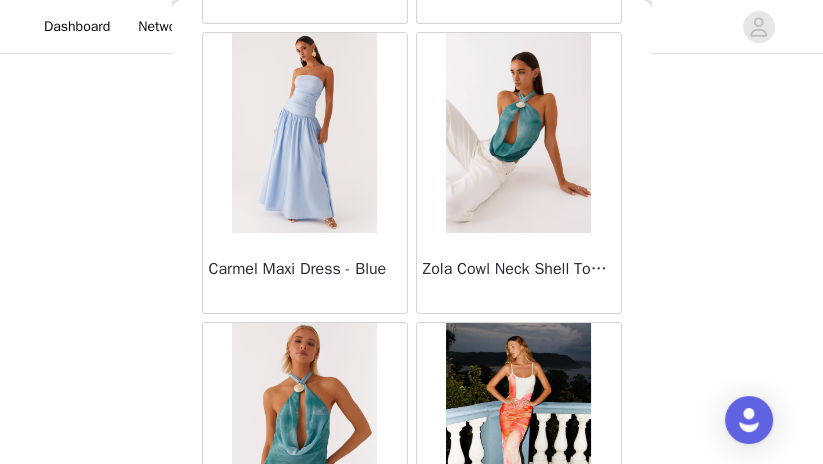 scroll, scrollTop: 63433, scrollLeft: 0, axis: vertical 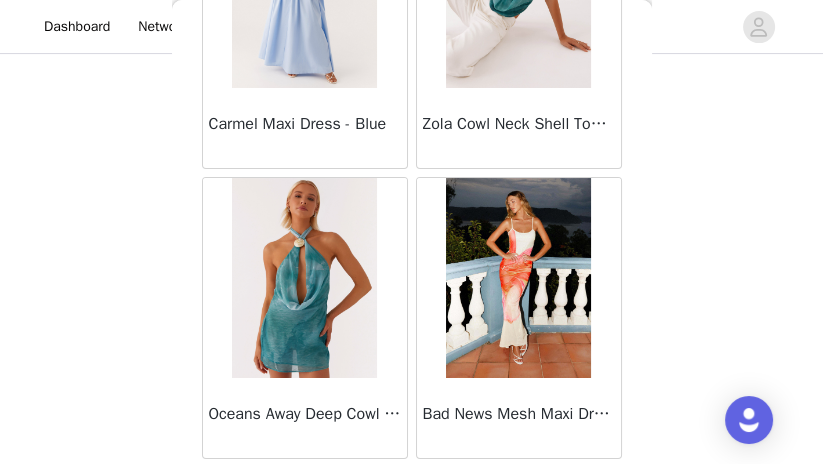click on "Load More" at bounding box center [412, 493] 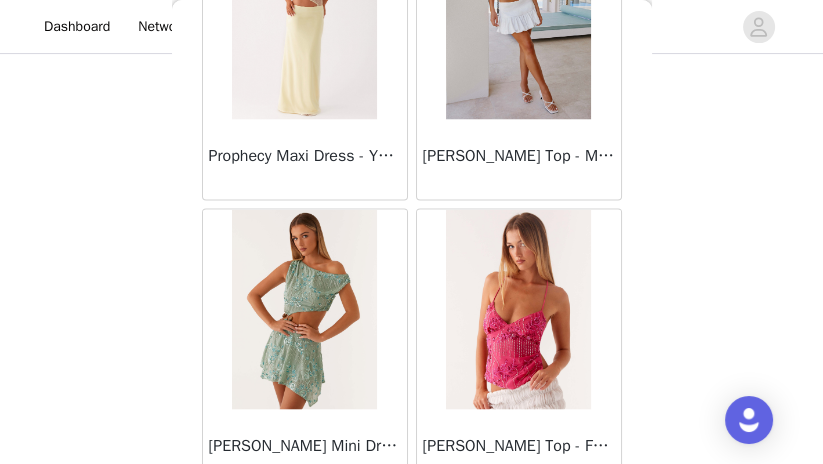 scroll, scrollTop: 66330, scrollLeft: 0, axis: vertical 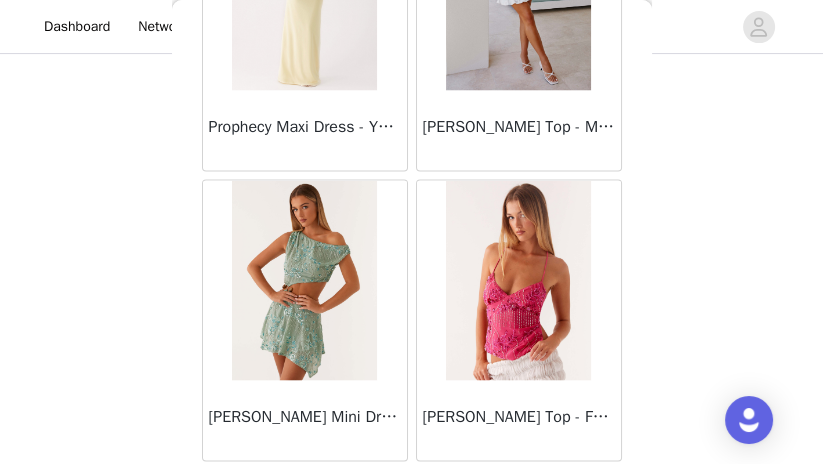 click on "Load More" at bounding box center (412, 496) 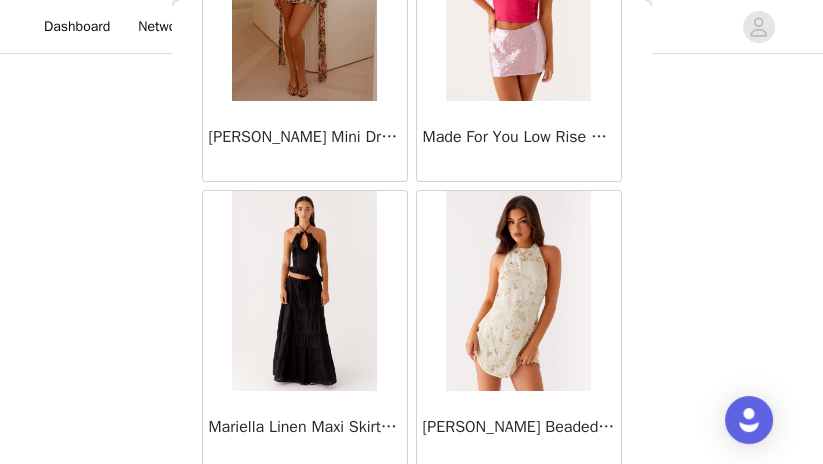 scroll, scrollTop: 69227, scrollLeft: 0, axis: vertical 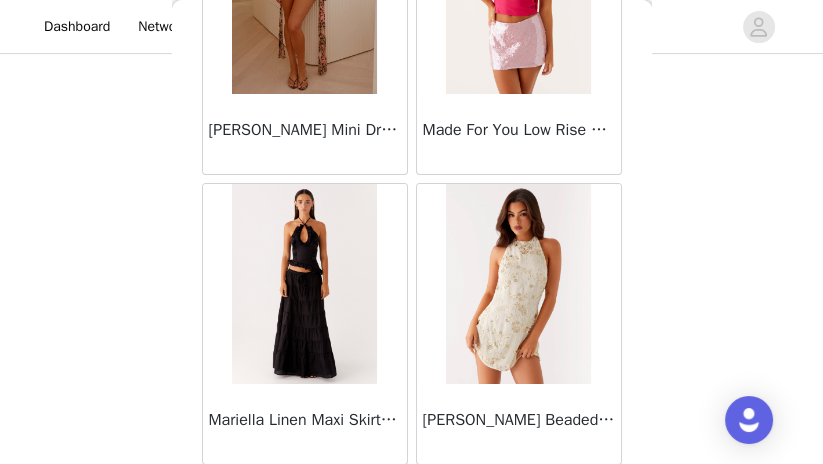 click on "Load More" at bounding box center [412, 499] 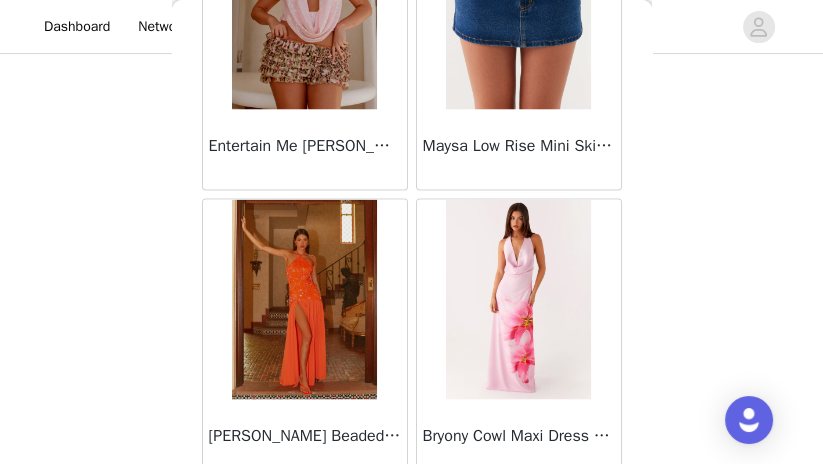 scroll, scrollTop: 72124, scrollLeft: 0, axis: vertical 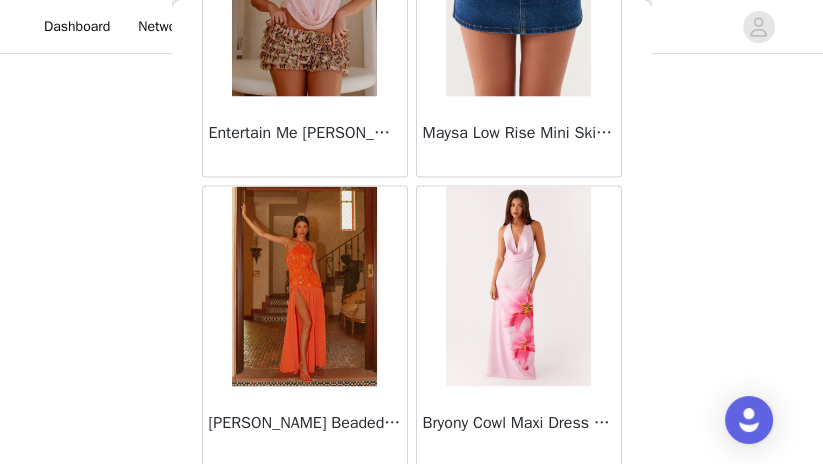 click on "Load More" at bounding box center [412, 502] 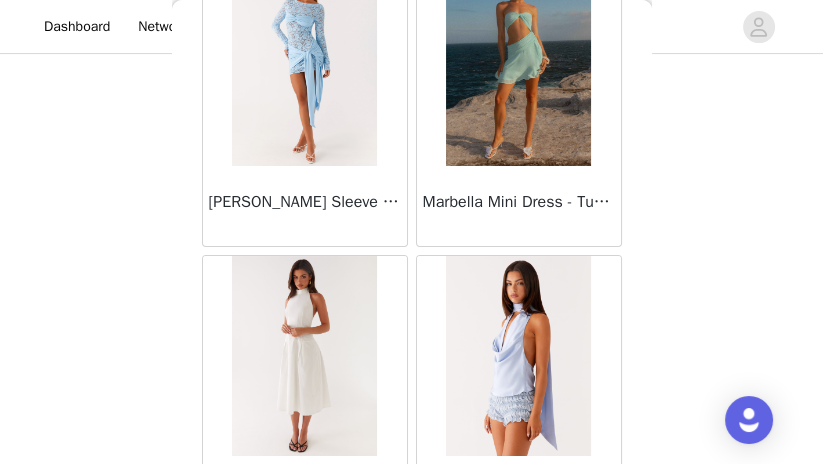 scroll, scrollTop: 75021, scrollLeft: 0, axis: vertical 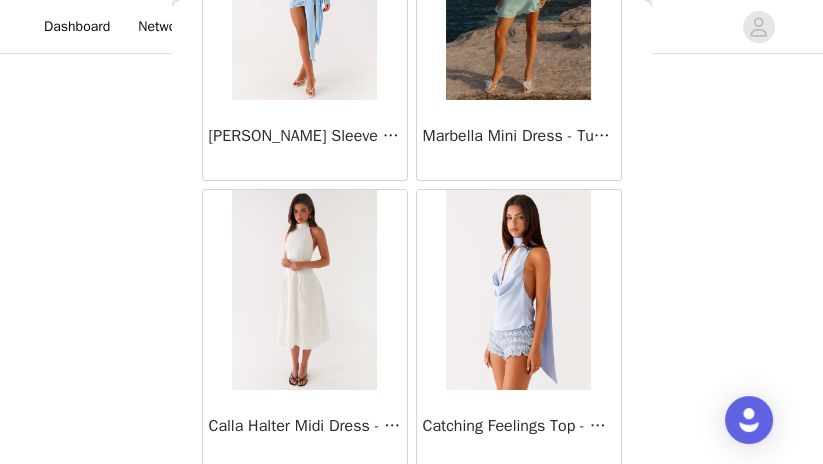 click on "Load More" at bounding box center [412, 505] 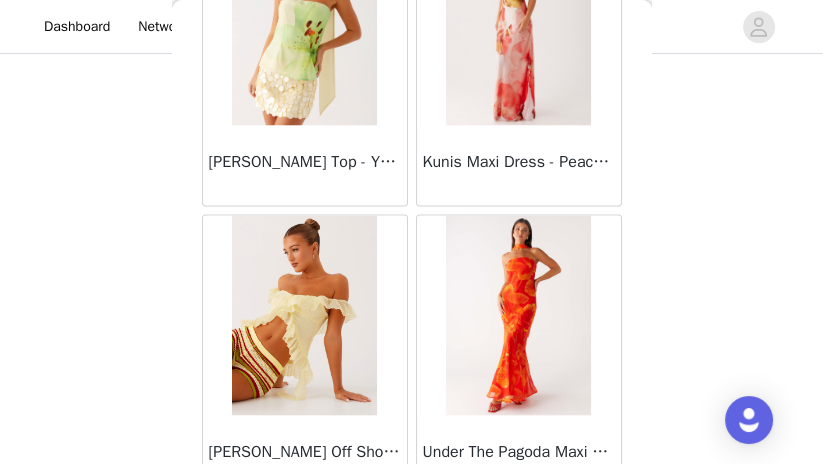 scroll, scrollTop: 77918, scrollLeft: 0, axis: vertical 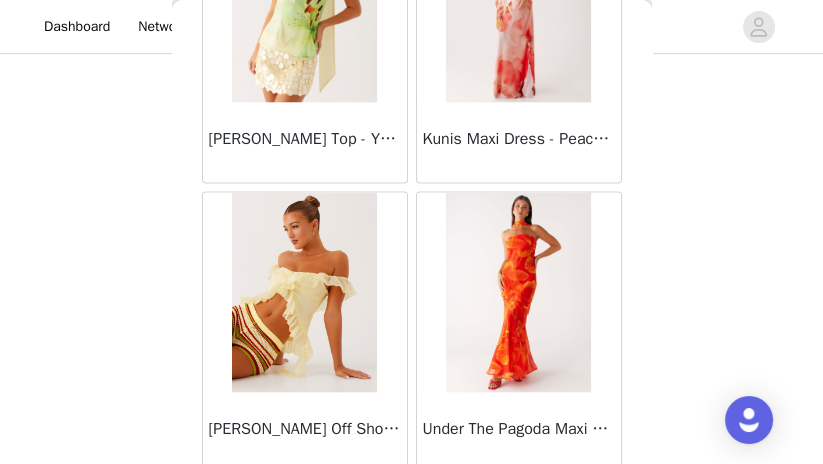 click on "Load More" at bounding box center (412, 508) 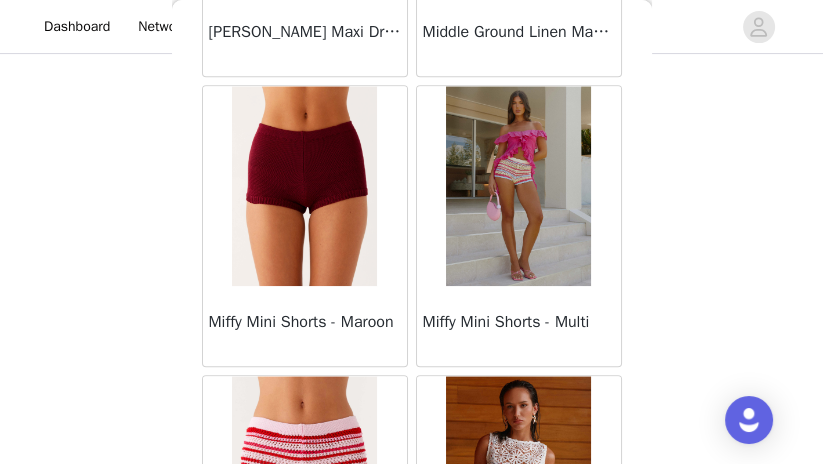 scroll, scrollTop: 41486, scrollLeft: 0, axis: vertical 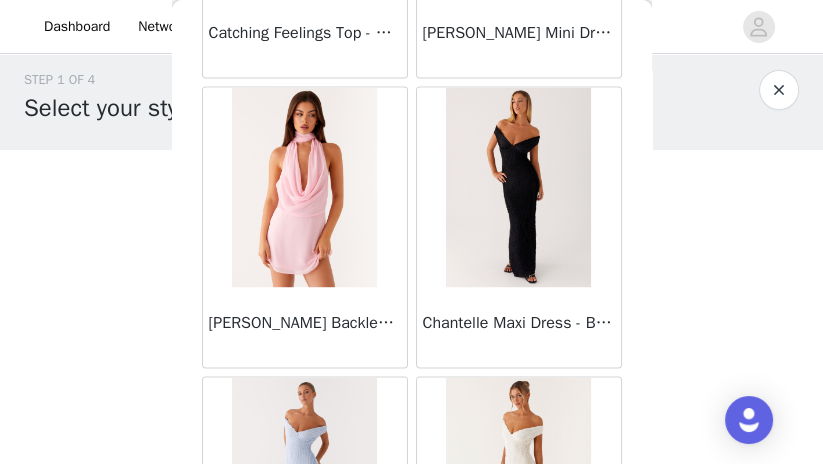 click at bounding box center [305, 187] 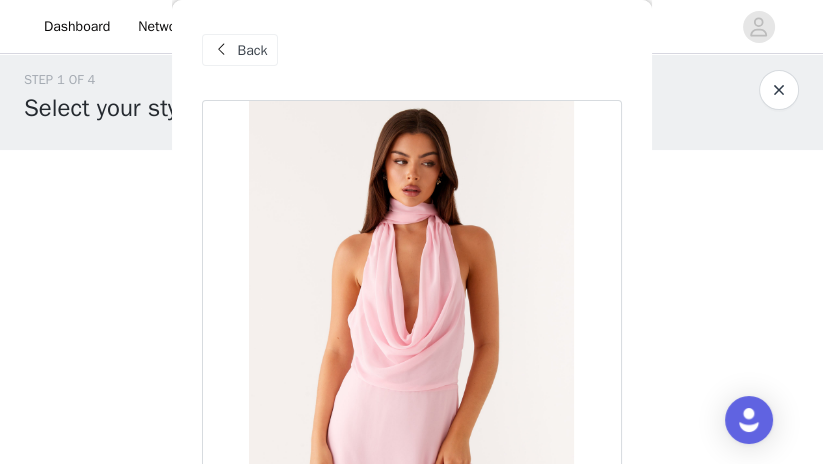 scroll, scrollTop: 596, scrollLeft: 0, axis: vertical 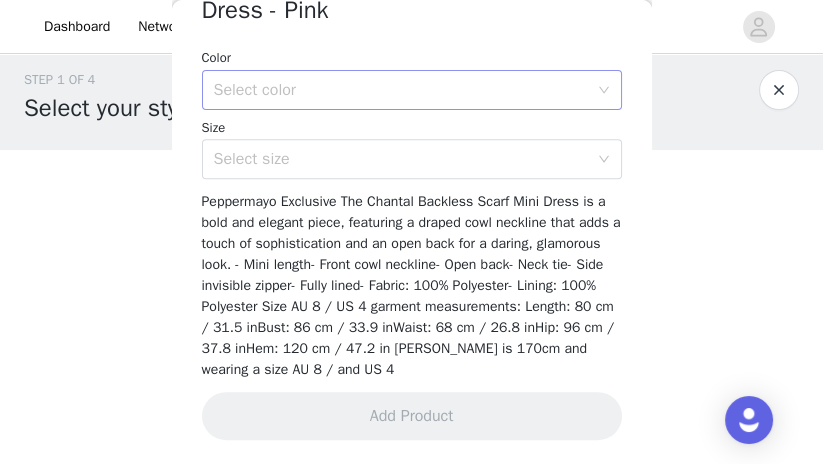 click on "Select color" at bounding box center (401, 90) 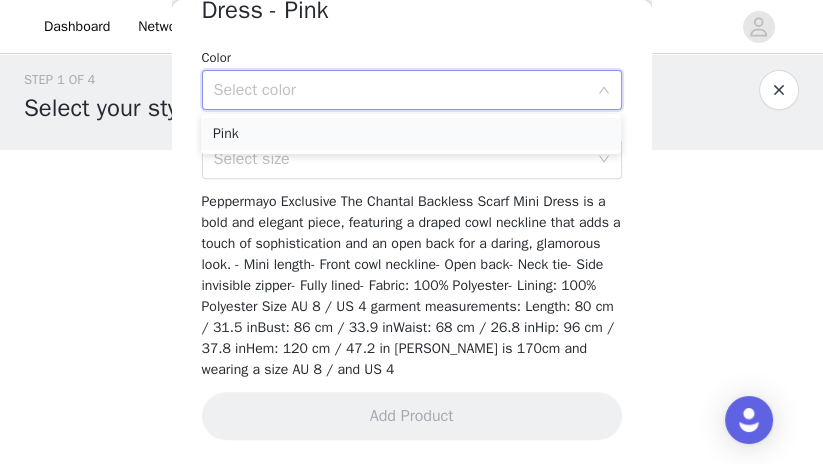 click on "Pink" at bounding box center [411, 134] 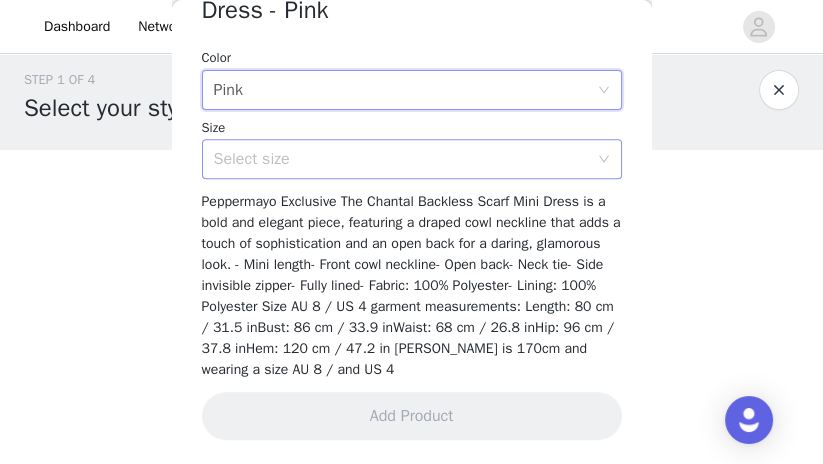 click on "Select size" at bounding box center (401, 159) 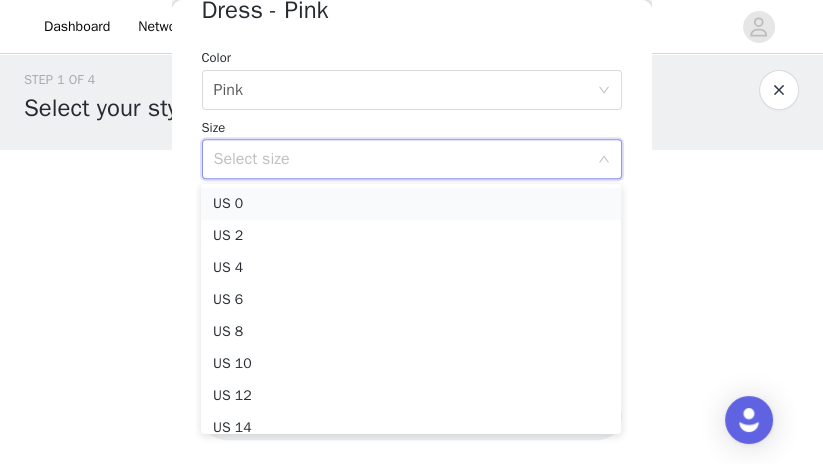 click on "US 0" at bounding box center (411, 204) 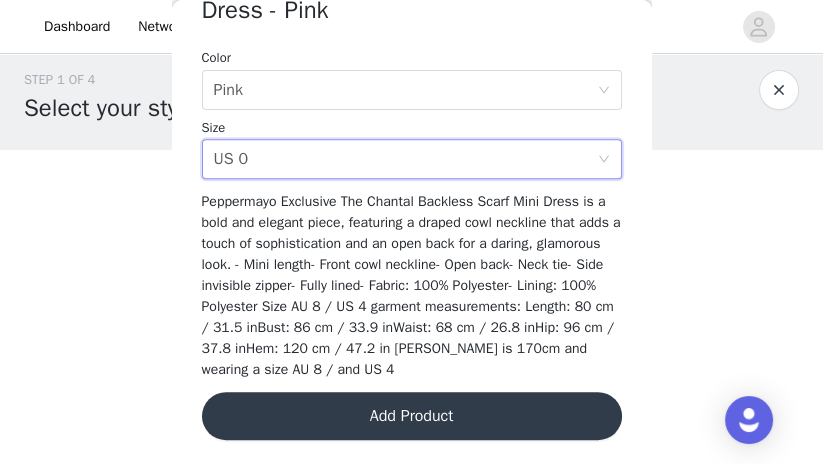 click on "Add Product" at bounding box center (412, 416) 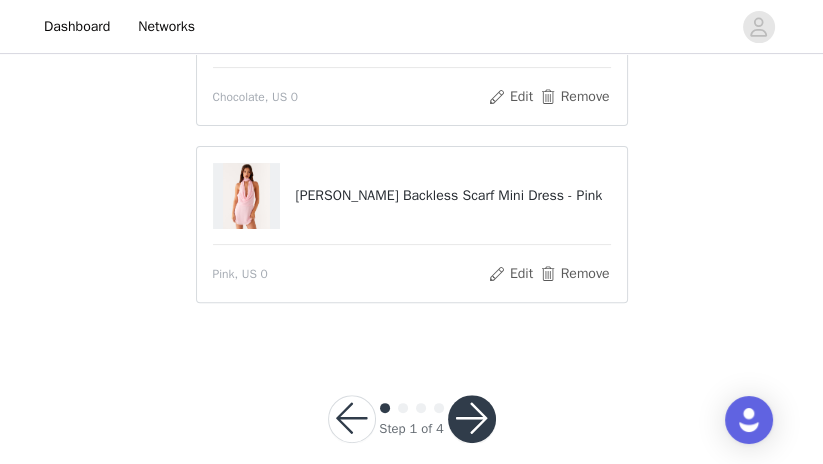 scroll, scrollTop: 455, scrollLeft: 0, axis: vertical 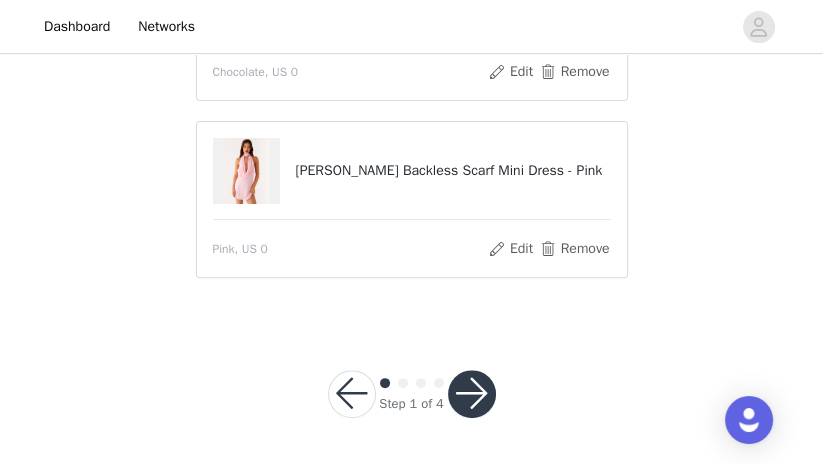 click at bounding box center (472, 394) 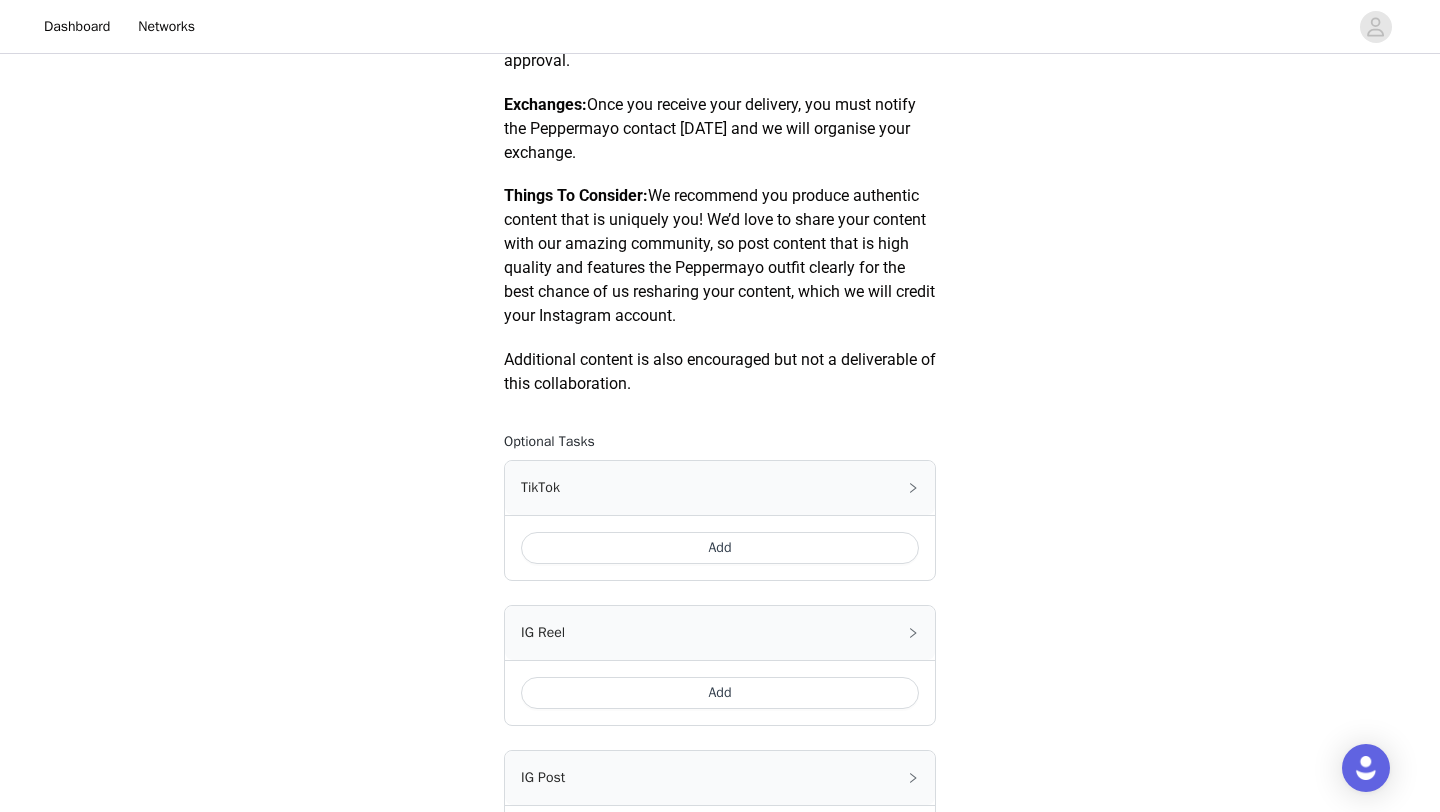 scroll, scrollTop: 993, scrollLeft: 0, axis: vertical 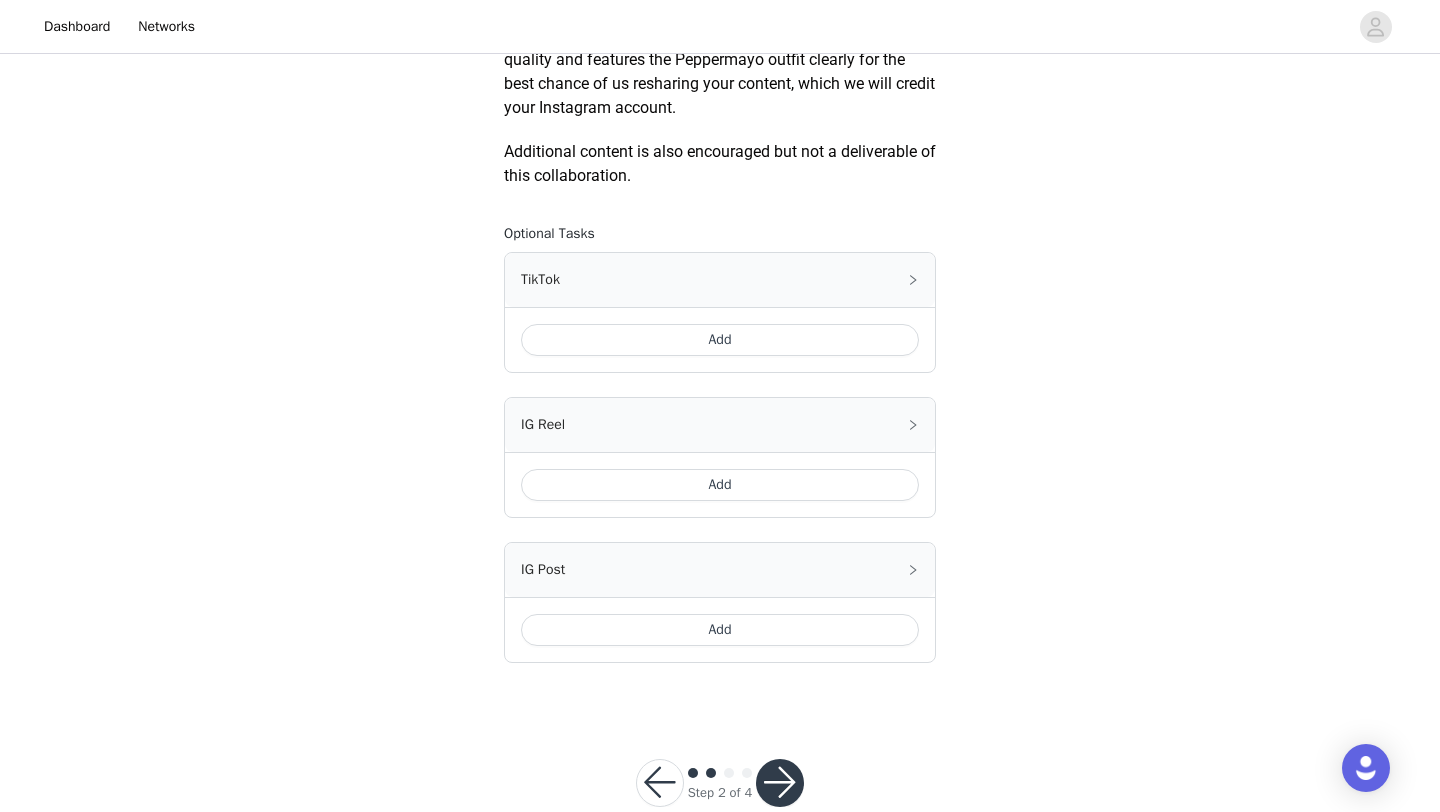 click at bounding box center (660, 783) 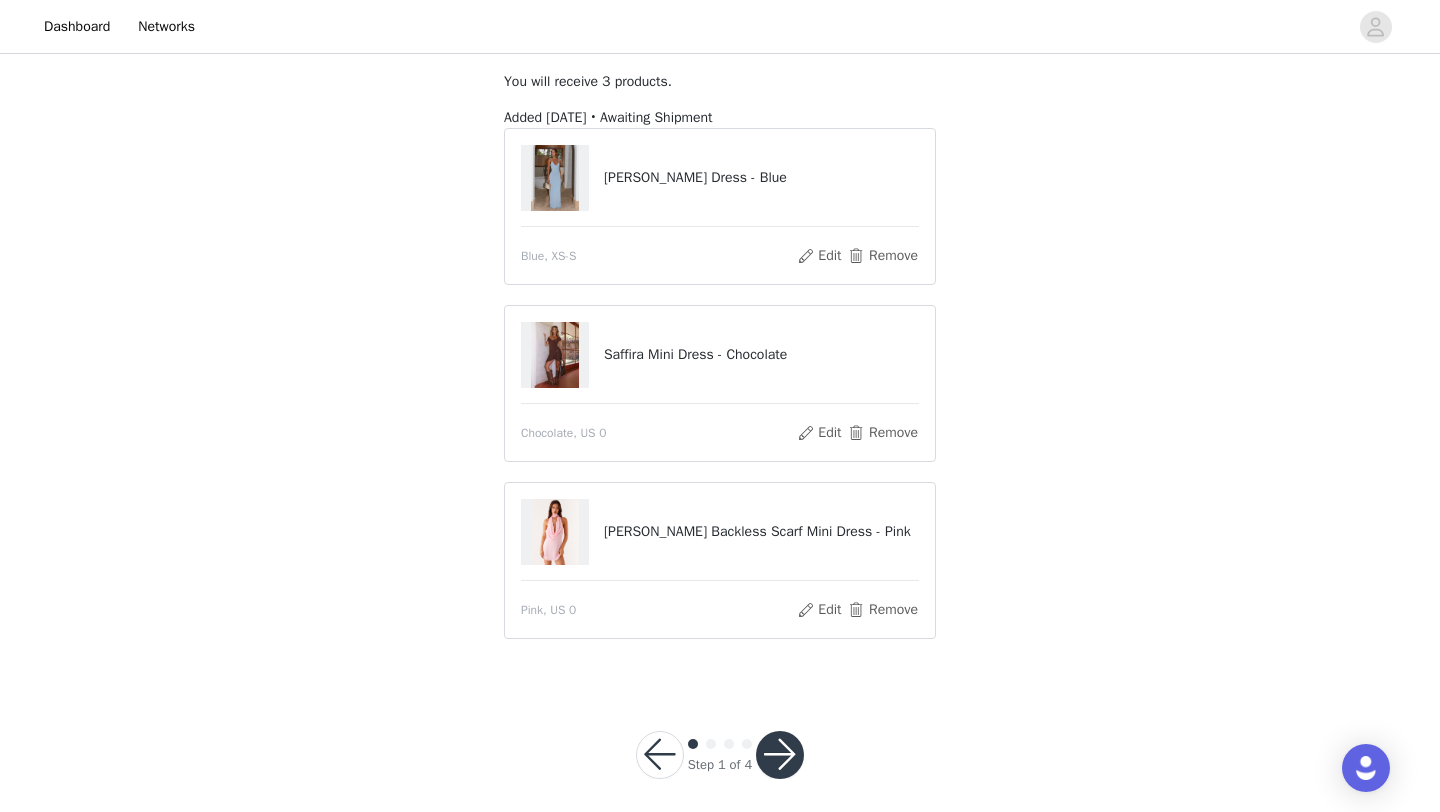 scroll, scrollTop: 118, scrollLeft: 0, axis: vertical 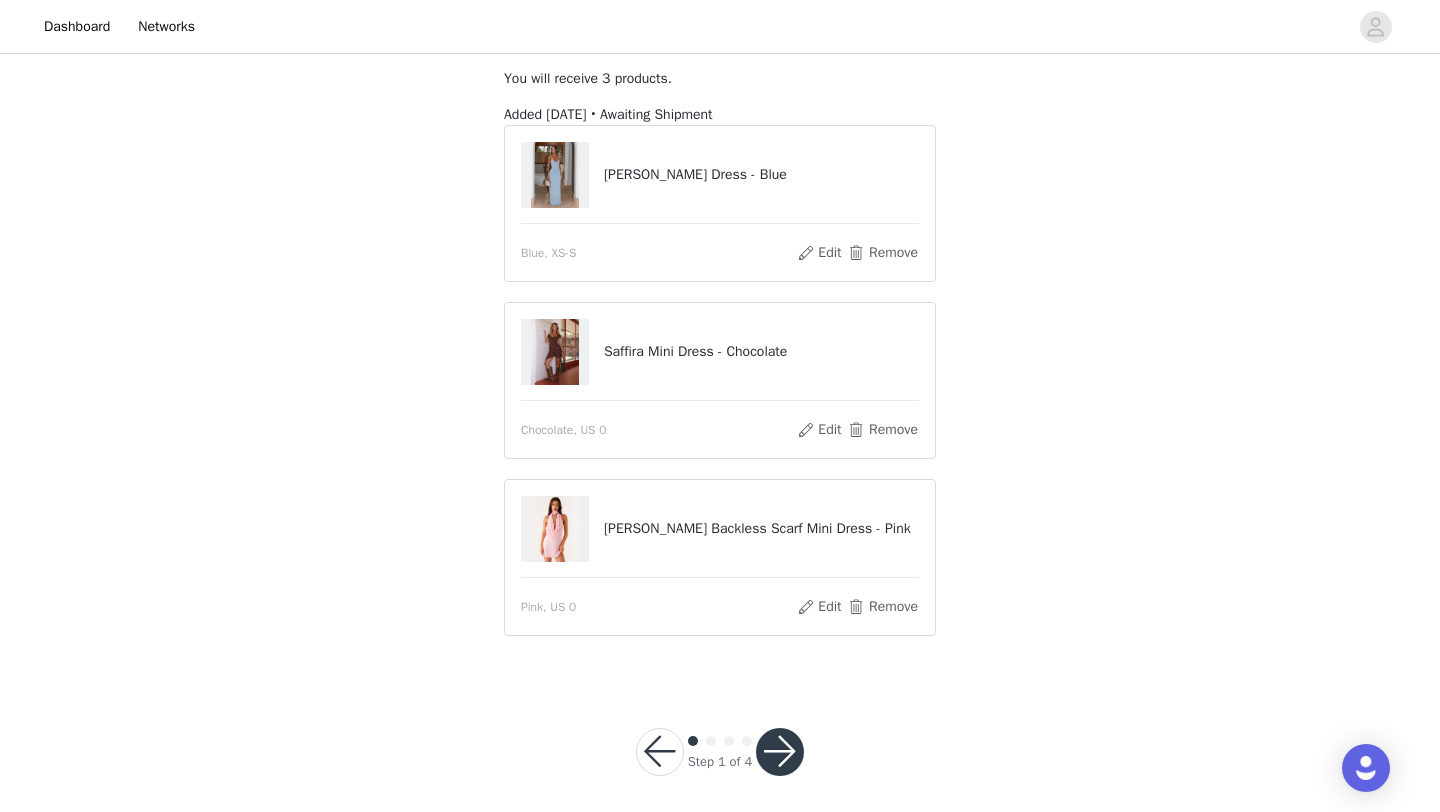click at bounding box center [780, 752] 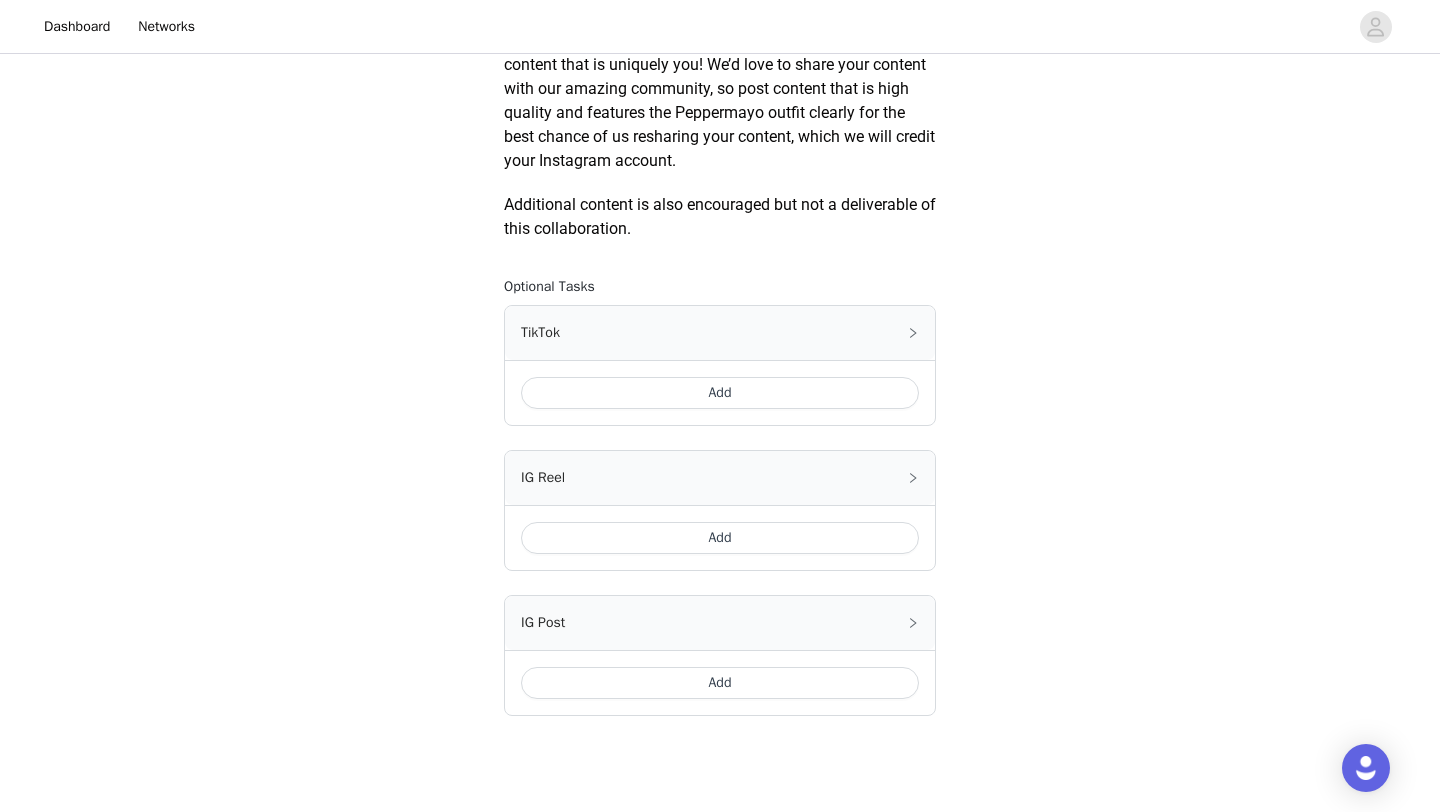 scroll, scrollTop: 984, scrollLeft: 0, axis: vertical 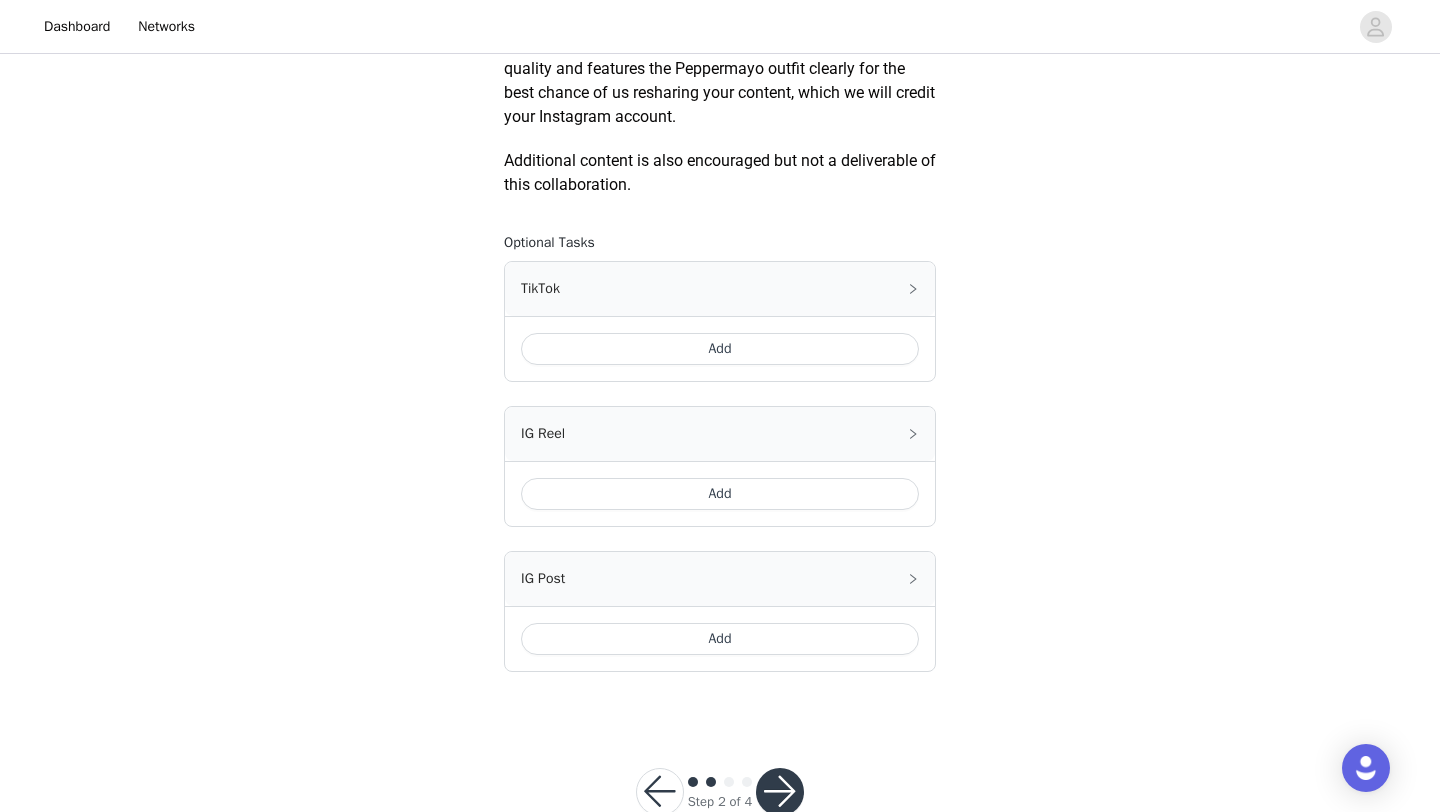 click on "Add" at bounding box center (720, 494) 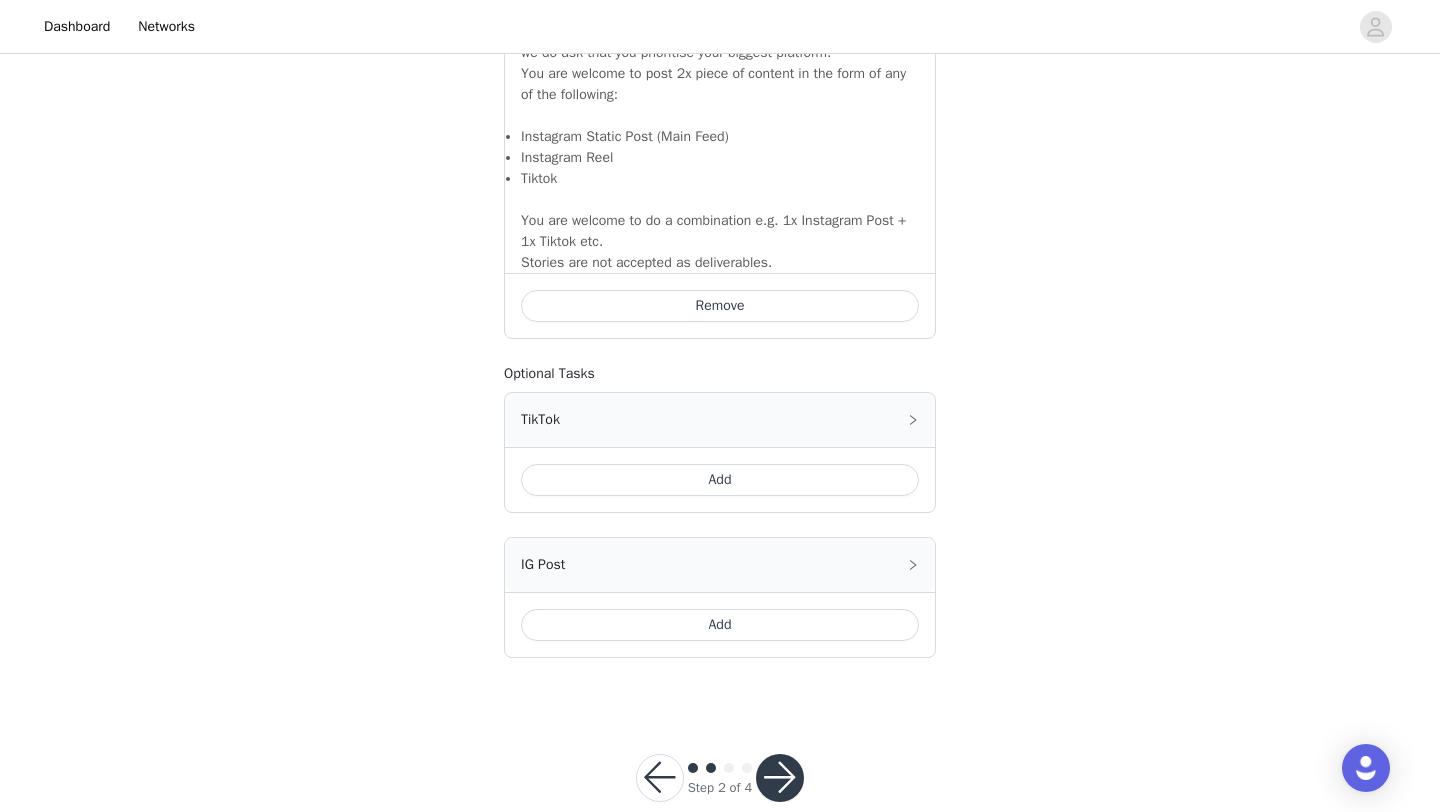 scroll, scrollTop: 1392, scrollLeft: 0, axis: vertical 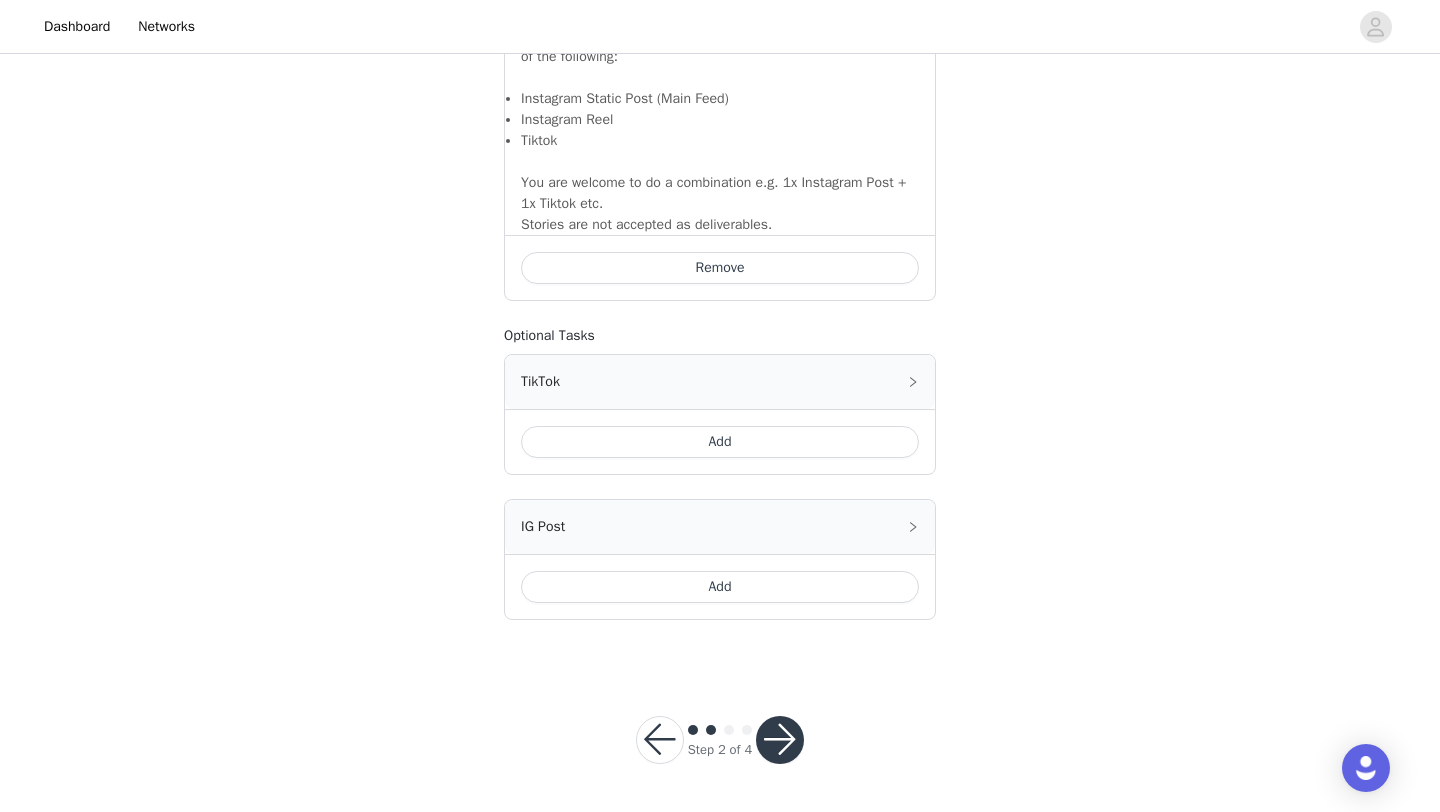 click on "Add" at bounding box center [720, 587] 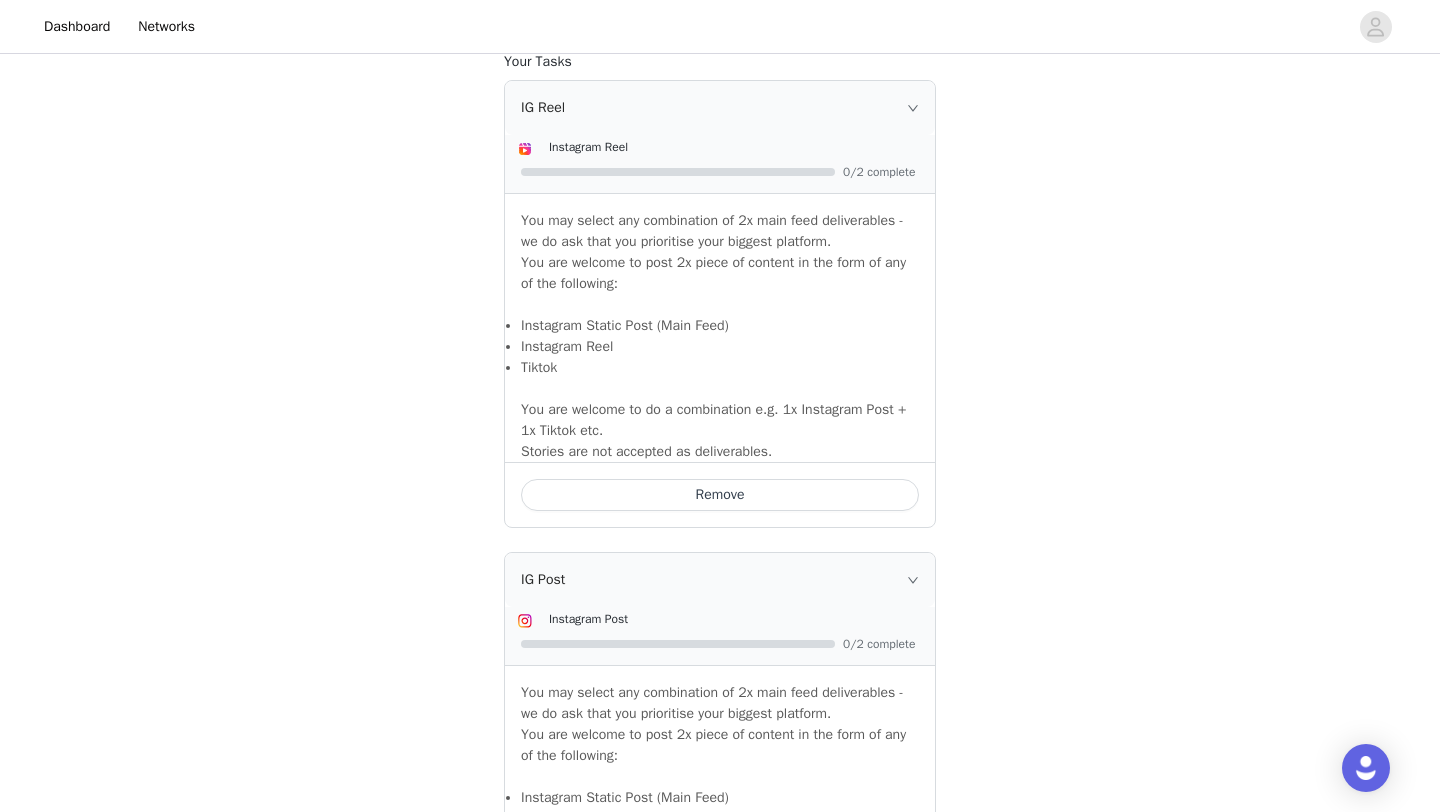scroll, scrollTop: 1163, scrollLeft: 0, axis: vertical 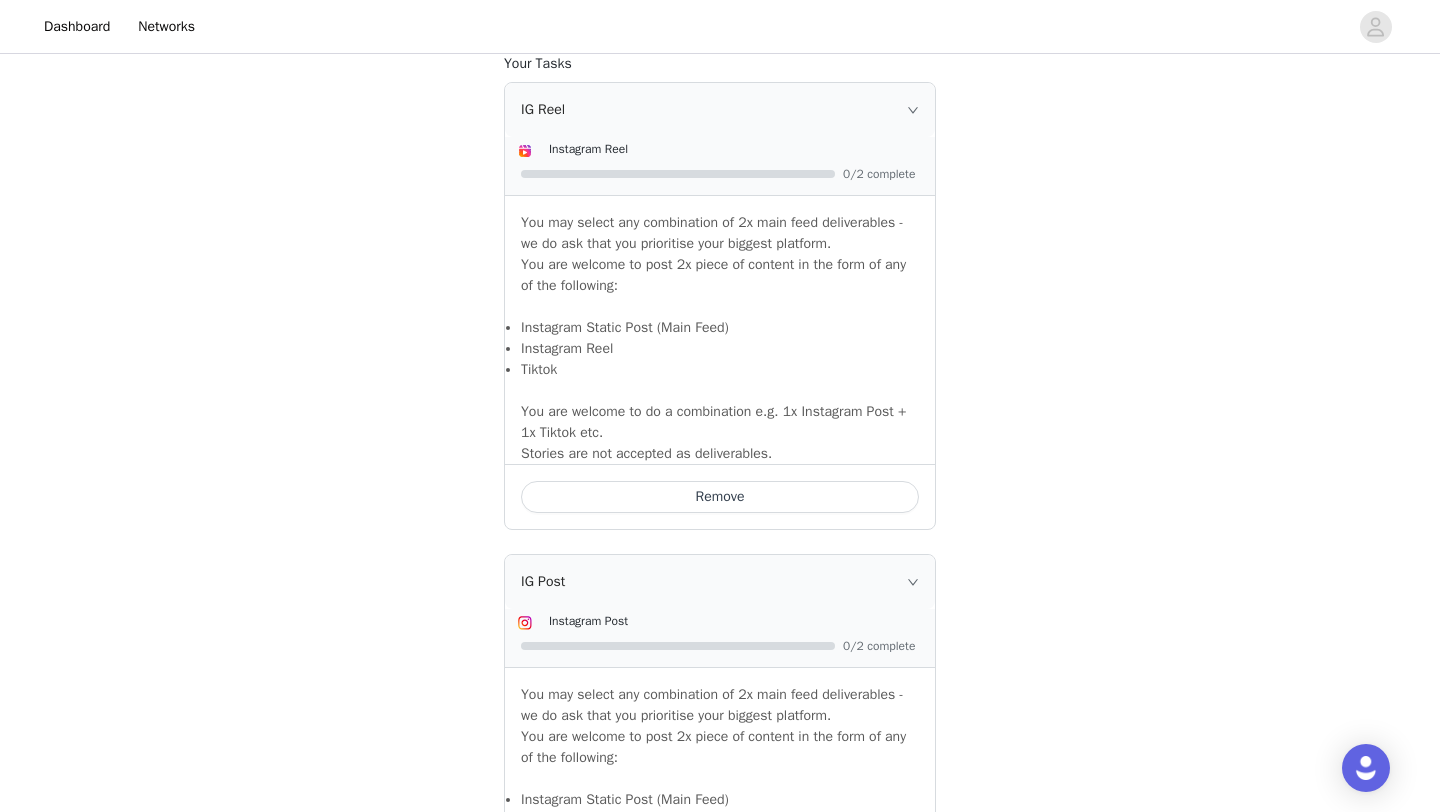 click on "Remove" at bounding box center (720, 497) 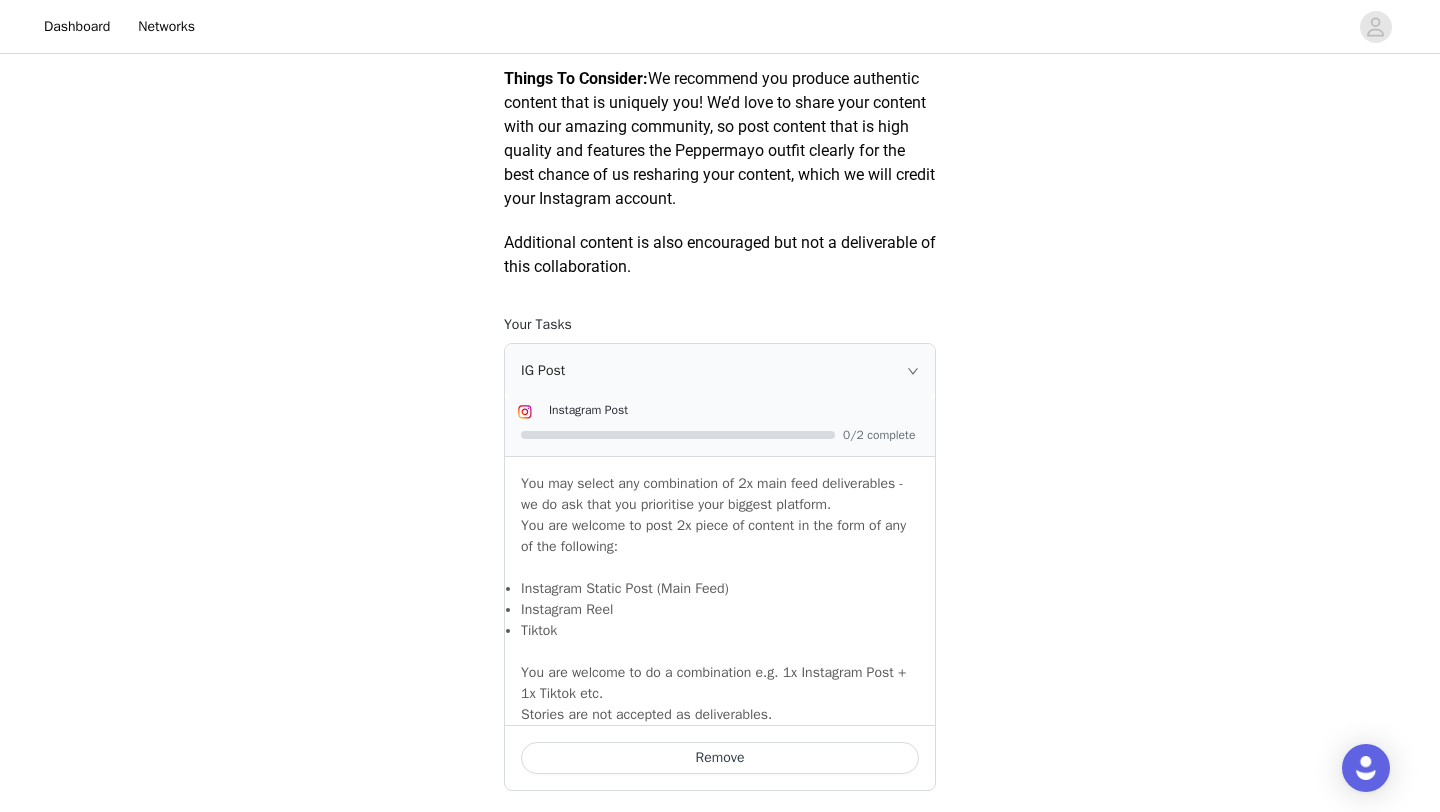 scroll, scrollTop: 816, scrollLeft: 0, axis: vertical 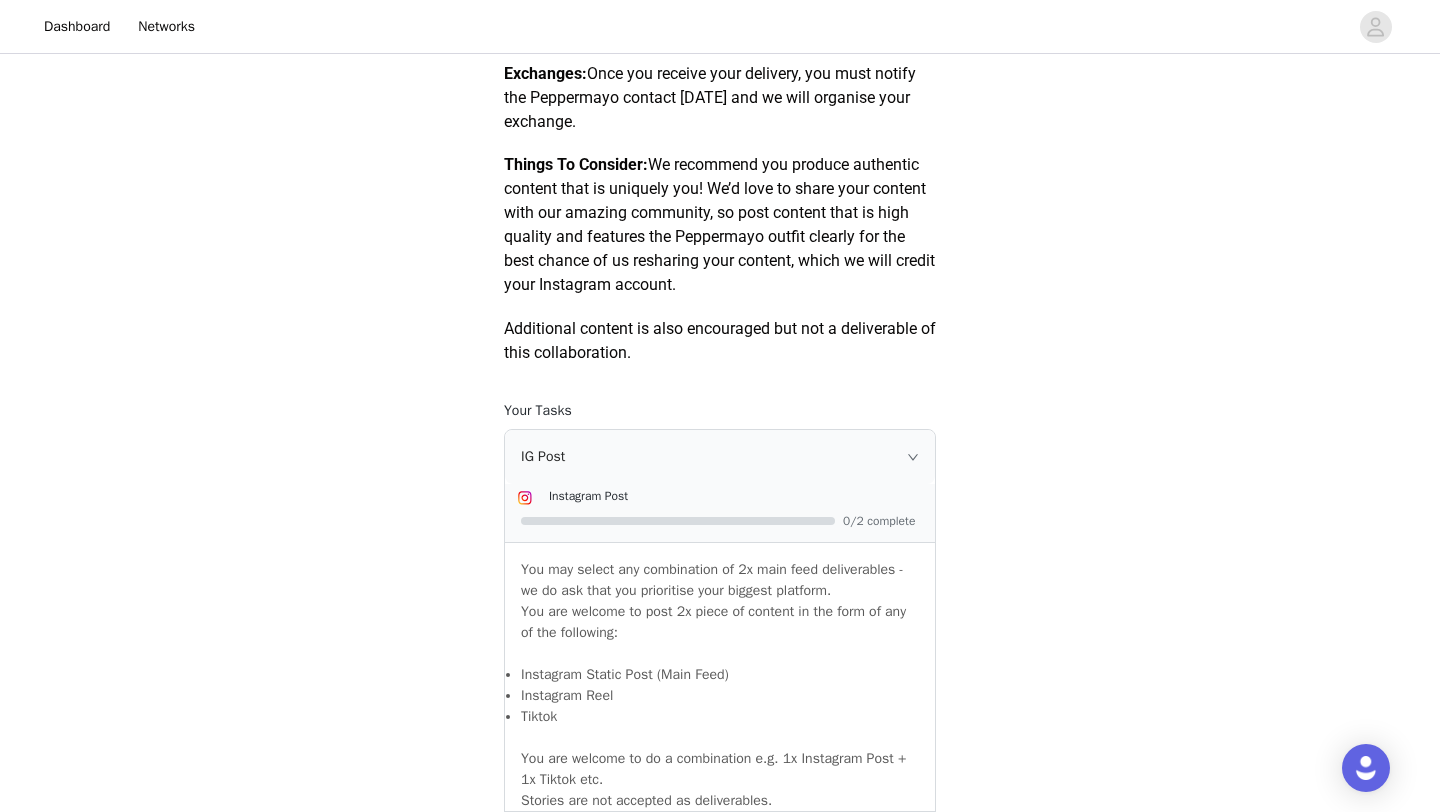 click 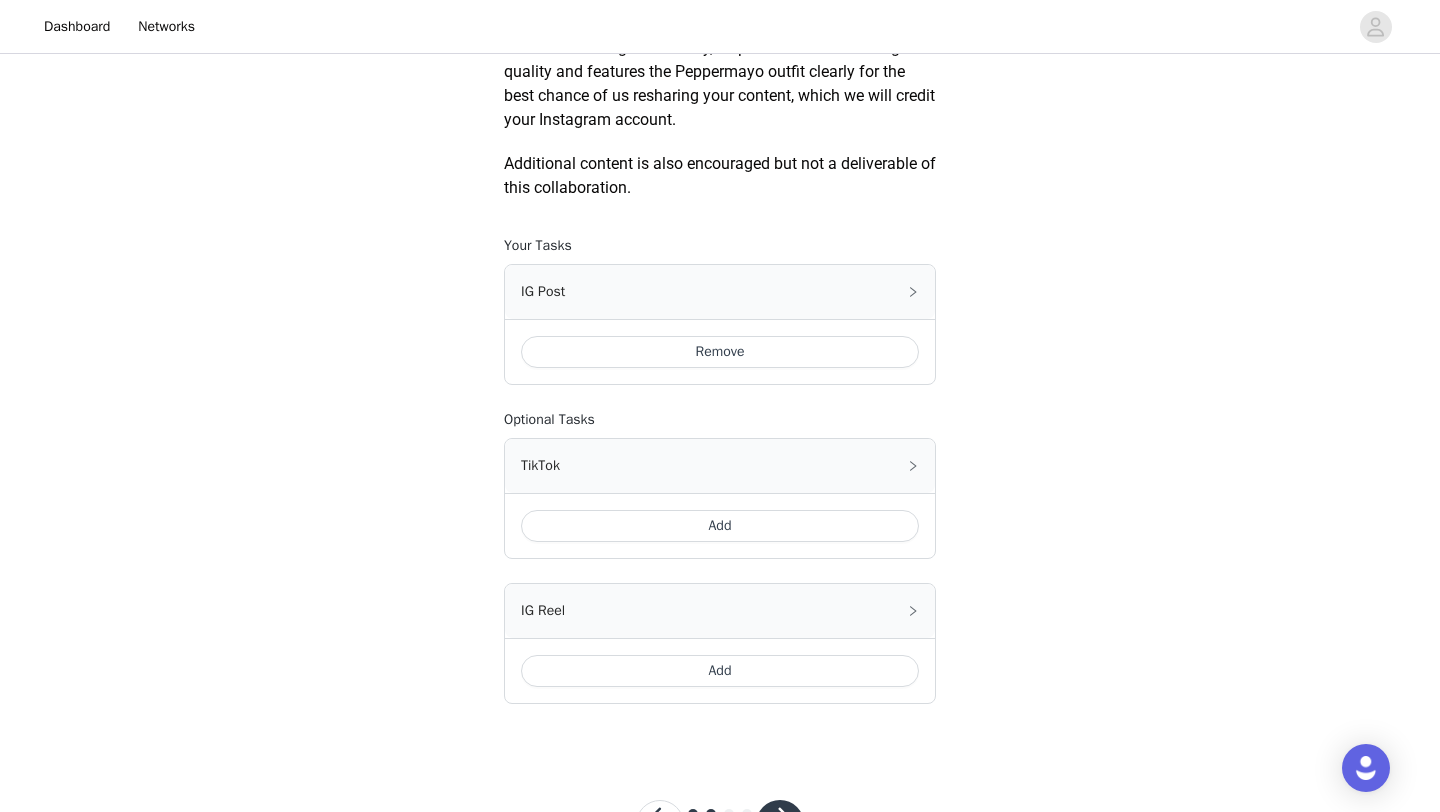 scroll, scrollTop: 1005, scrollLeft: 0, axis: vertical 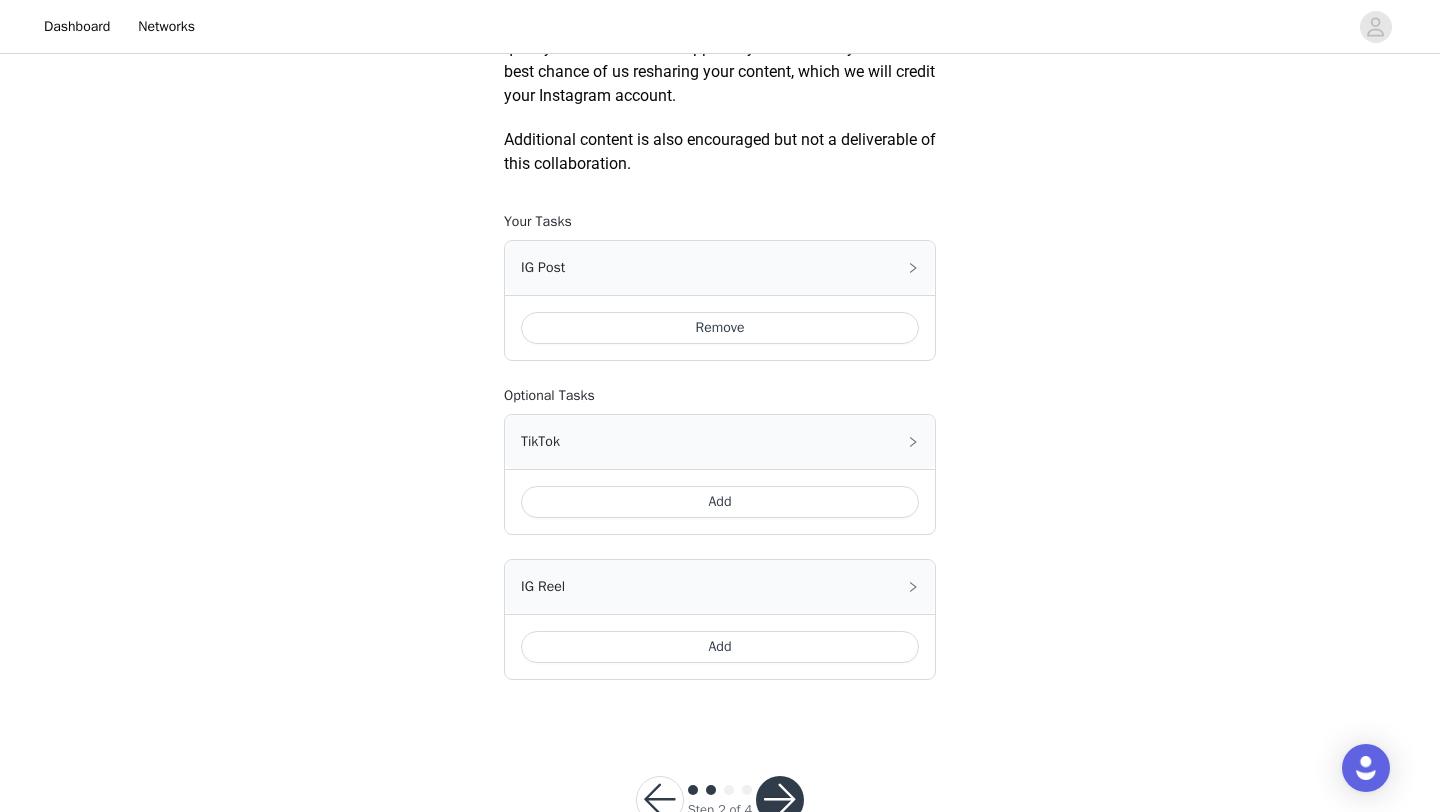 click on "IG Post" at bounding box center [720, 268] 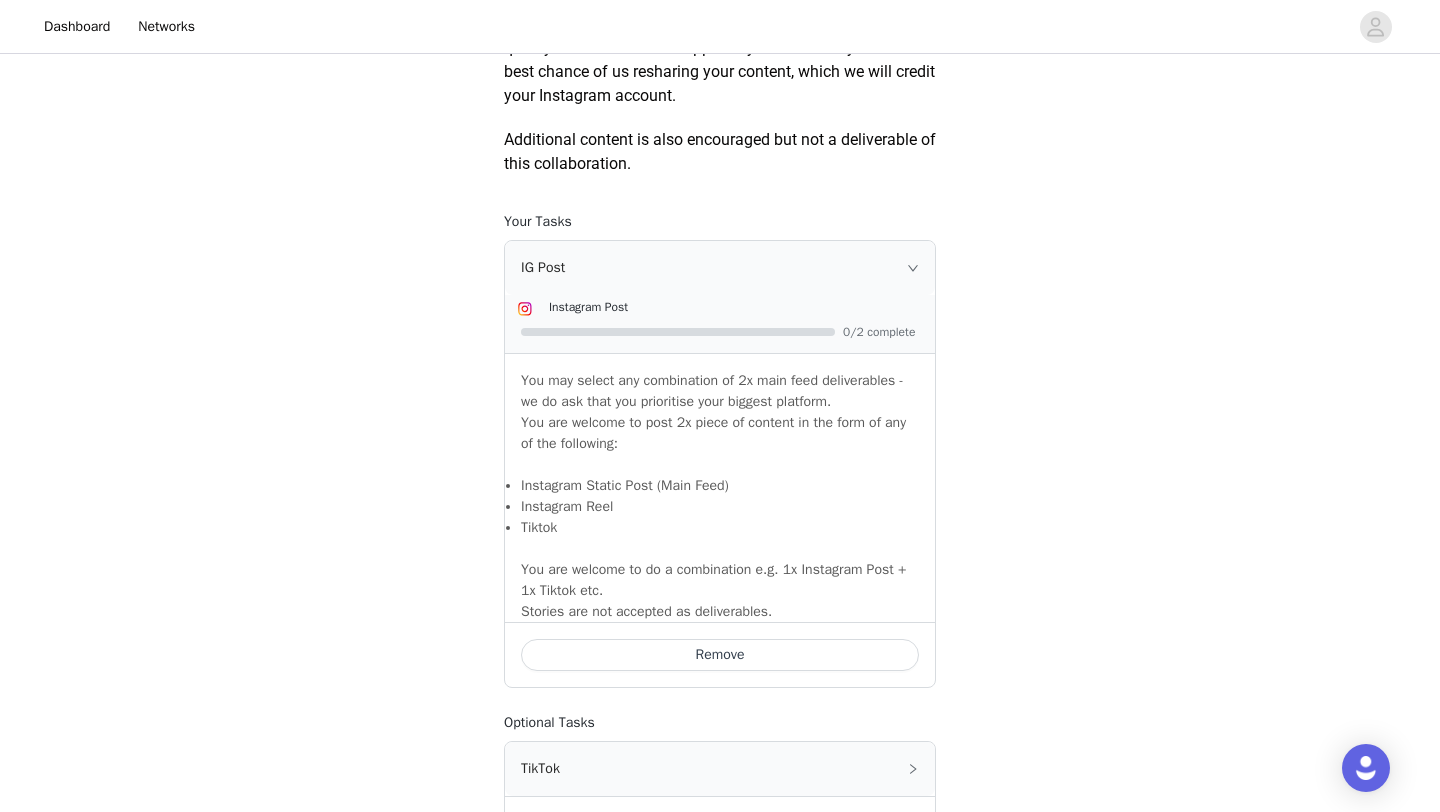 click on "IG Post" at bounding box center (720, 268) 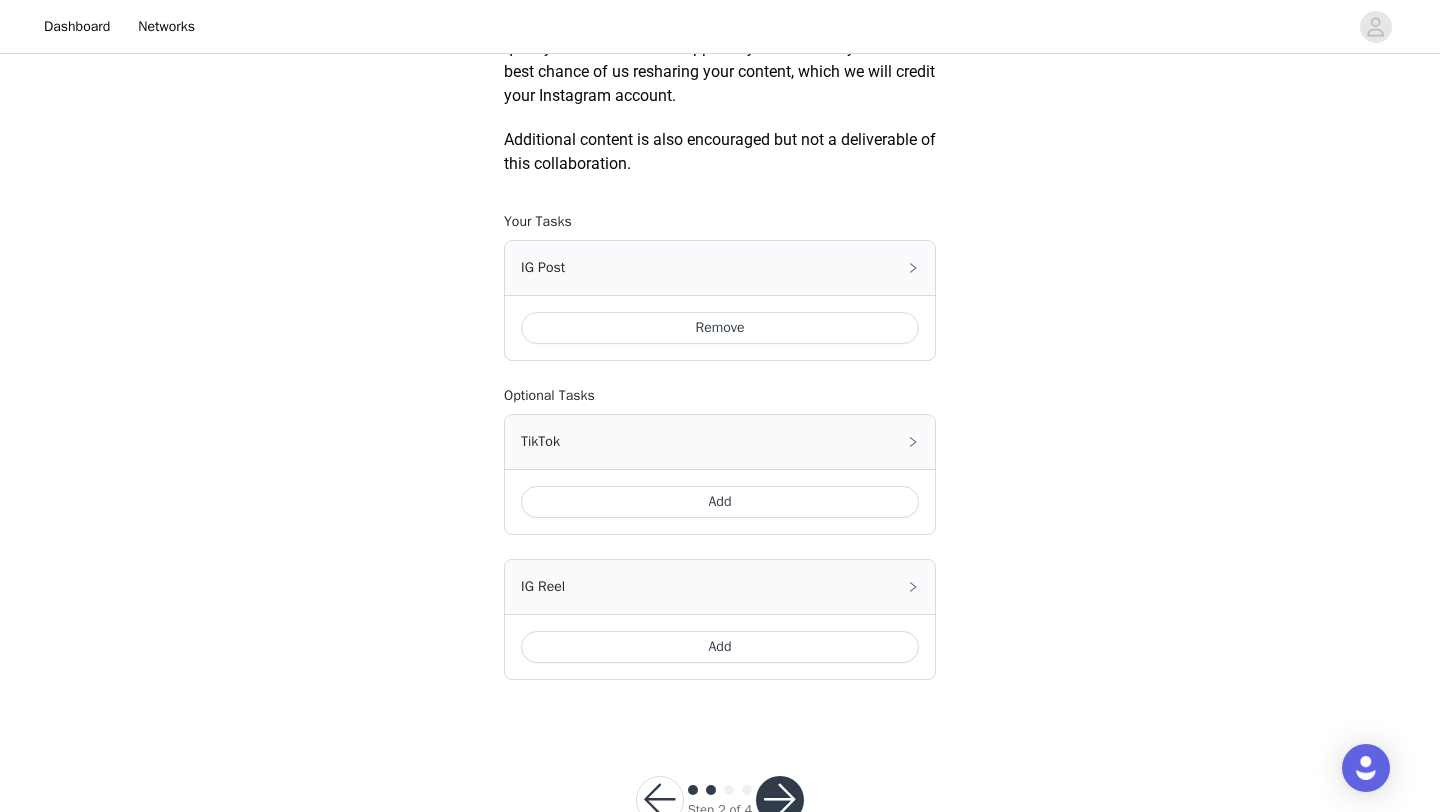 click on "IG Post" at bounding box center [720, 268] 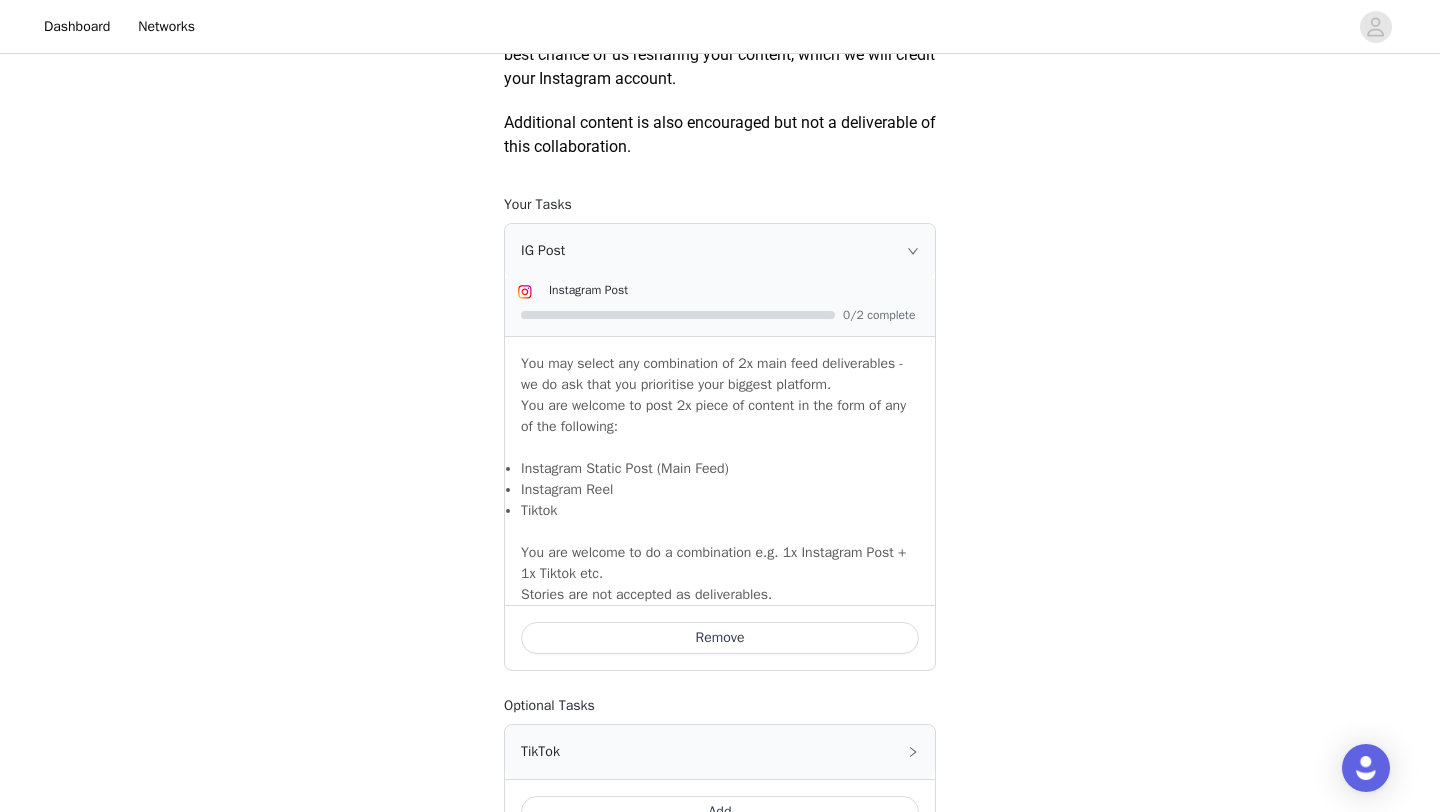 scroll, scrollTop: 1028, scrollLeft: 0, axis: vertical 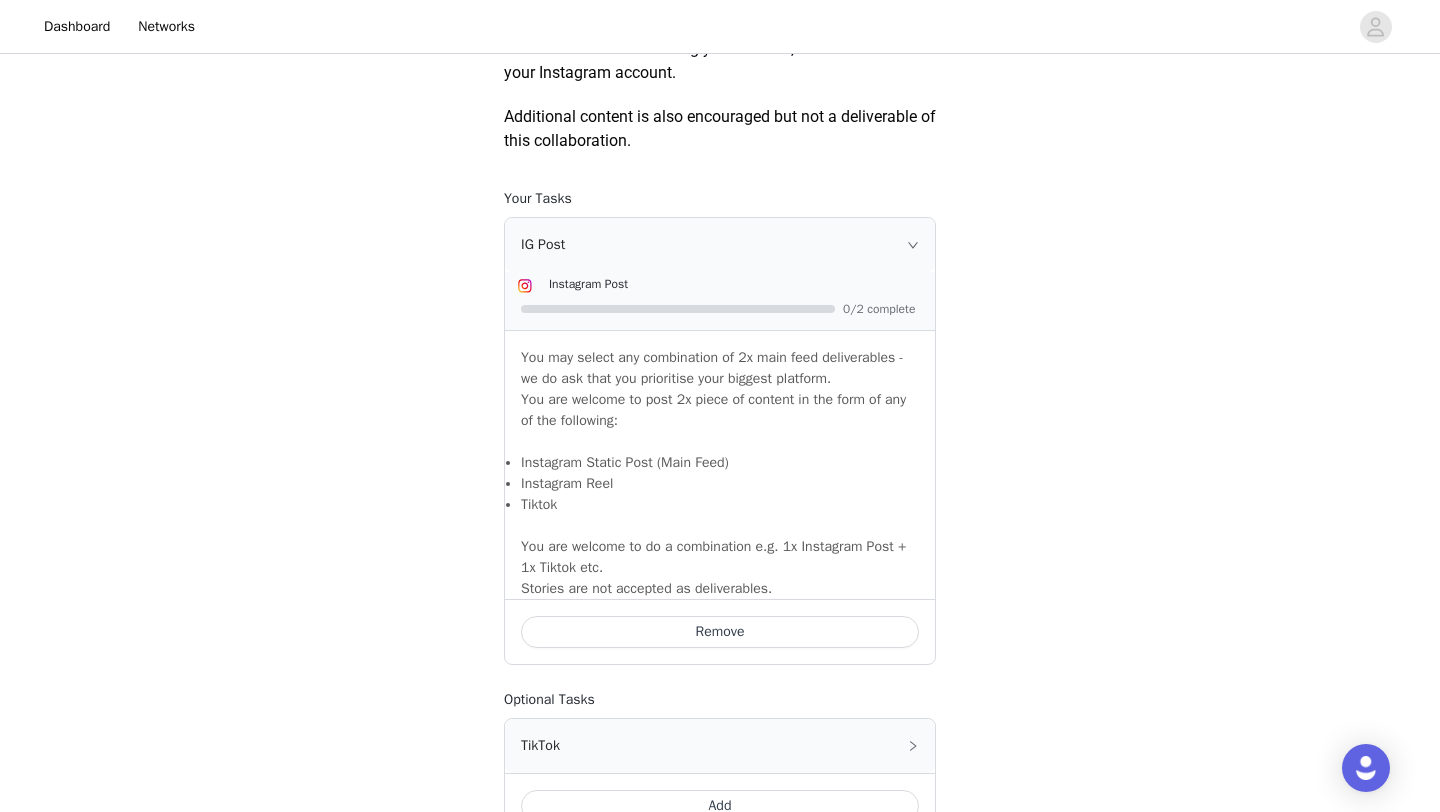 click on "IG Post" at bounding box center (720, 245) 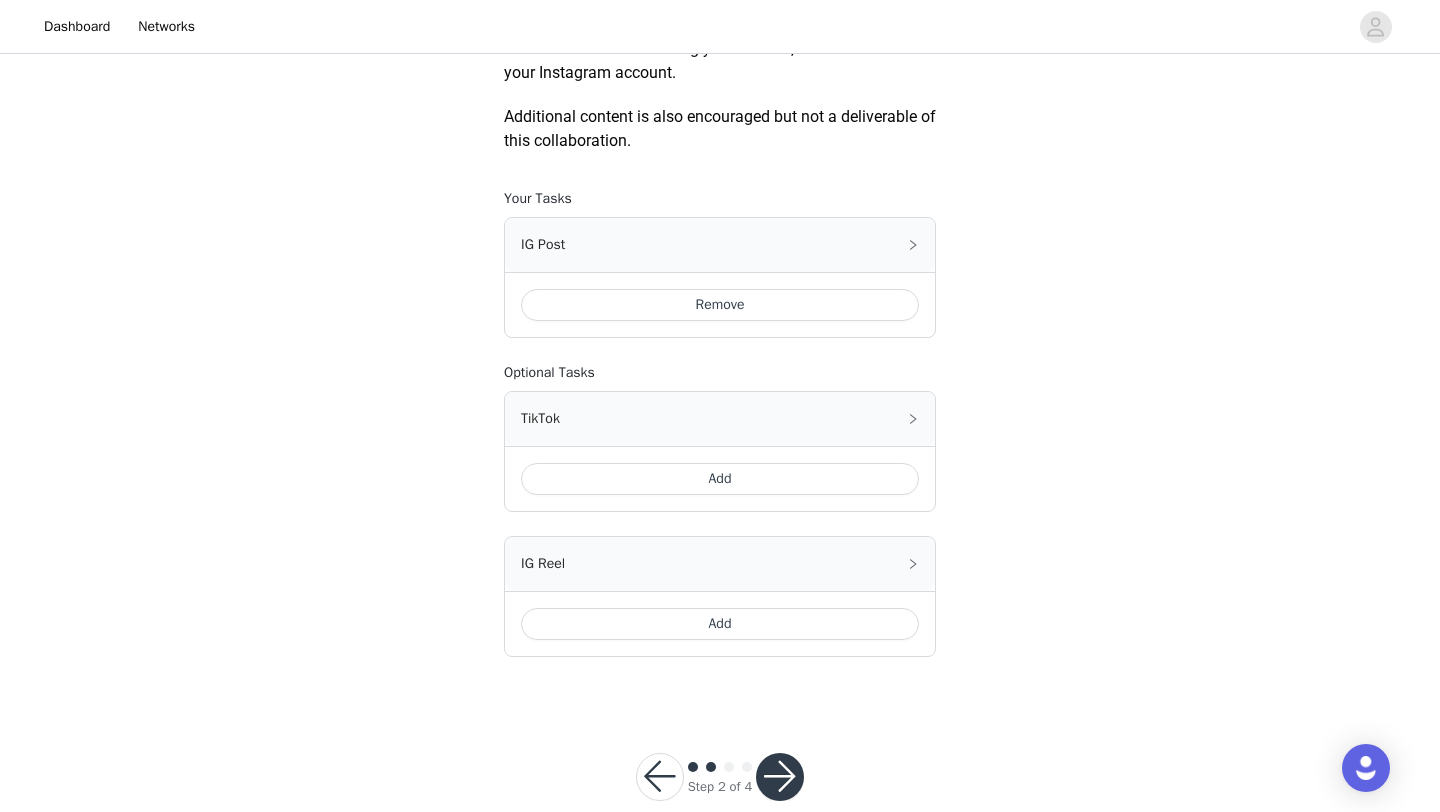 scroll, scrollTop: 1065, scrollLeft: 0, axis: vertical 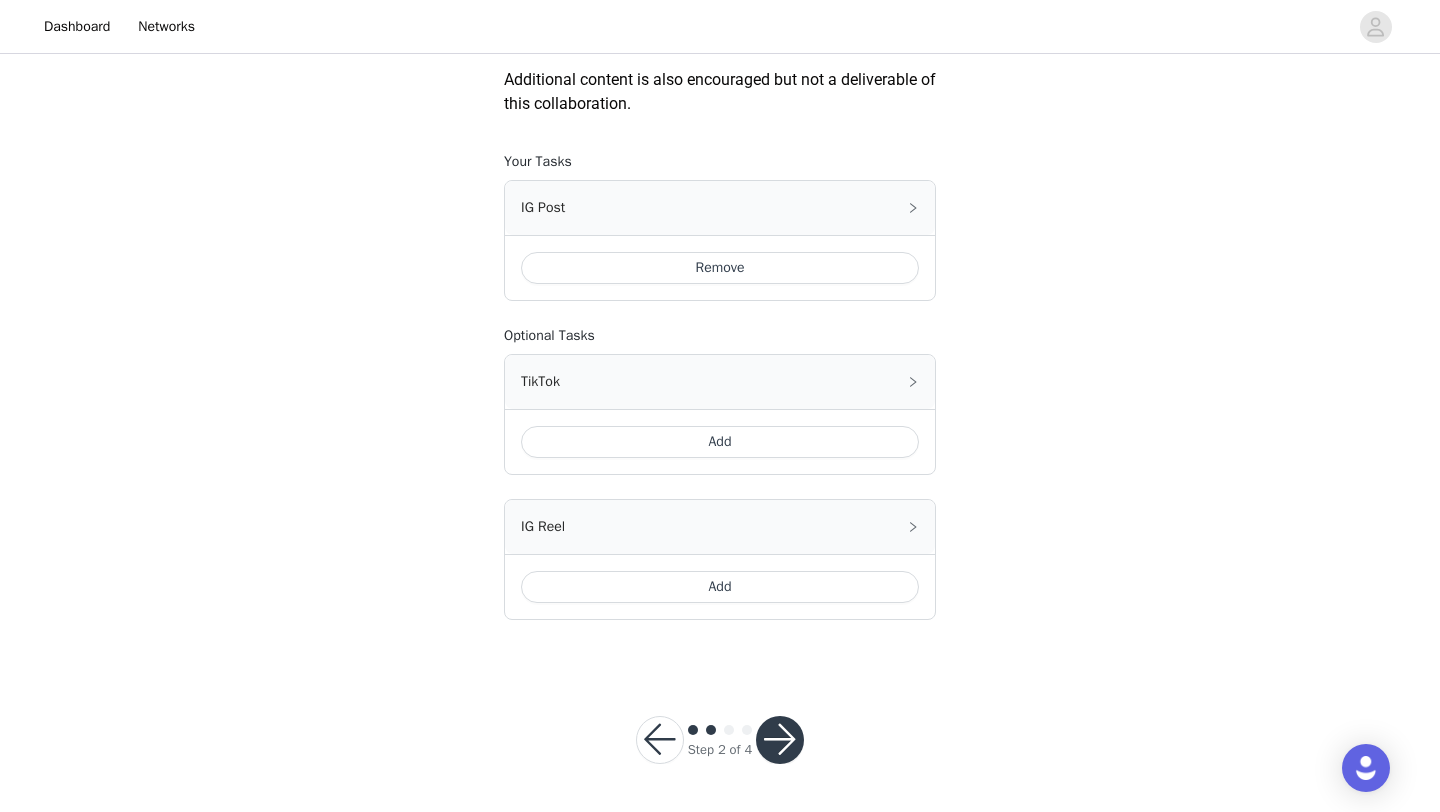 click on "Add" at bounding box center (720, 442) 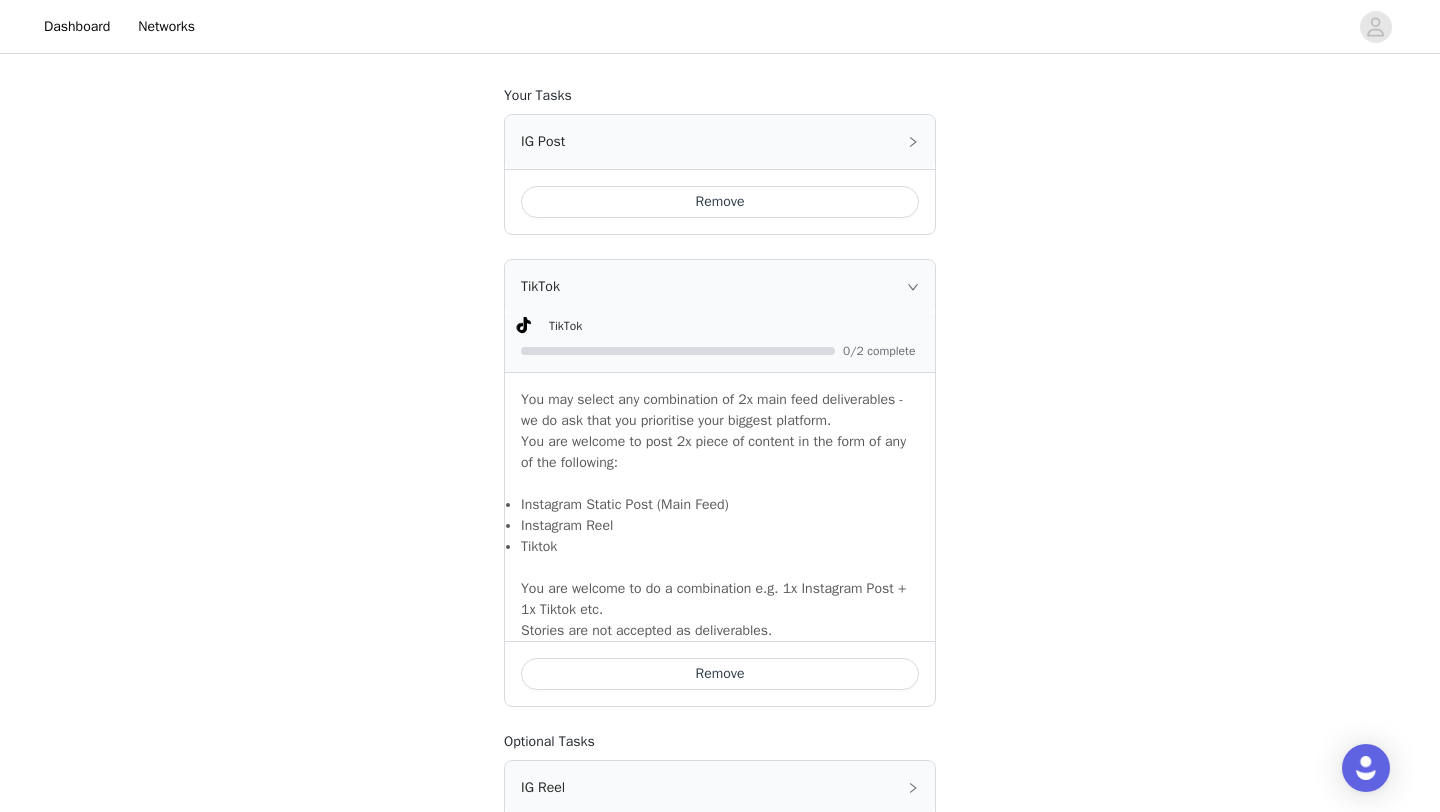 scroll, scrollTop: 1133, scrollLeft: 0, axis: vertical 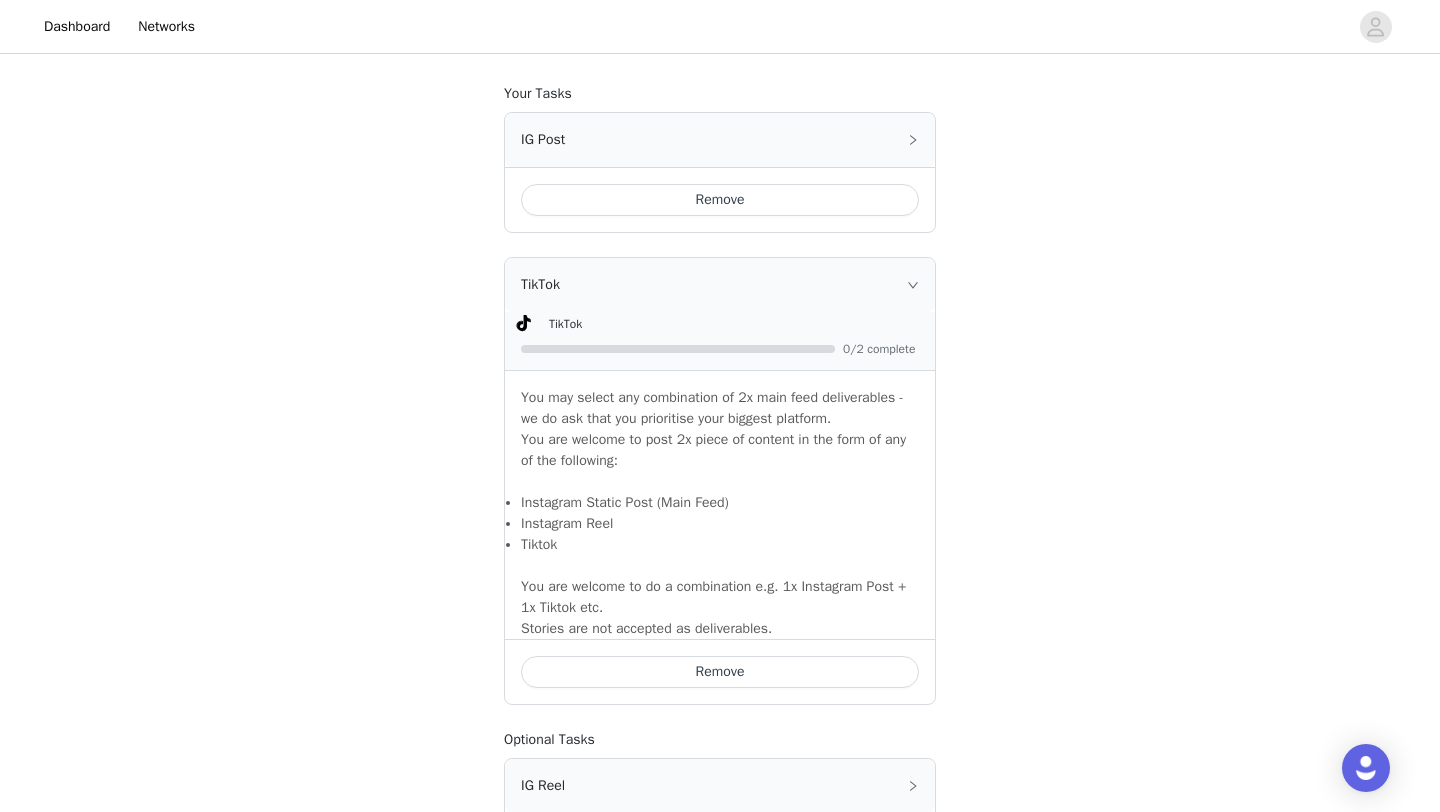click 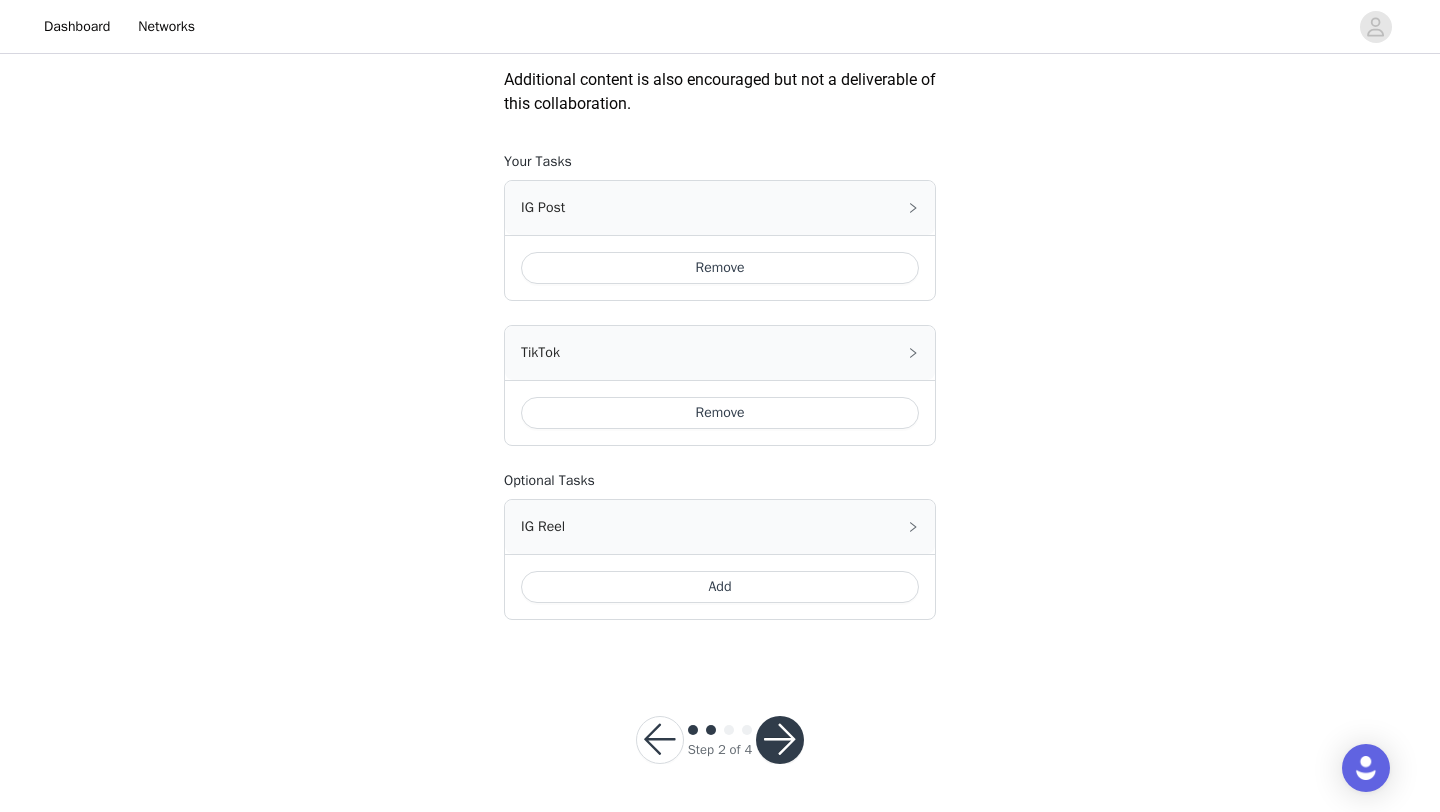 scroll, scrollTop: 1065, scrollLeft: 0, axis: vertical 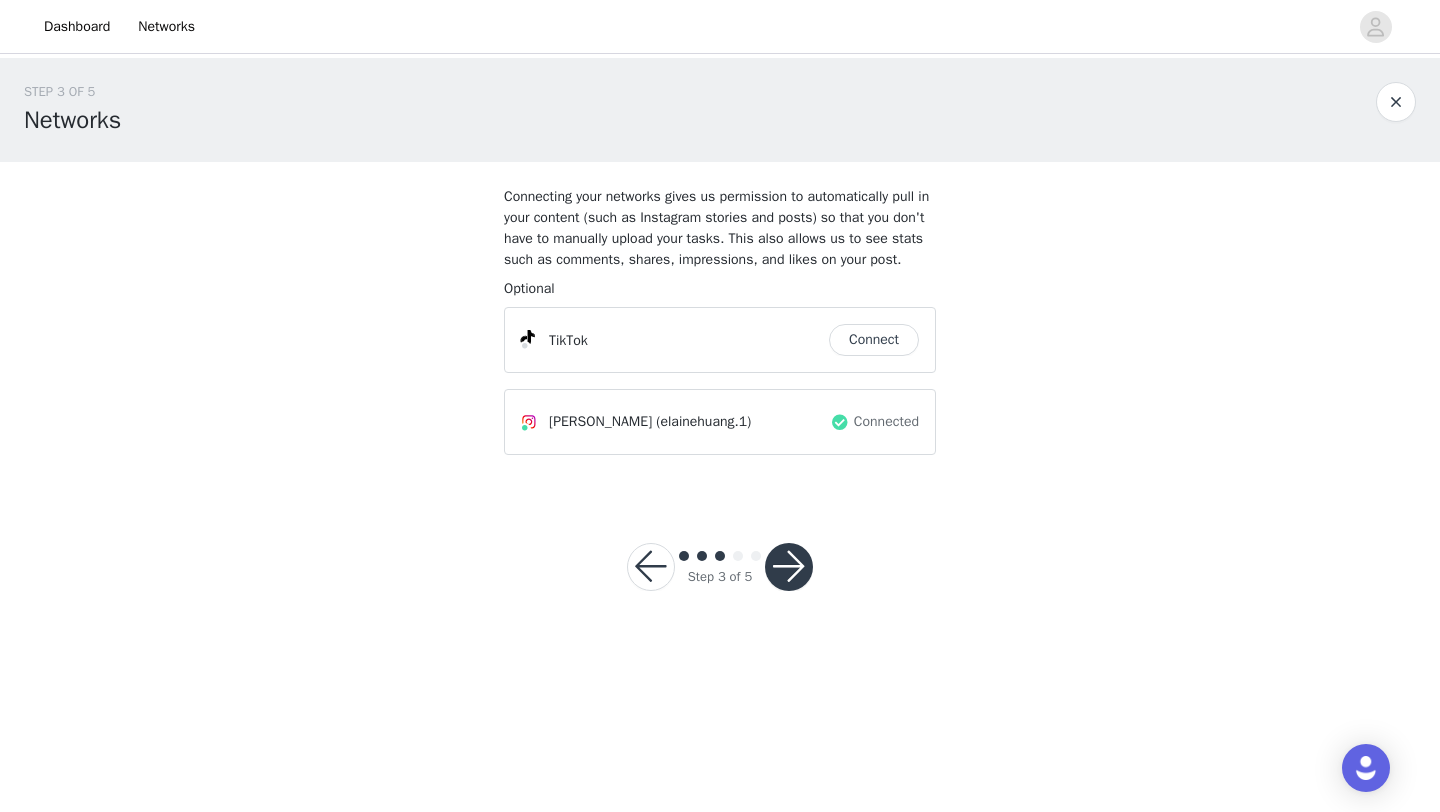 click on "Connect" at bounding box center [874, 340] 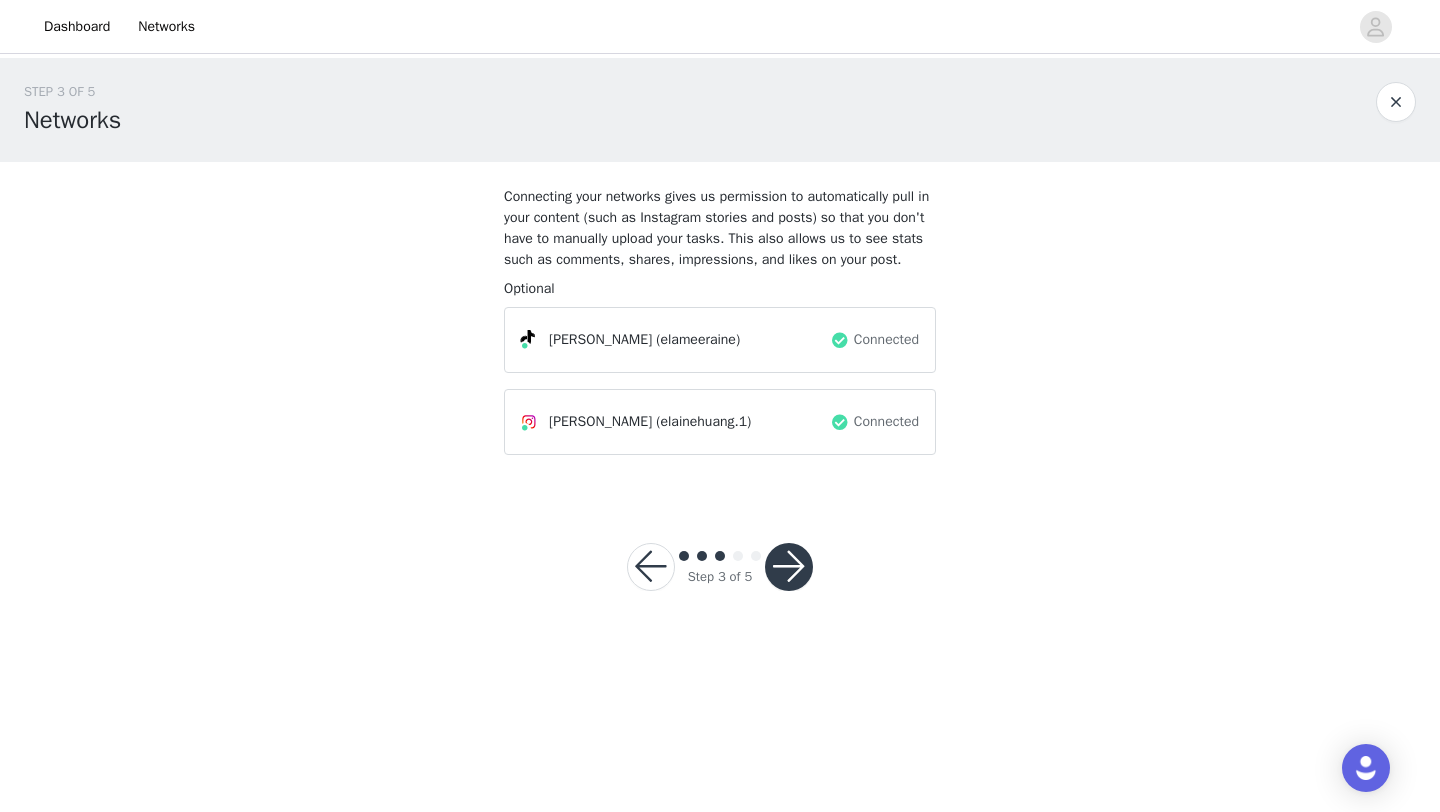 click on "elaine
(elameeraine)
Connected
Elaine
(elainehuang.1)
Connected" at bounding box center (720, 381) 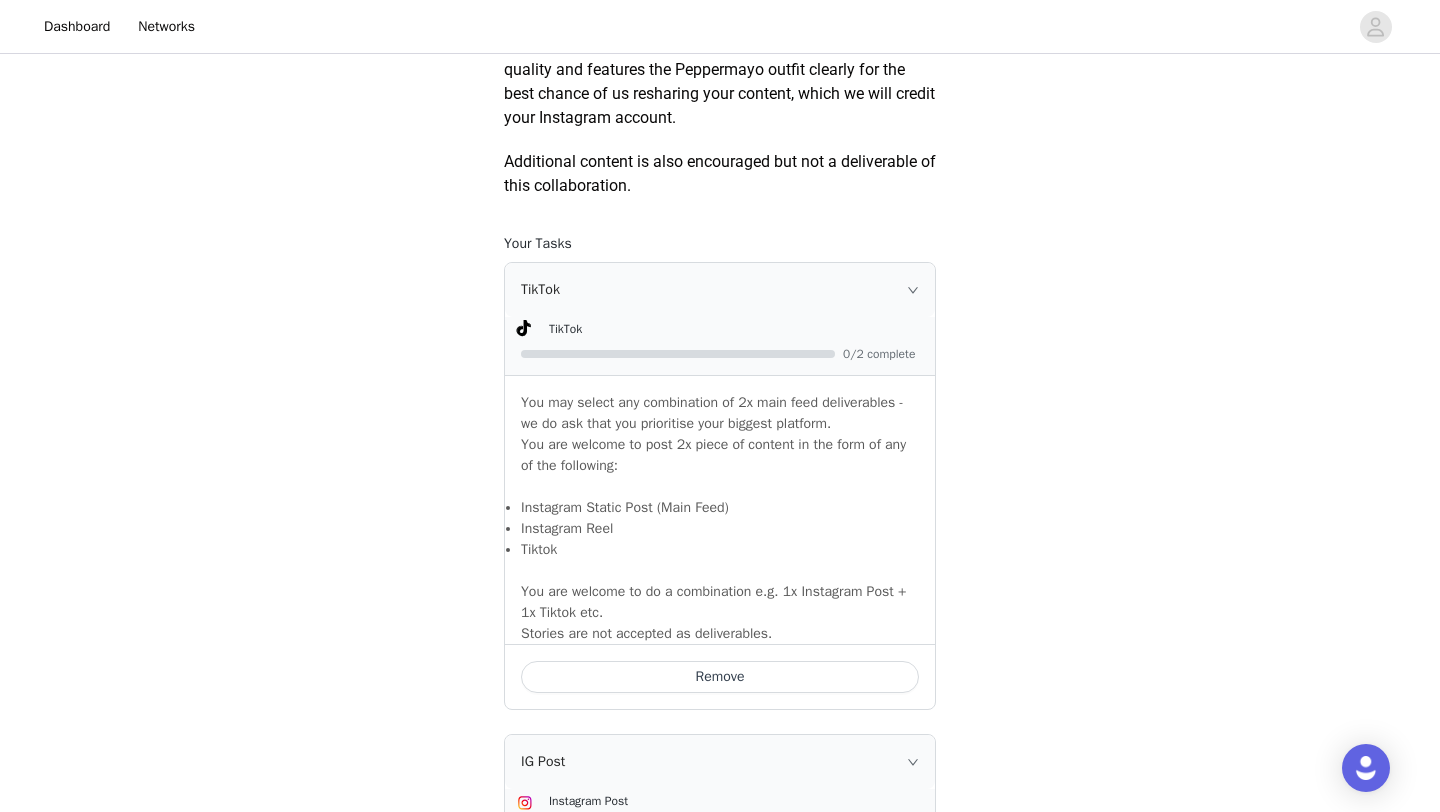 scroll, scrollTop: 987, scrollLeft: 0, axis: vertical 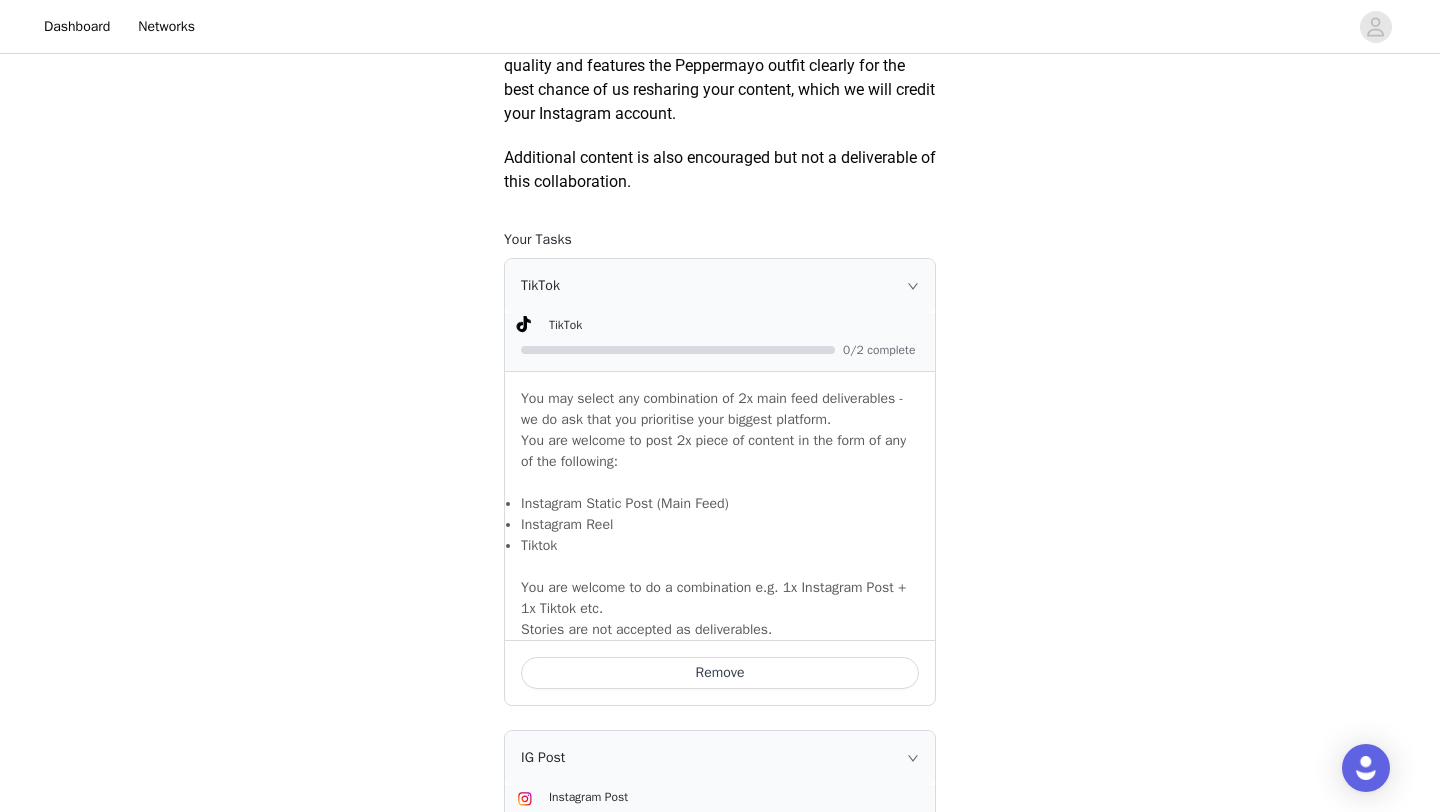click on "Remove" at bounding box center [720, 673] 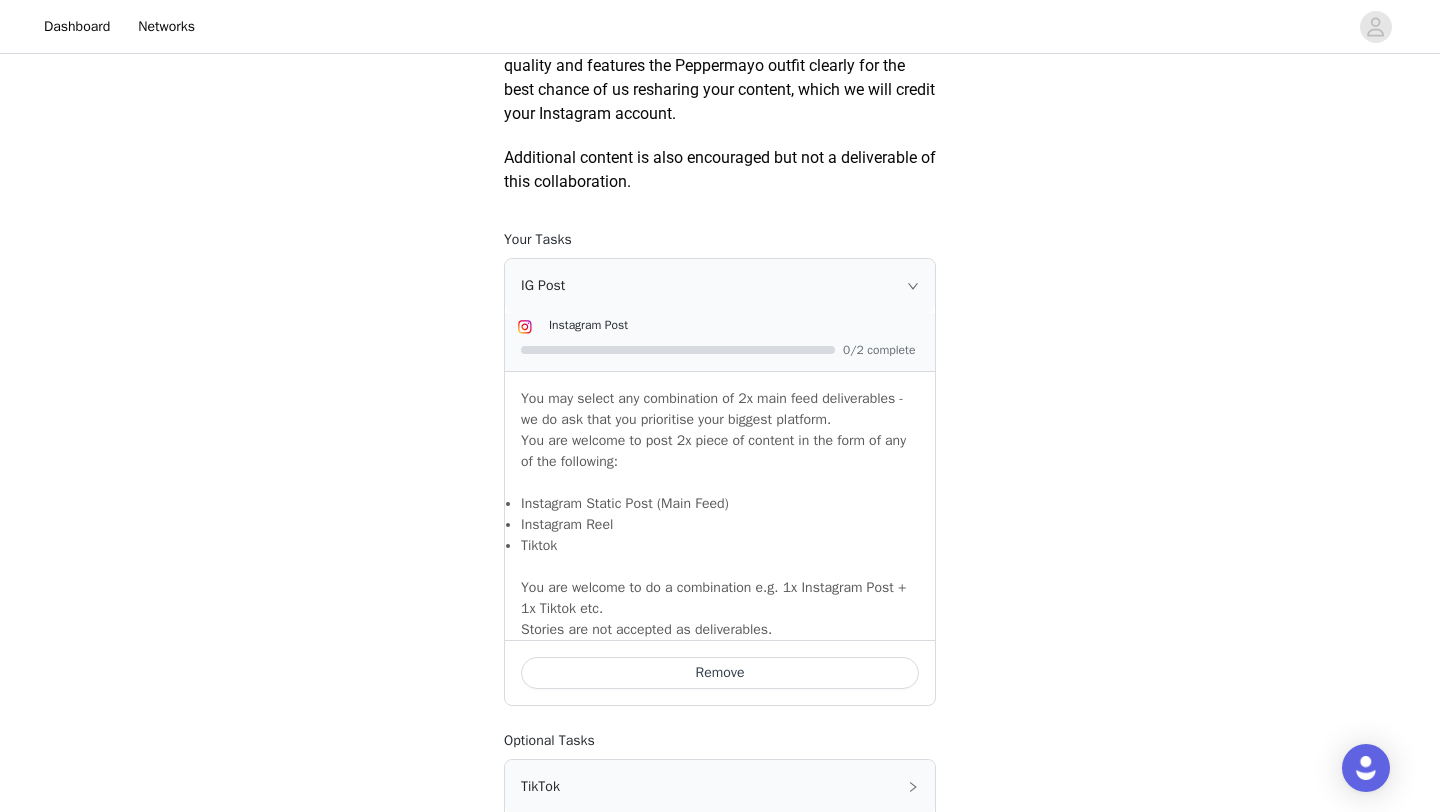 click on "IG Post" at bounding box center [720, 286] 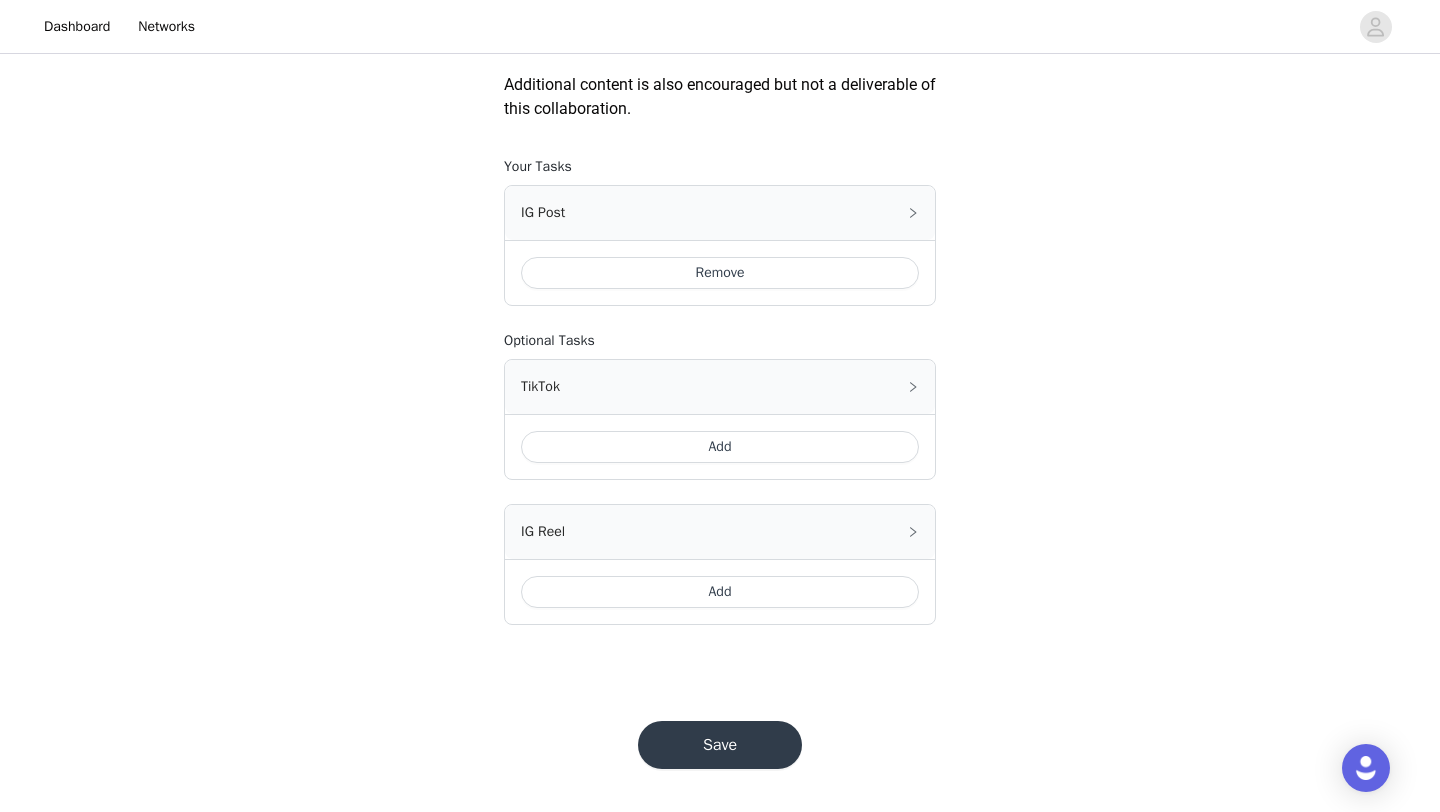 scroll, scrollTop: 1065, scrollLeft: 0, axis: vertical 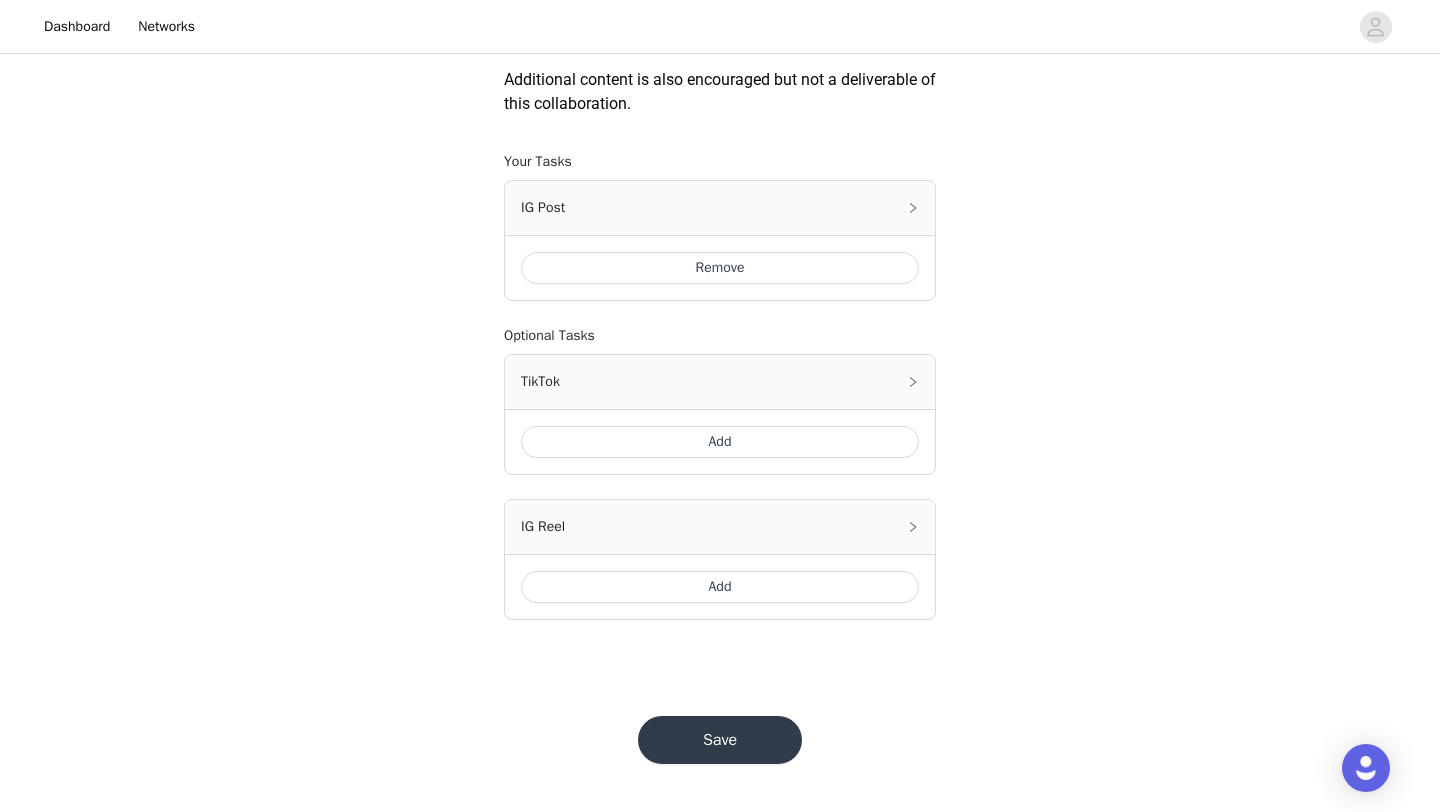 click on "Save" at bounding box center [720, 740] 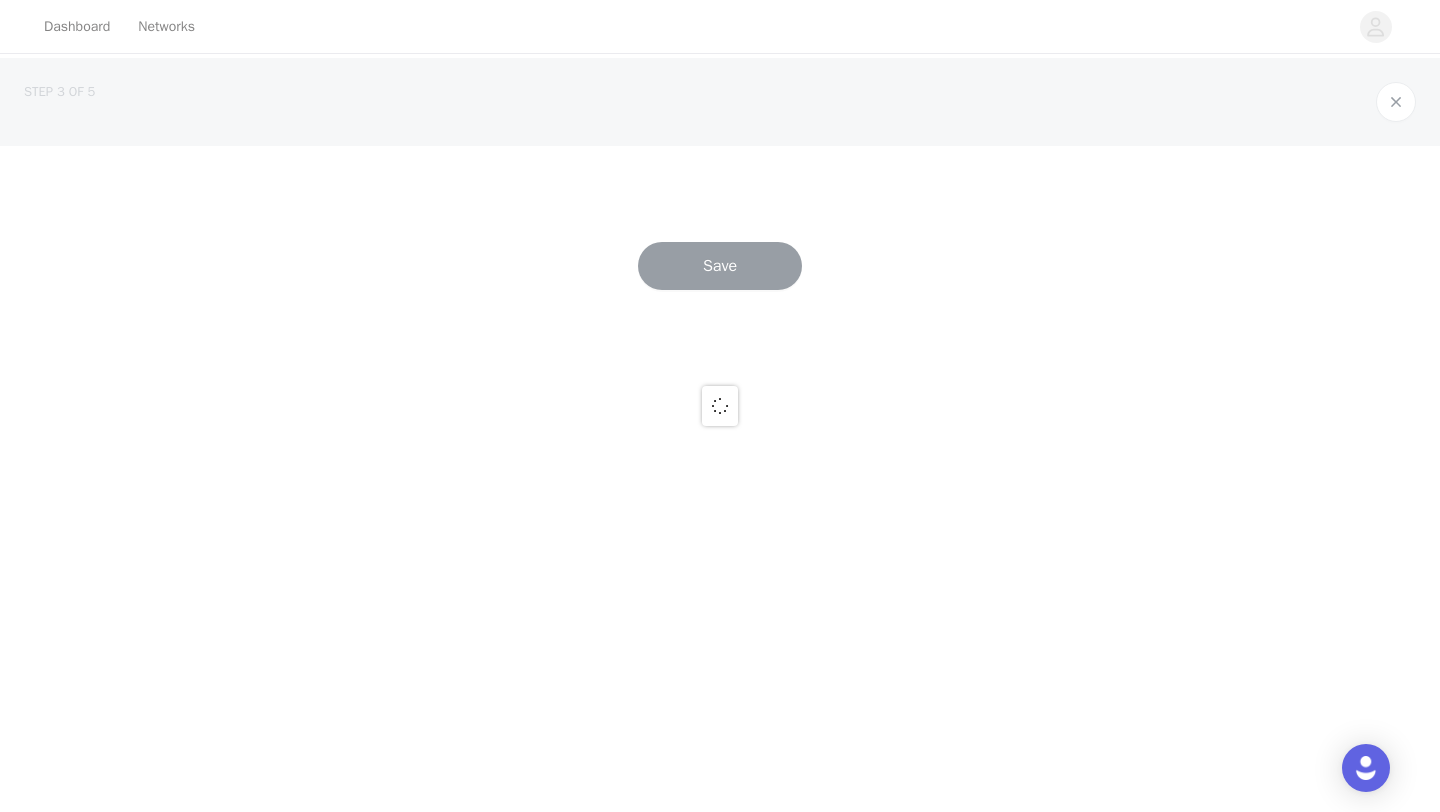 scroll, scrollTop: 0, scrollLeft: 0, axis: both 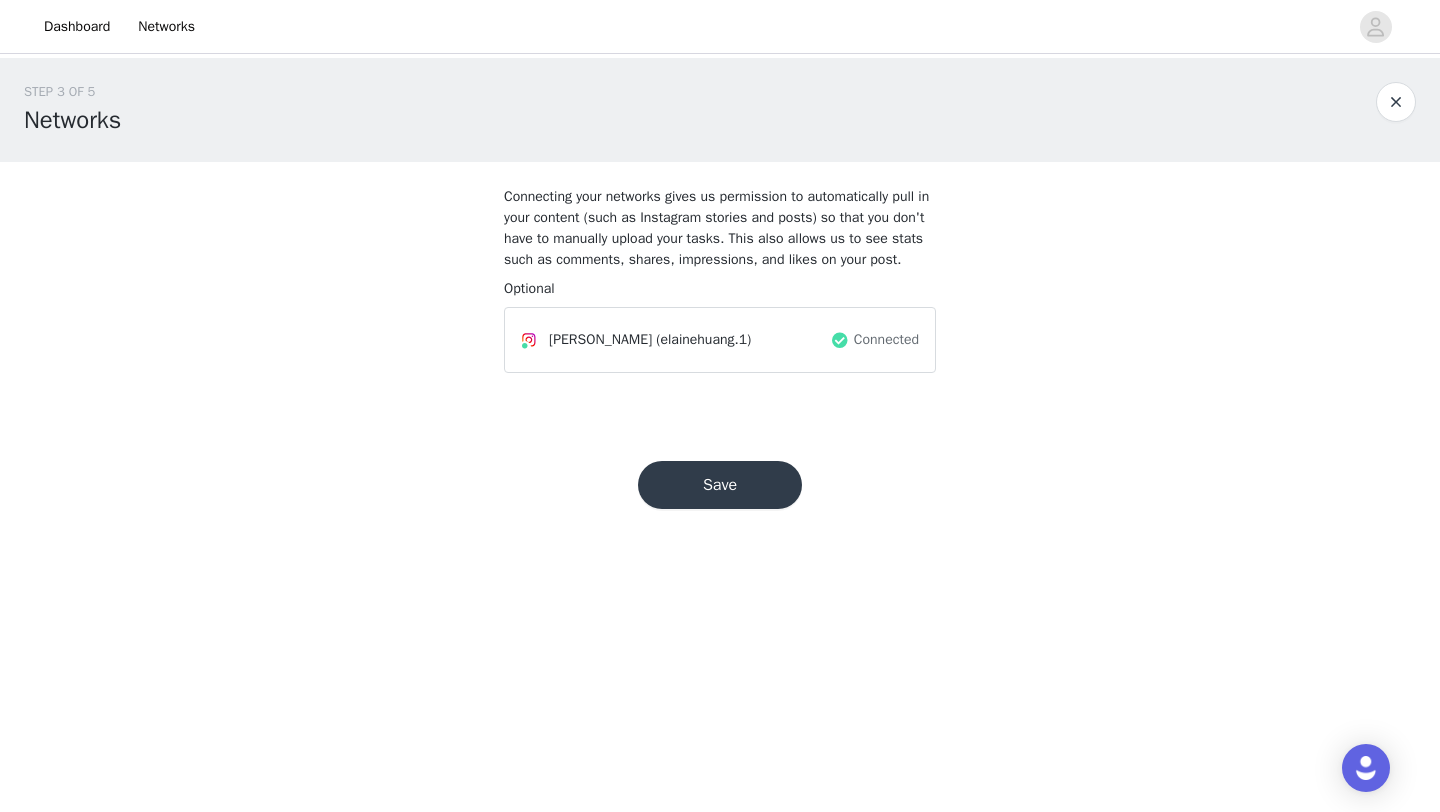 click on "Save" at bounding box center [720, 485] 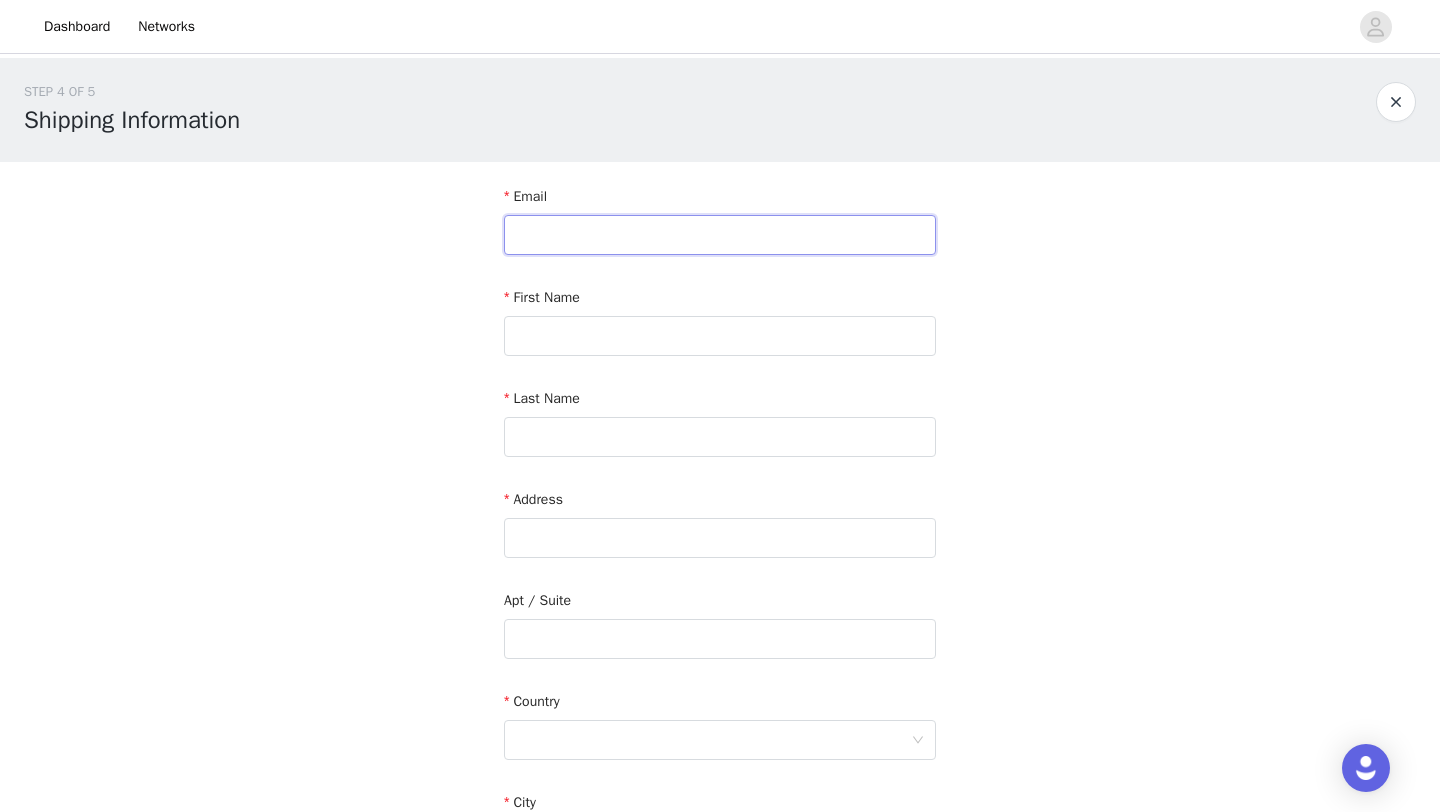 click at bounding box center (720, 235) 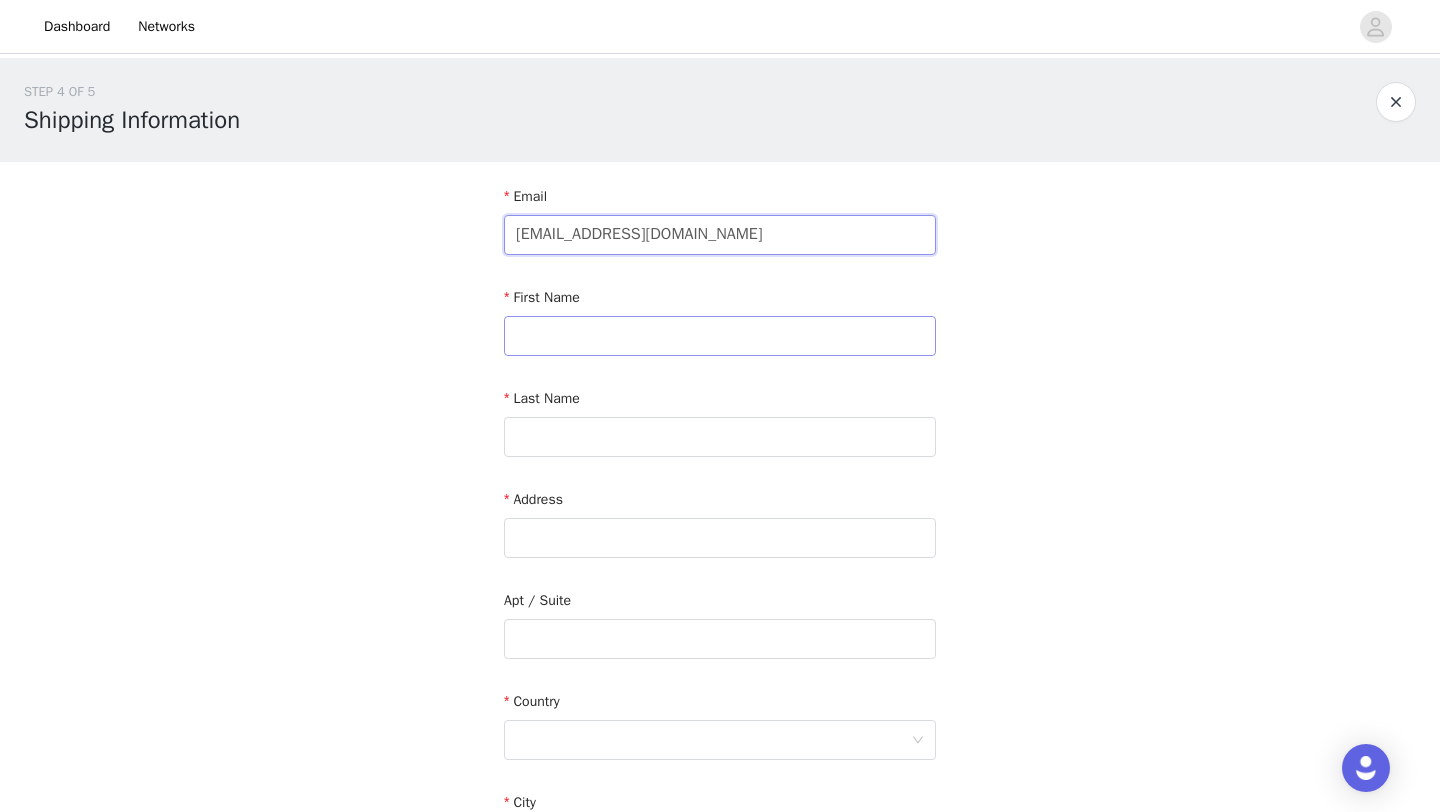 type on "elain3huang@gmail.com" 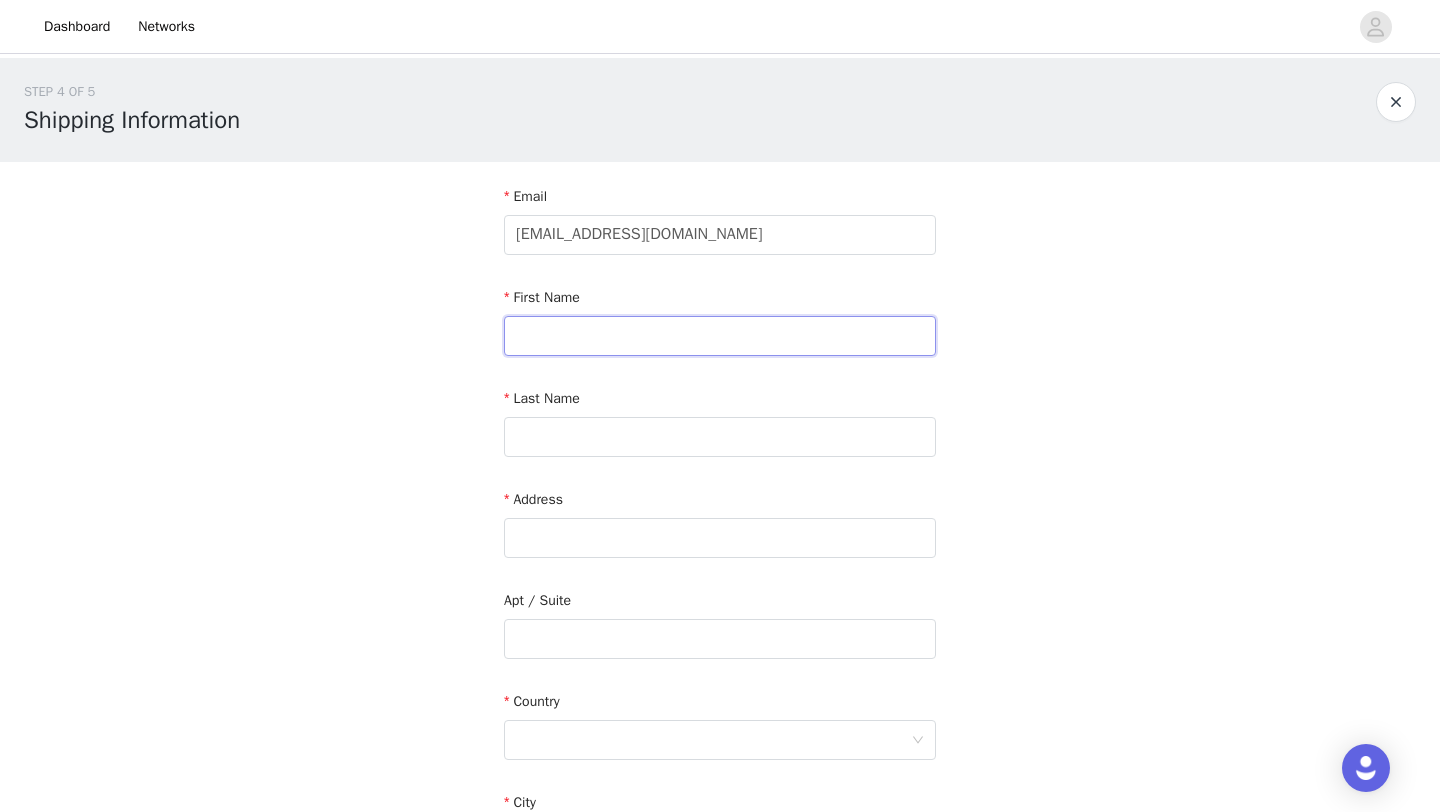 click at bounding box center (720, 336) 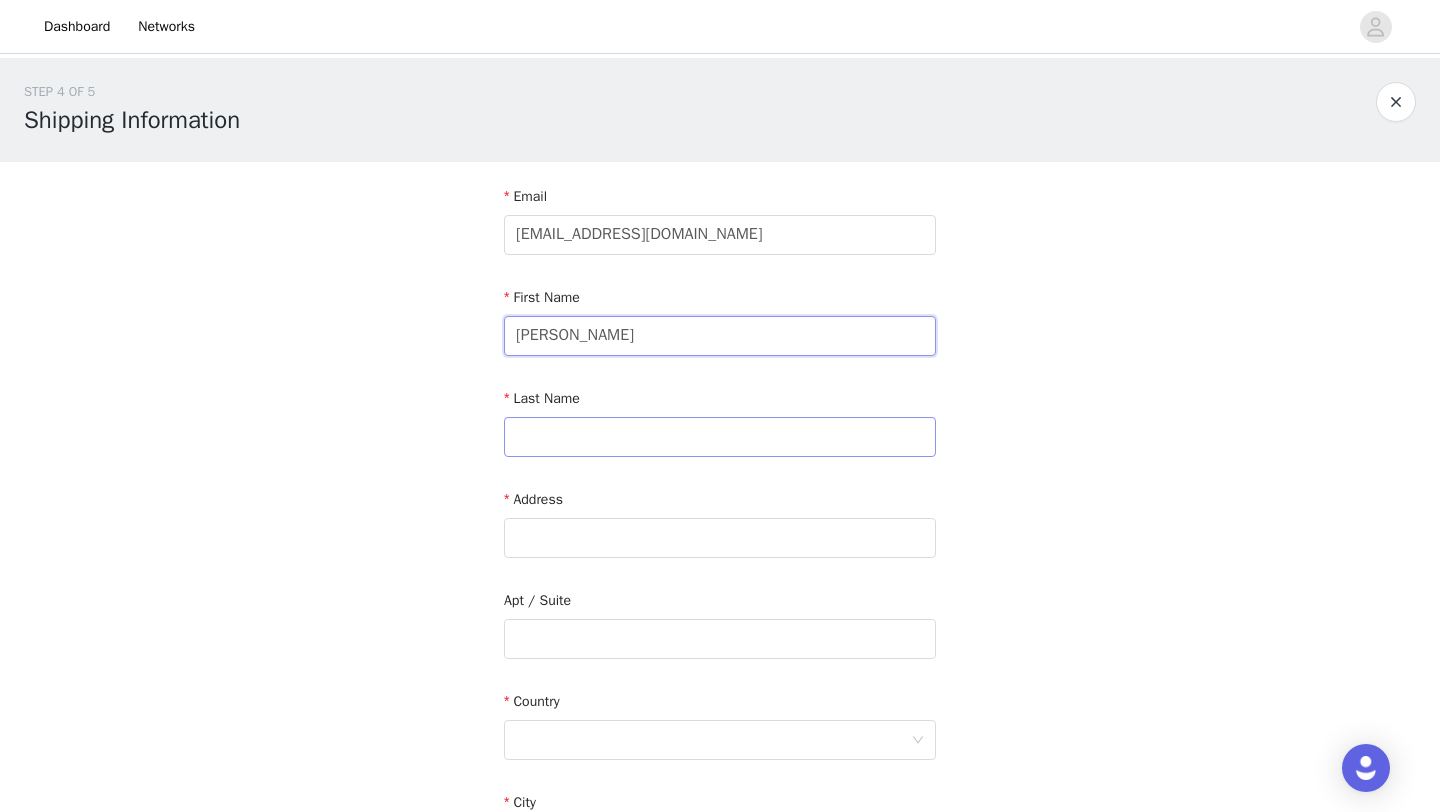 type on "Elaine" 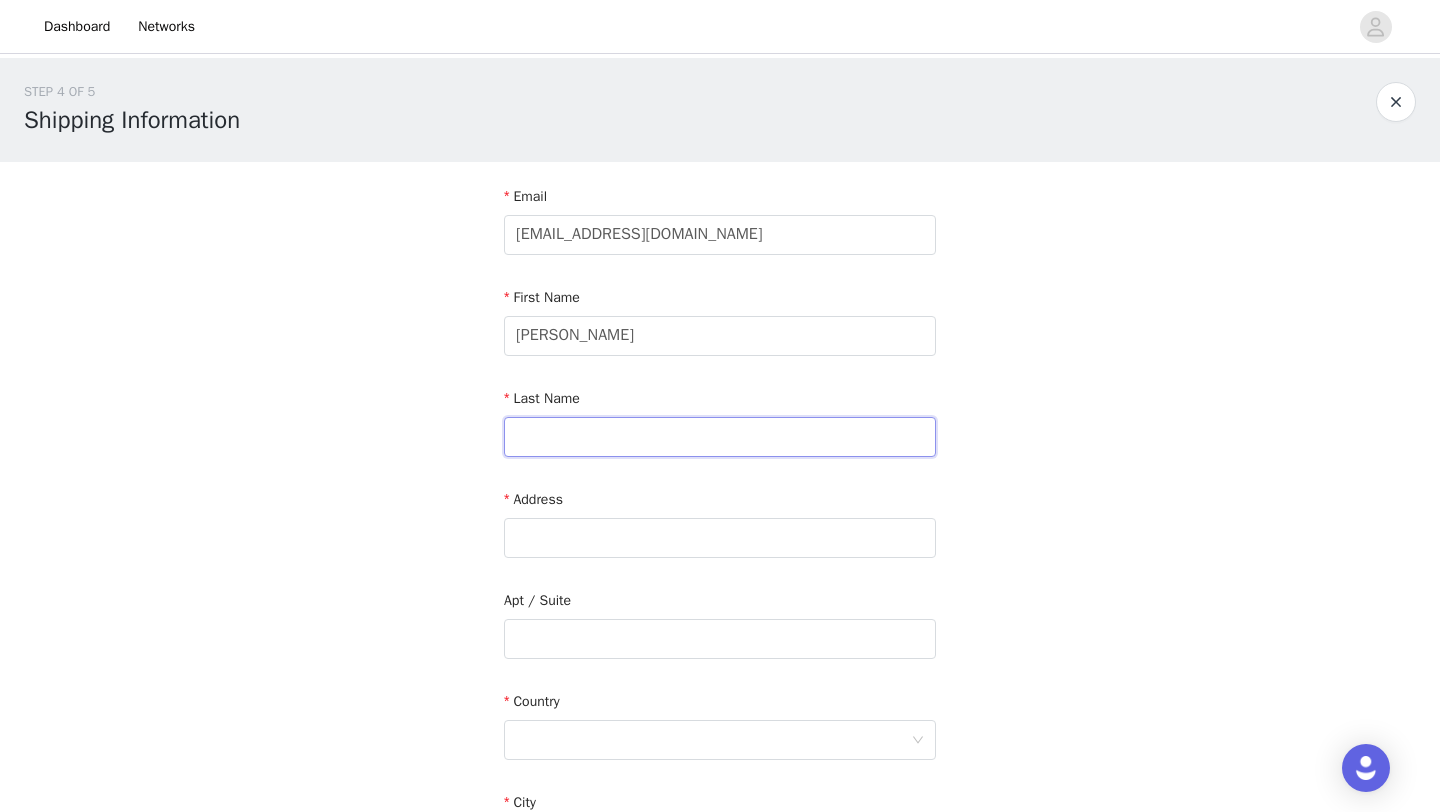 click at bounding box center (720, 437) 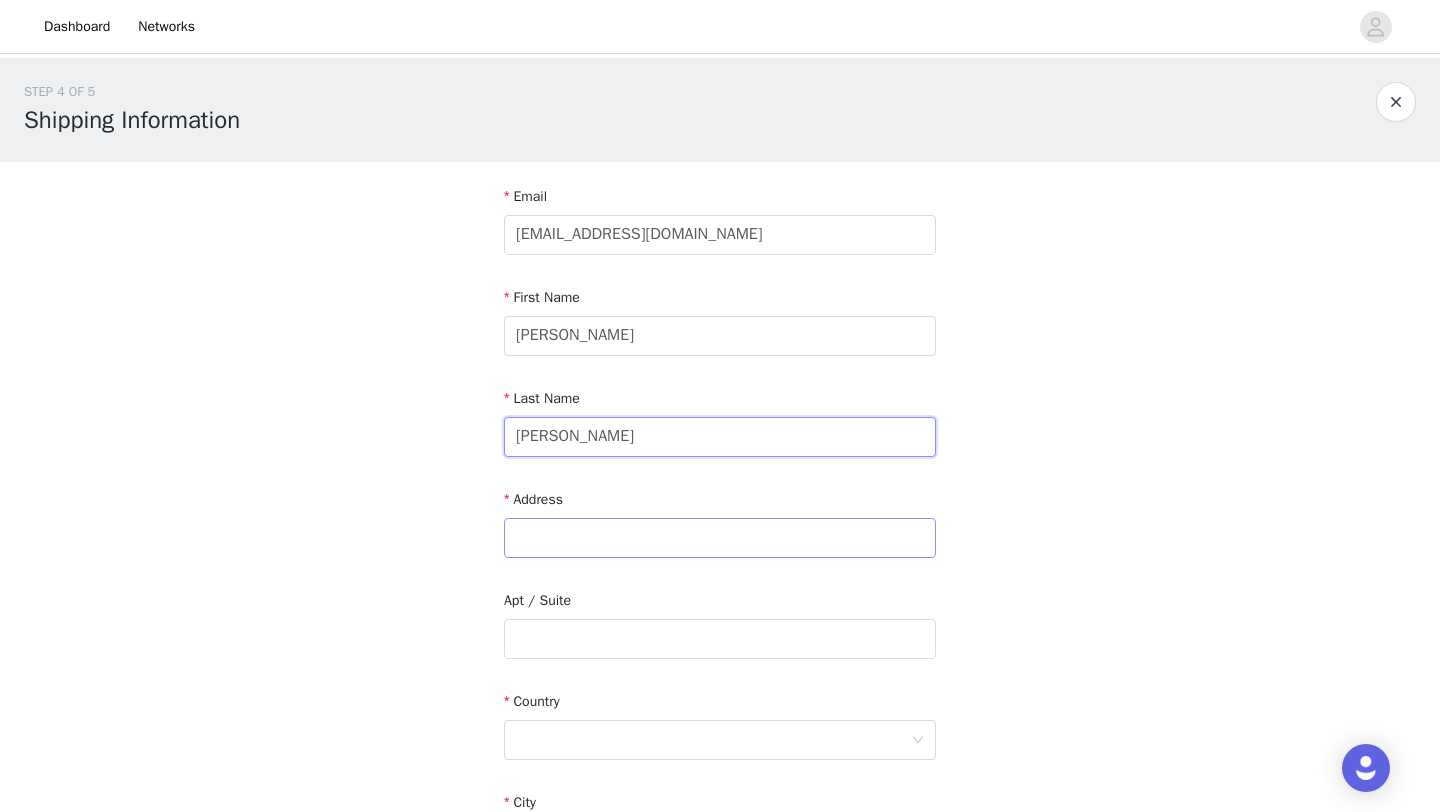 type on "Huang" 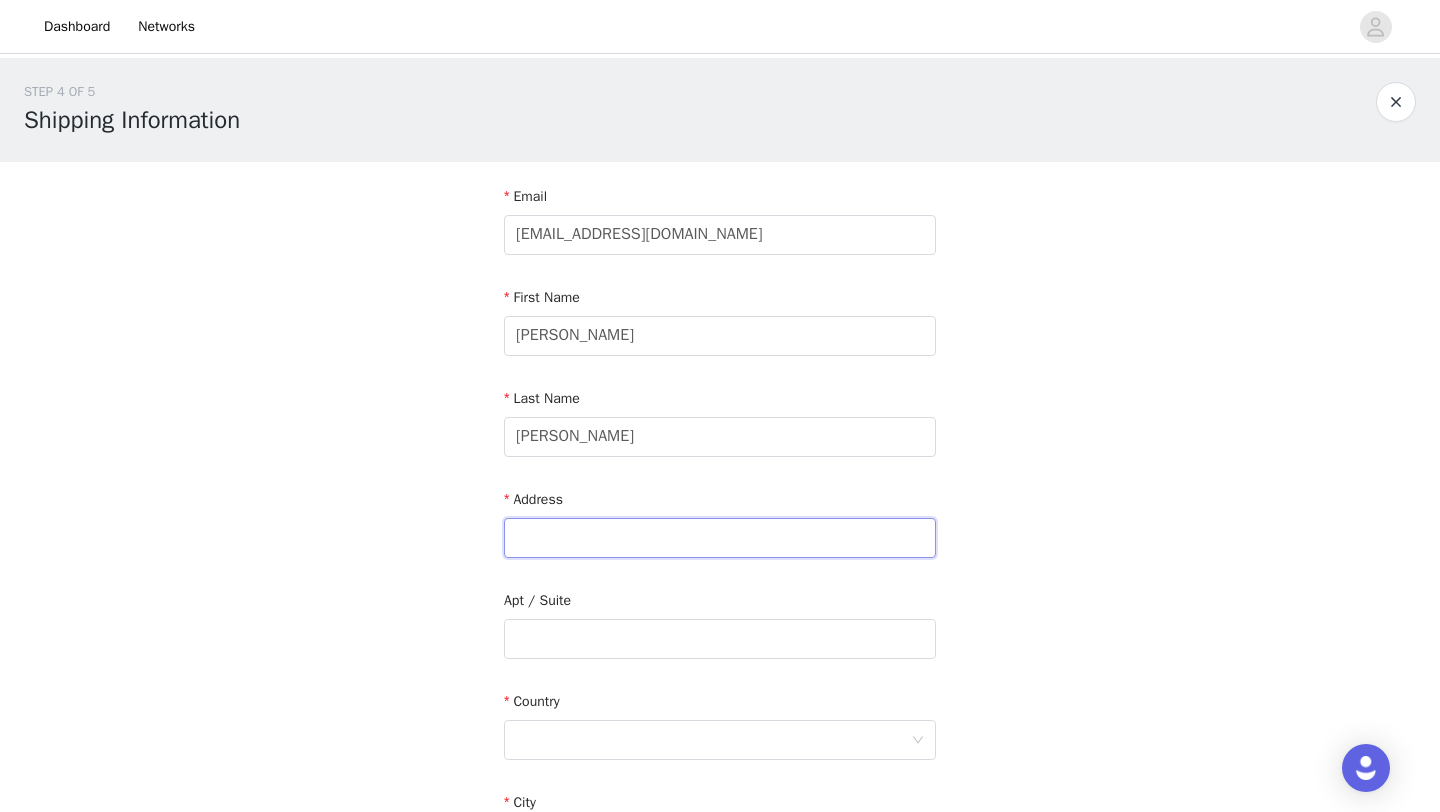 click at bounding box center [720, 538] 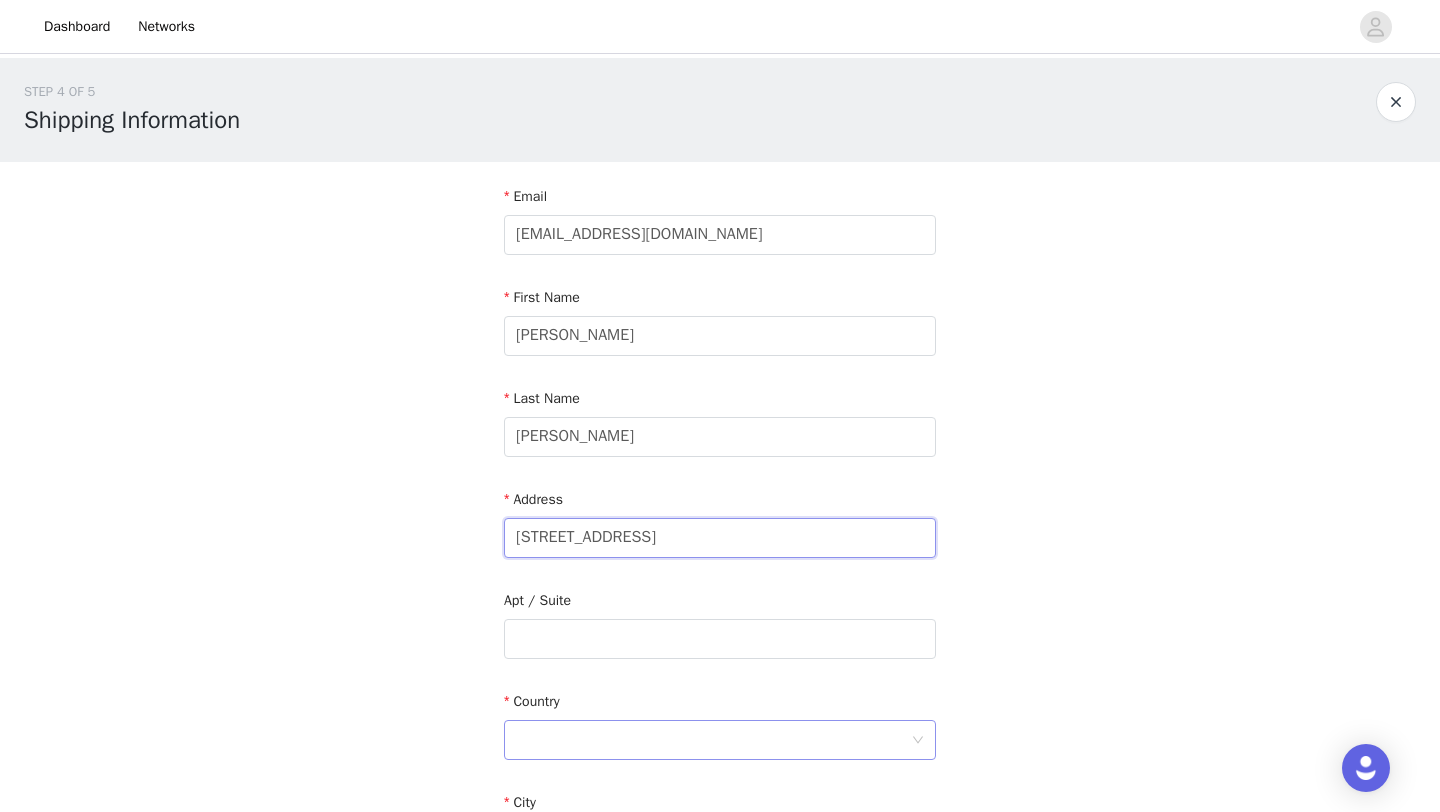 type on "[STREET_ADDRESS]" 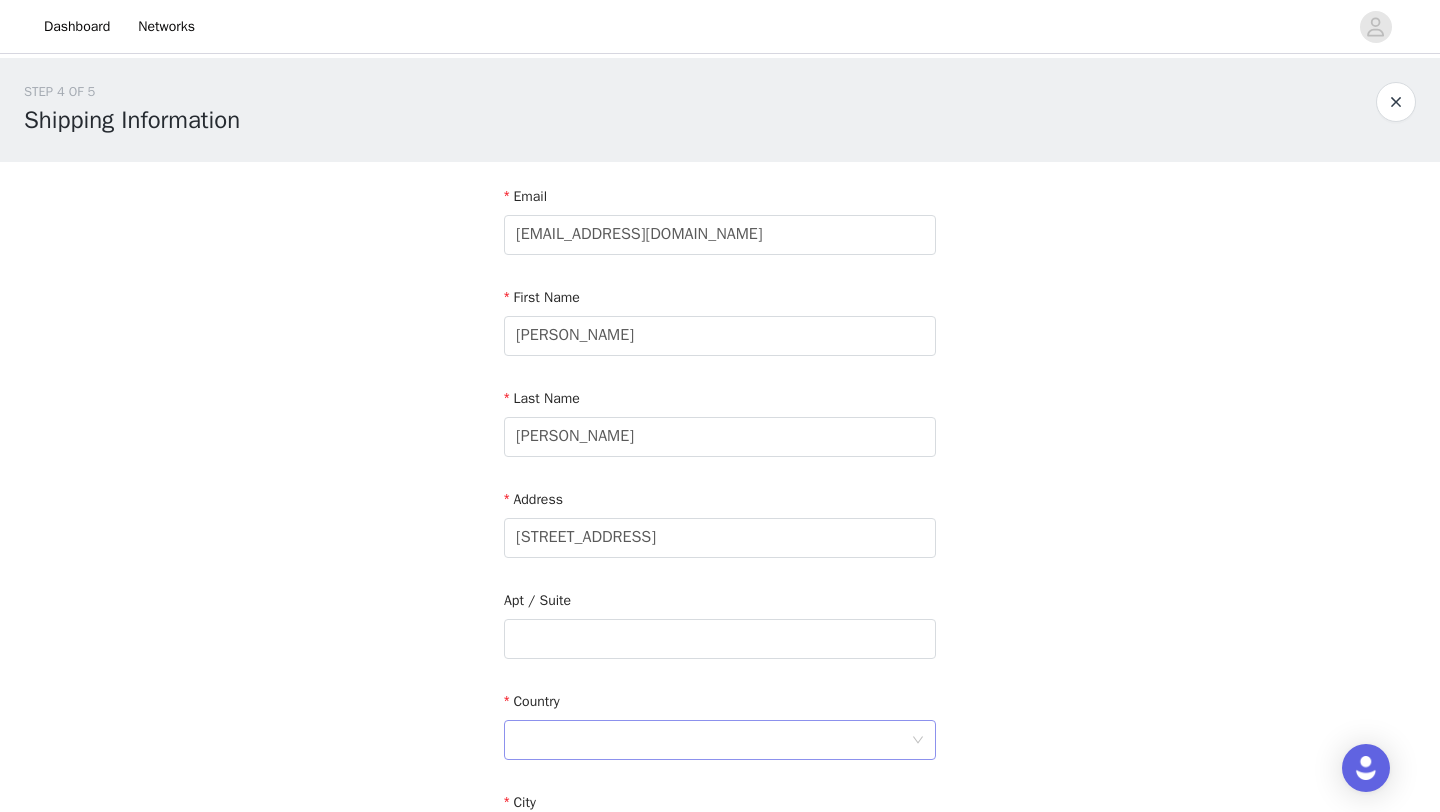 click at bounding box center [713, 740] 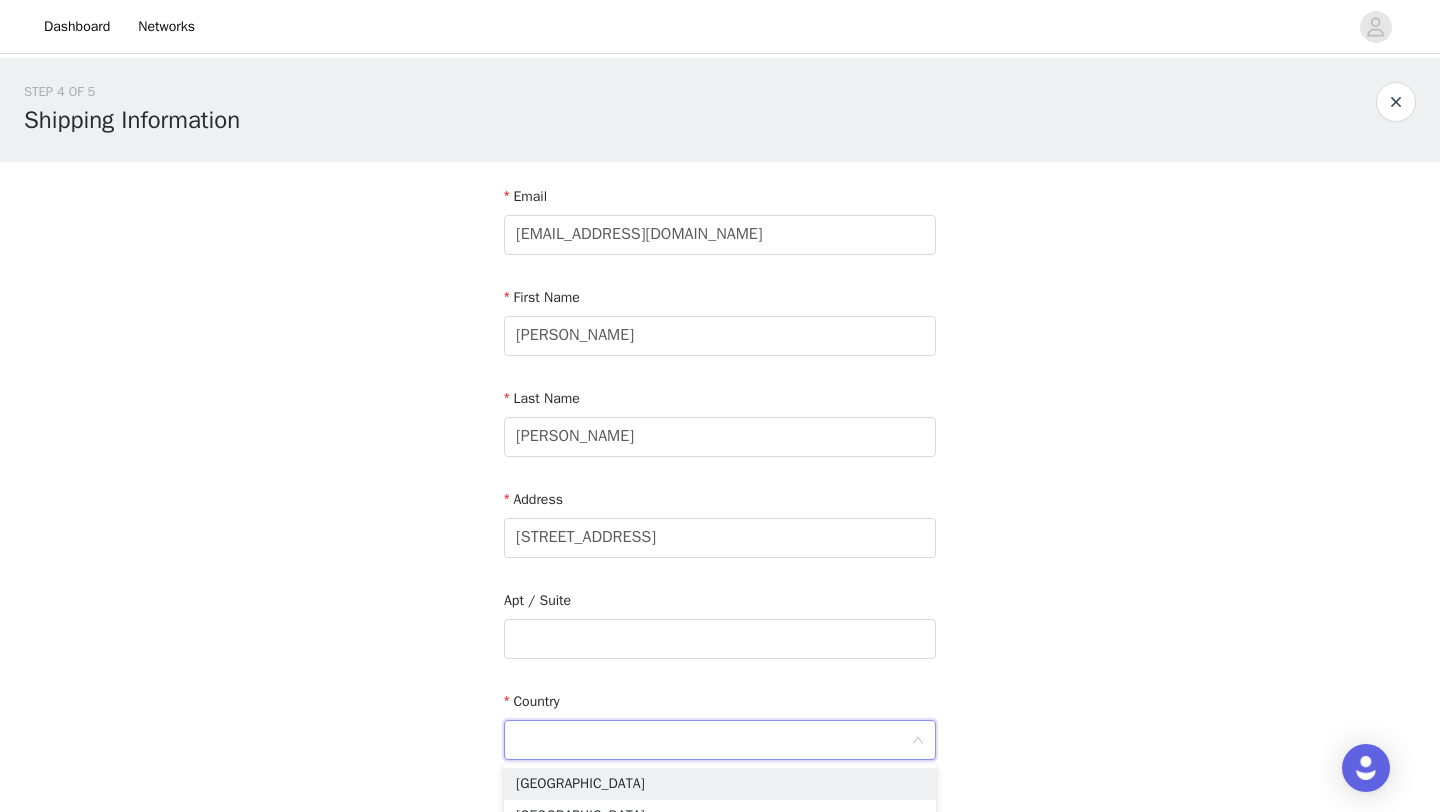 type on "[GEOGRAPHIC_DATA]" 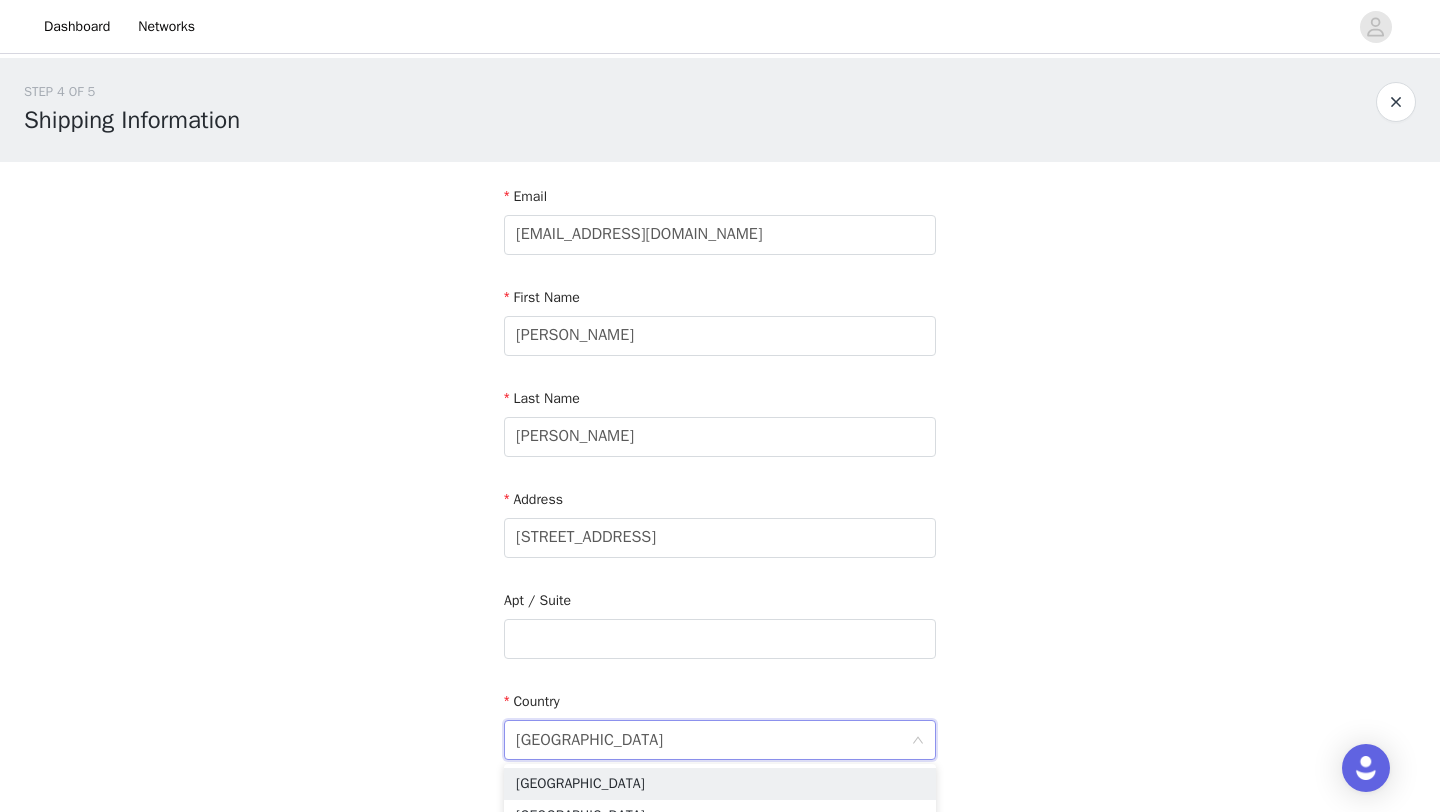 type on "Lafayette" 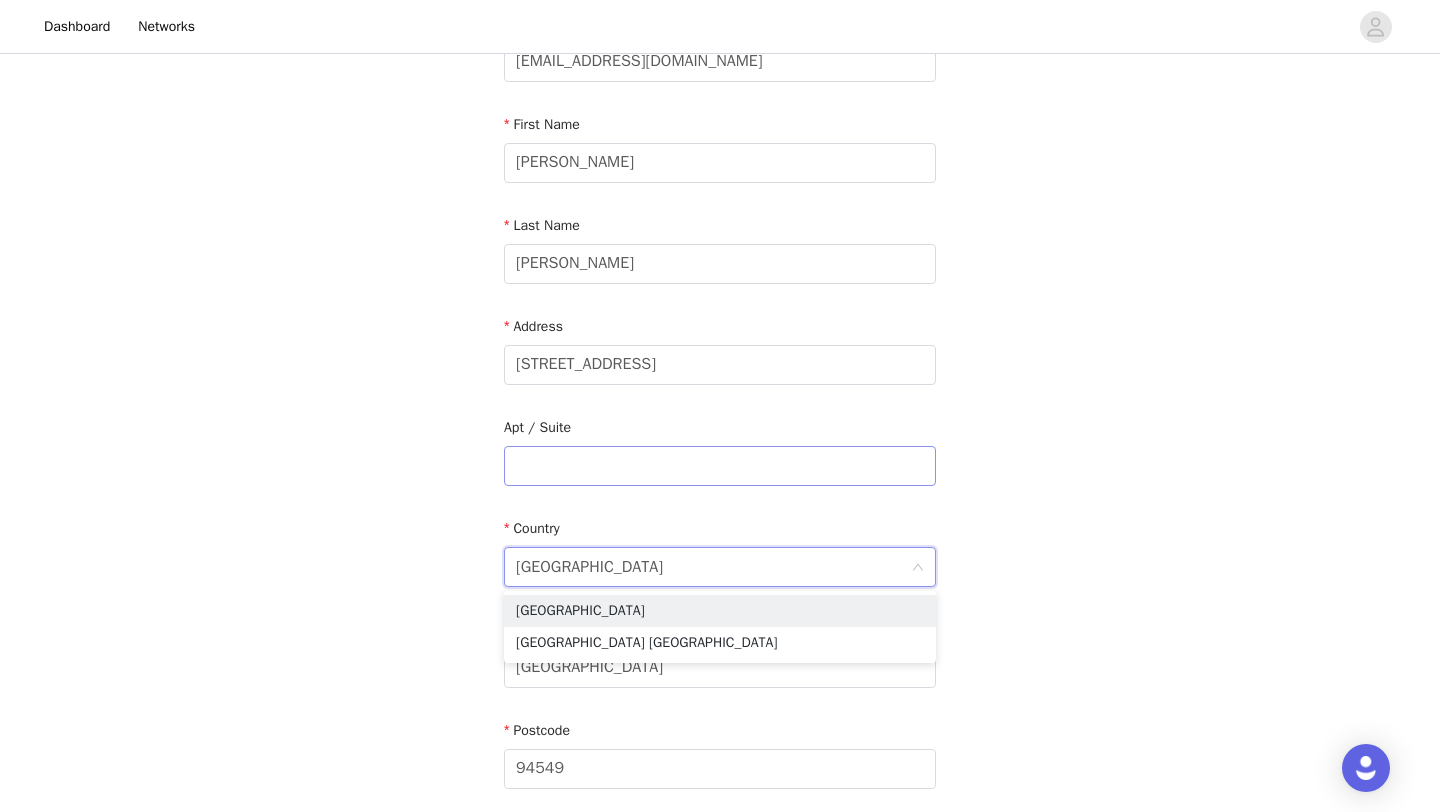 scroll, scrollTop: 355, scrollLeft: 0, axis: vertical 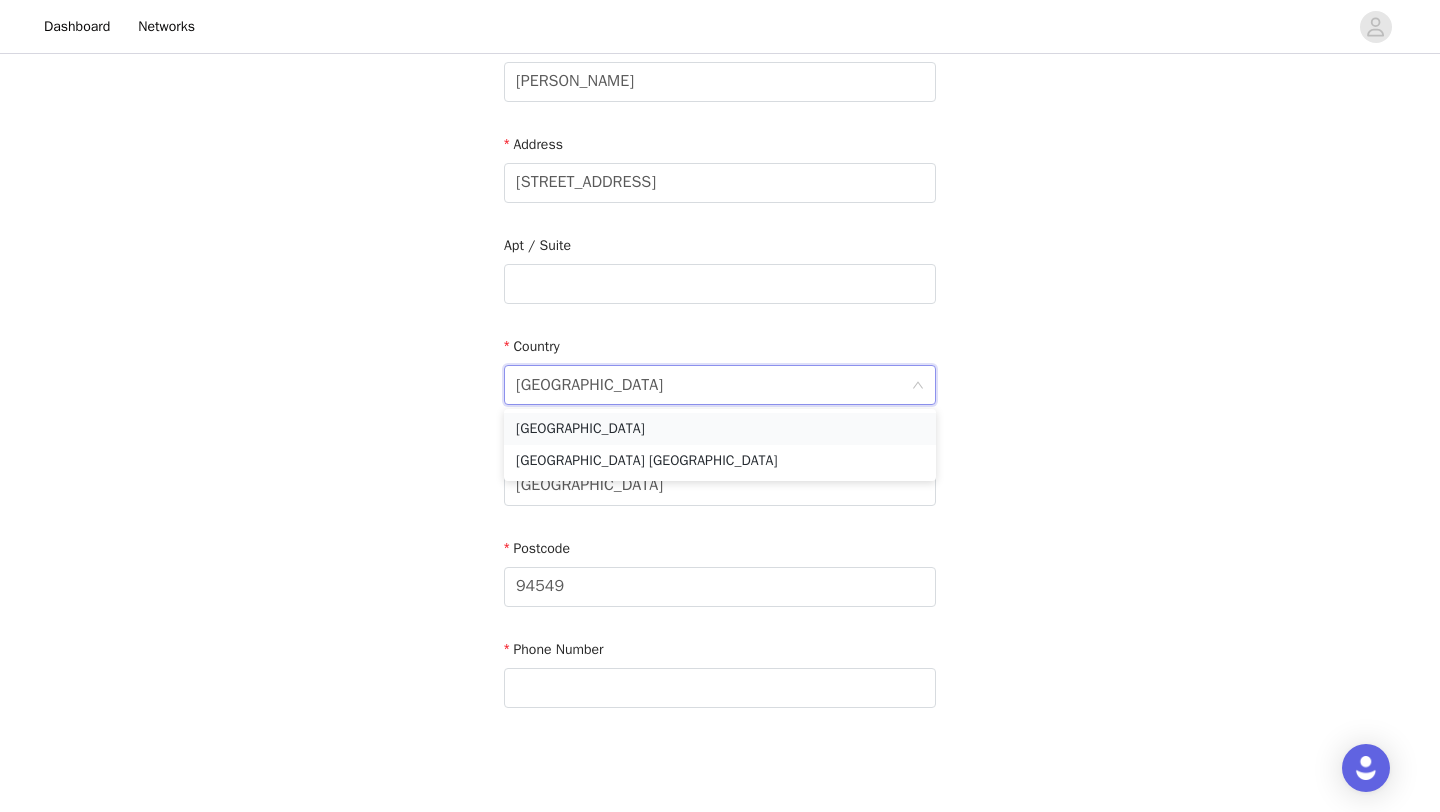 click on "[GEOGRAPHIC_DATA]" at bounding box center (720, 429) 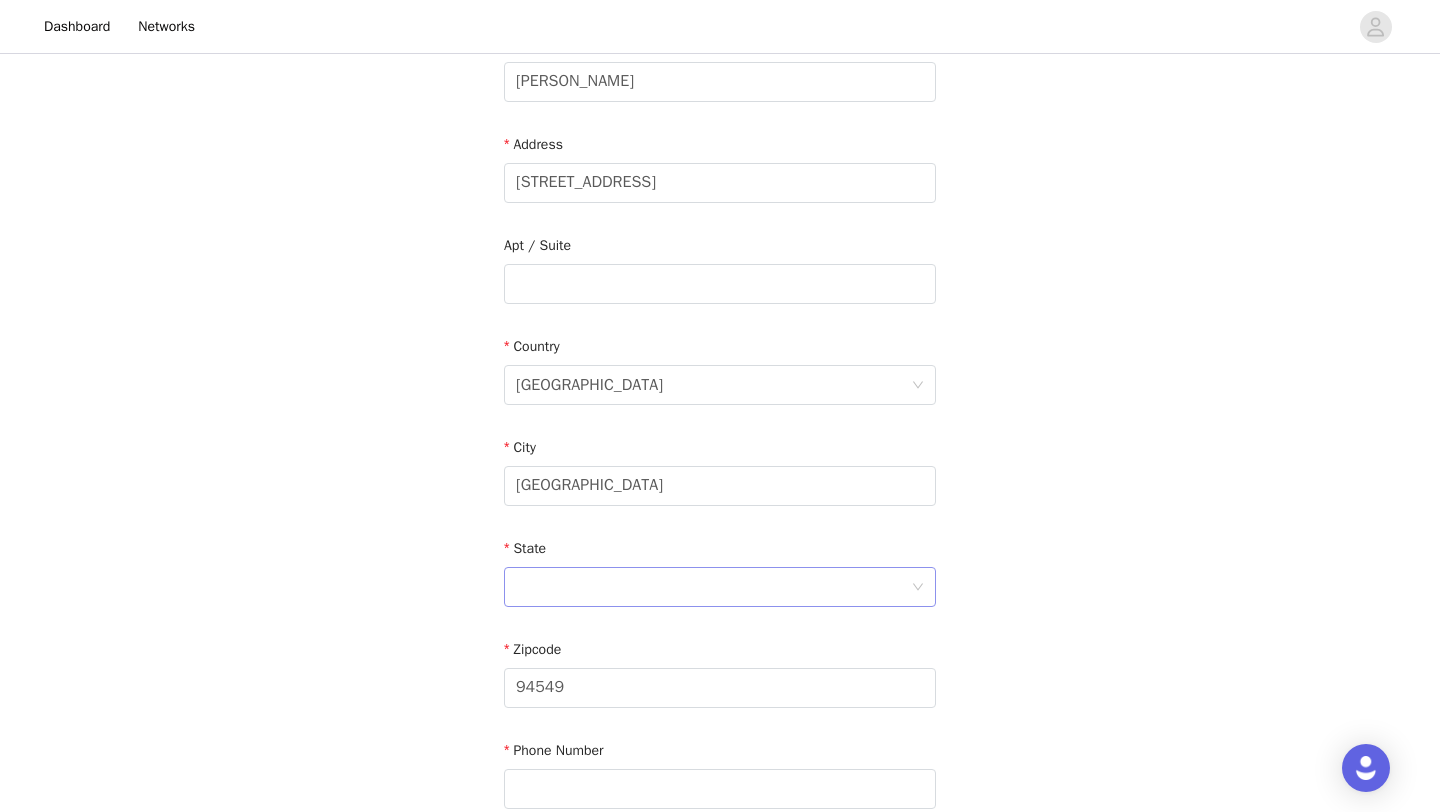 click at bounding box center (713, 587) 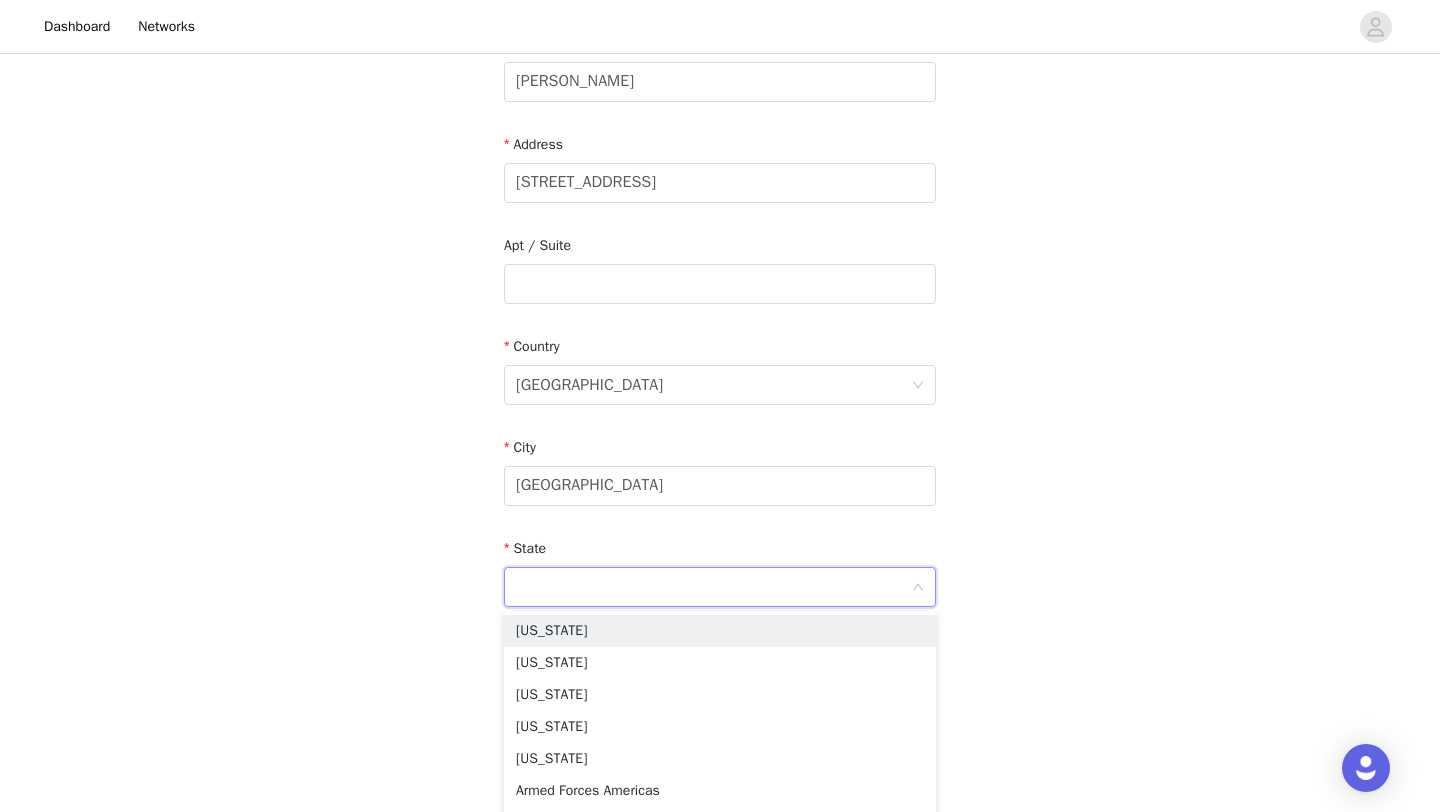 type on "California" 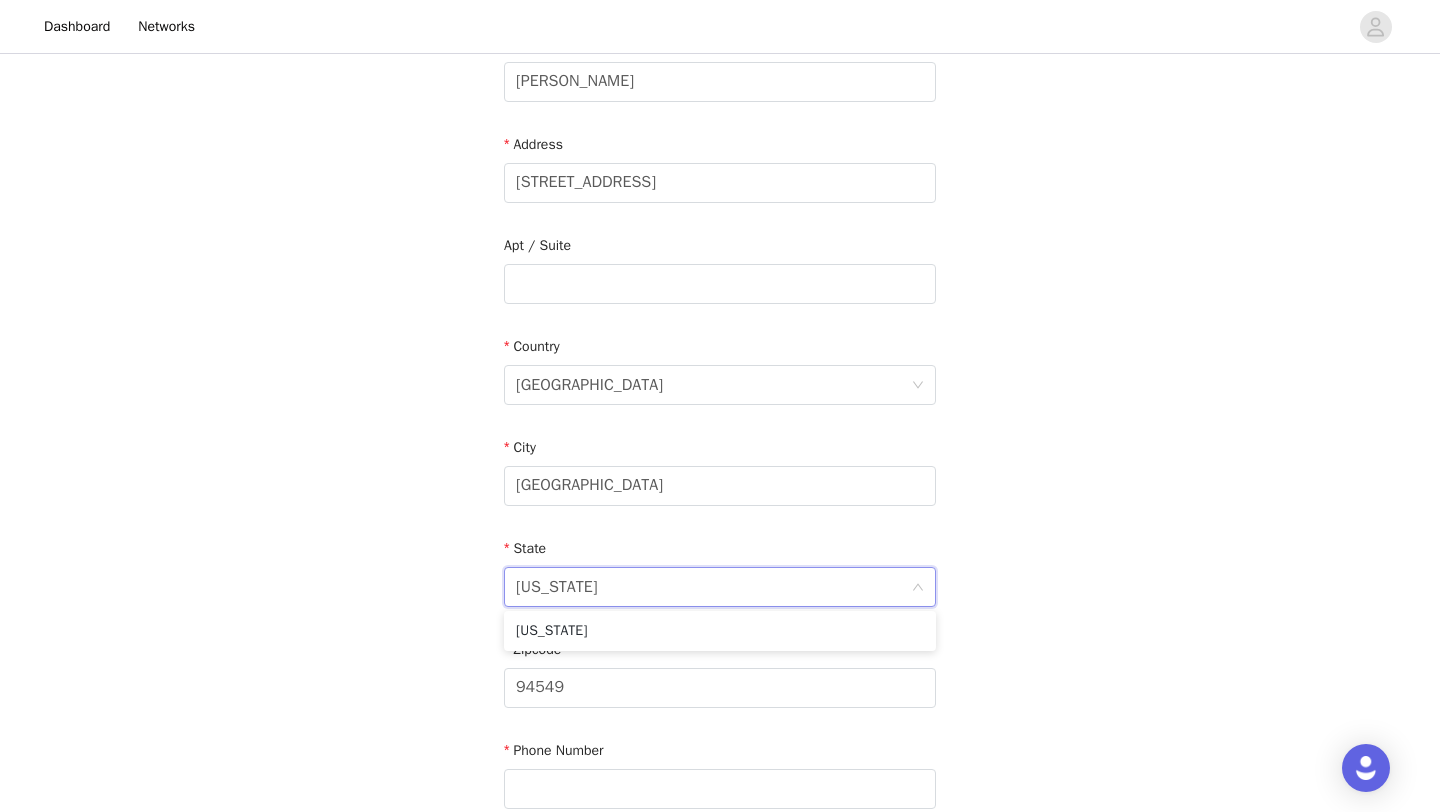 click on "STEP 4 OF 5
Shipping Information
Email elain3huang@gmail.com   First Name Elaine   Last Name Huang   Address 1151 Sierra Vista Way   Apt / Suite   Country
United States
City Lafayette   State California California    Zipcode 94549   Phone Number" at bounding box center (720, 284) 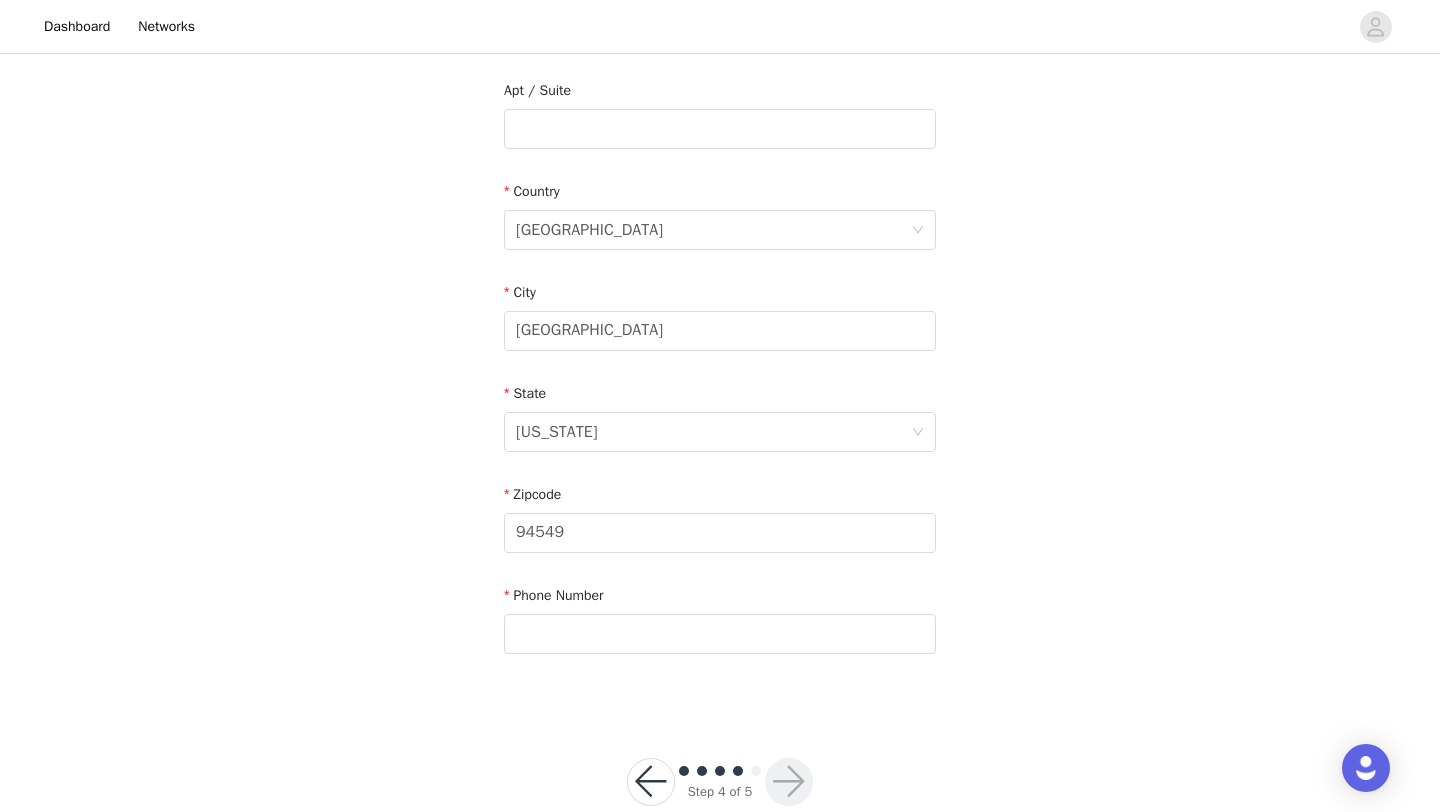 scroll, scrollTop: 531, scrollLeft: 0, axis: vertical 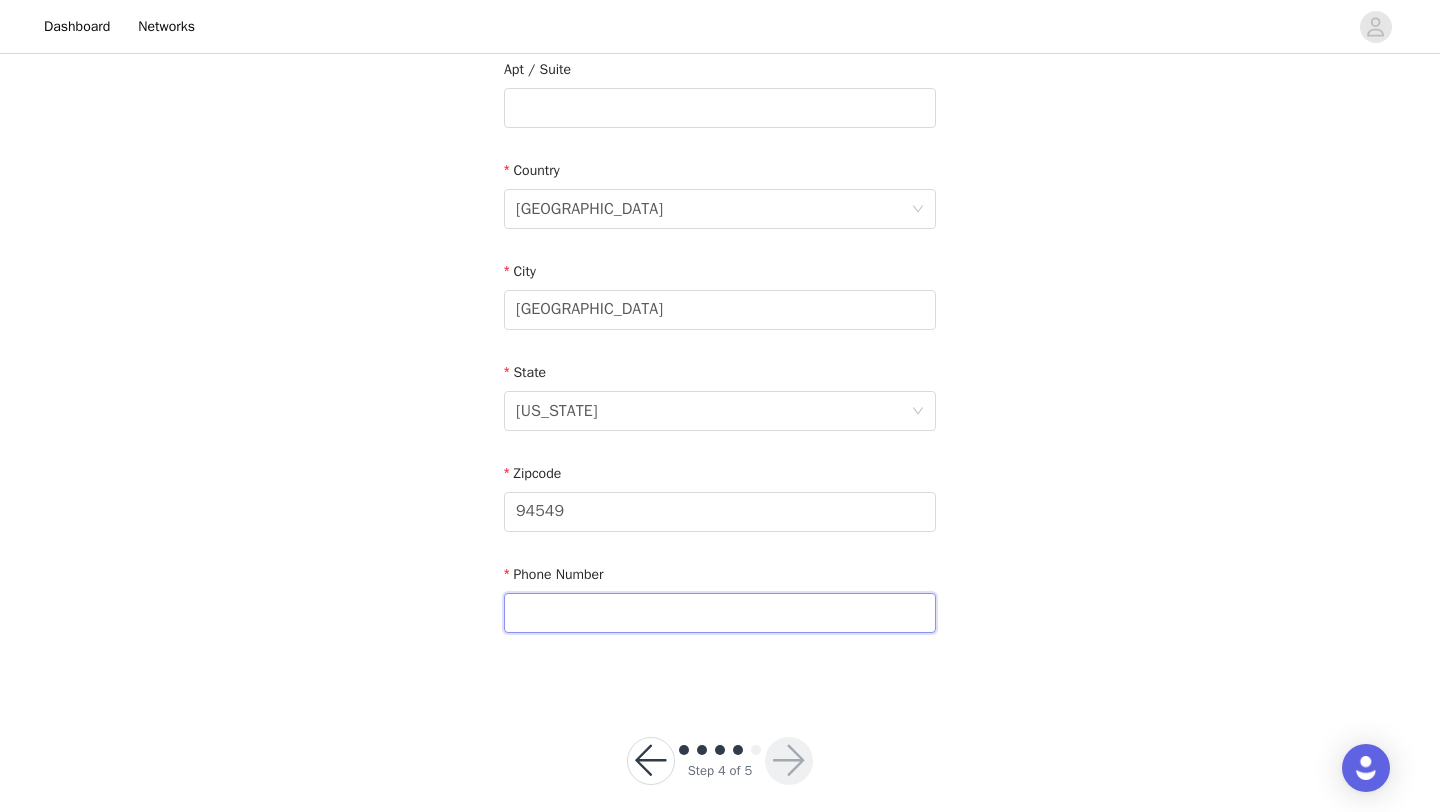 click at bounding box center (720, 613) 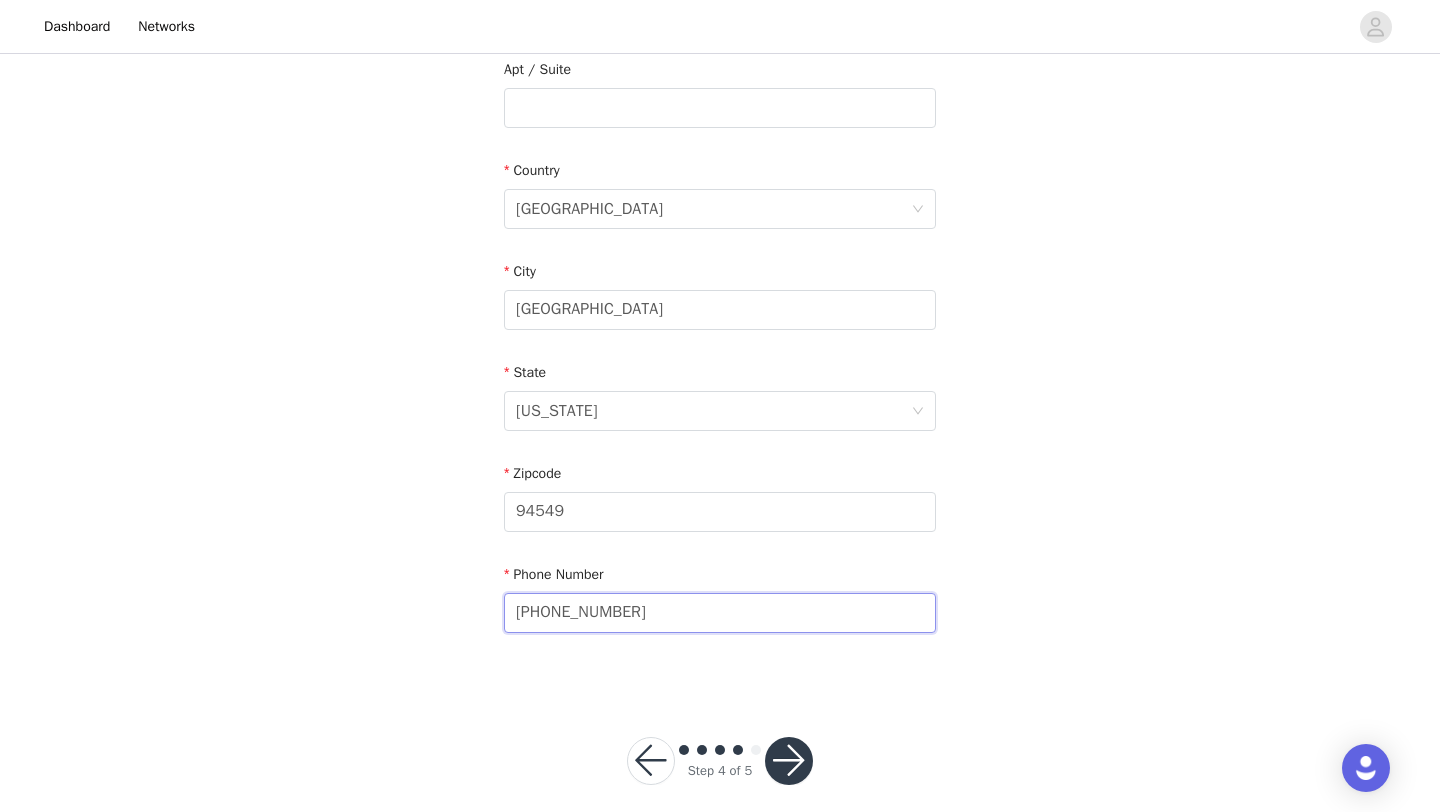 type on "(925)-259-2194" 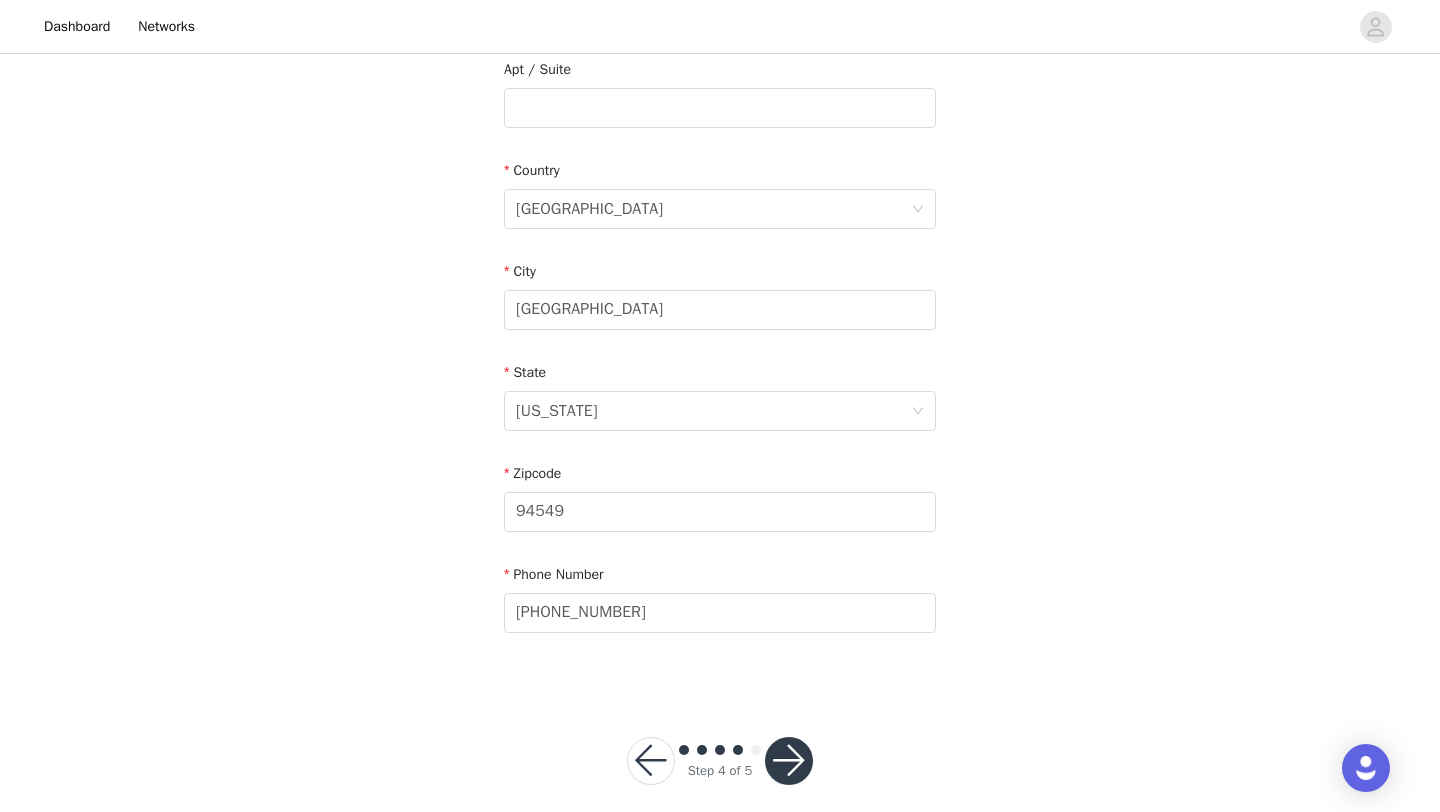 click at bounding box center [789, 761] 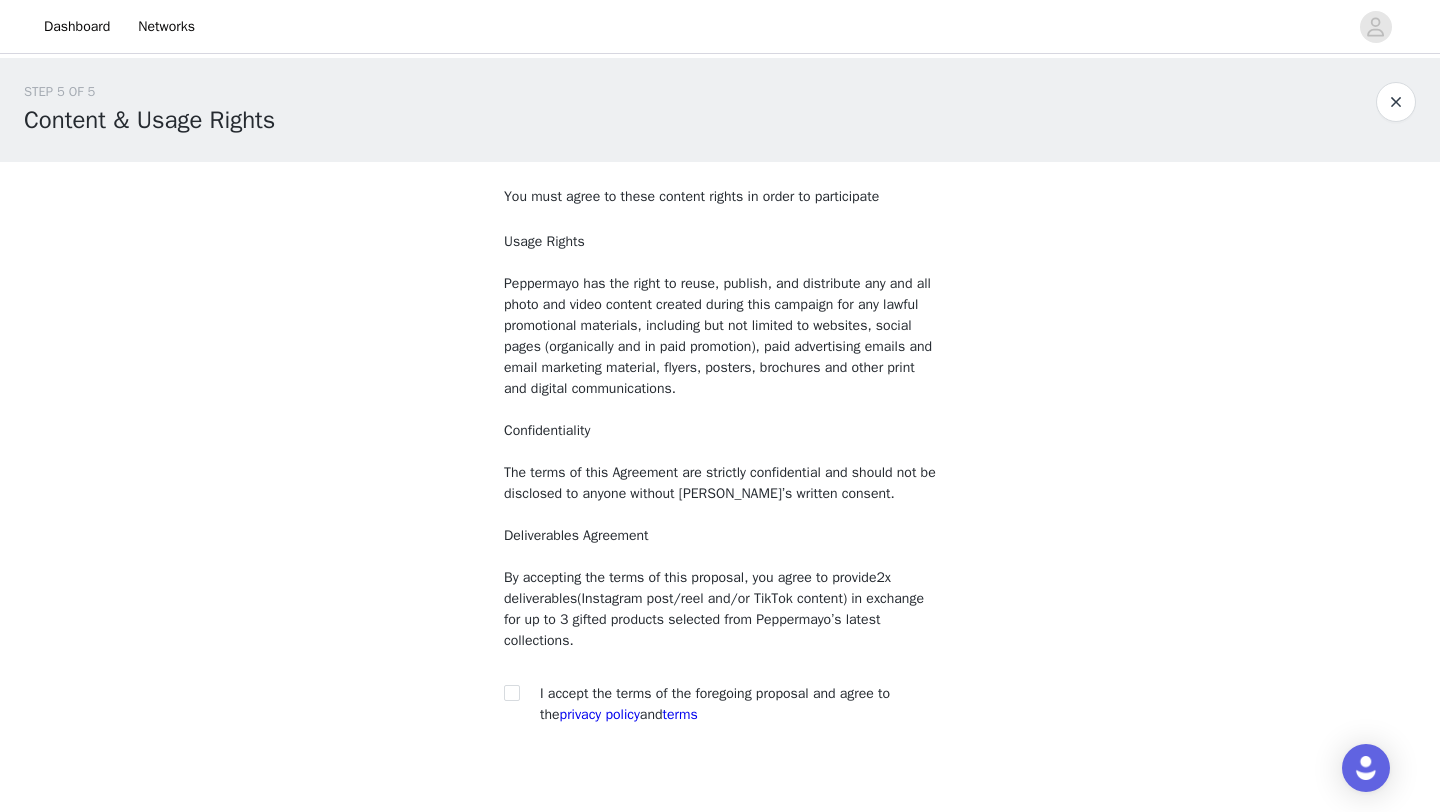 scroll, scrollTop: 112, scrollLeft: 0, axis: vertical 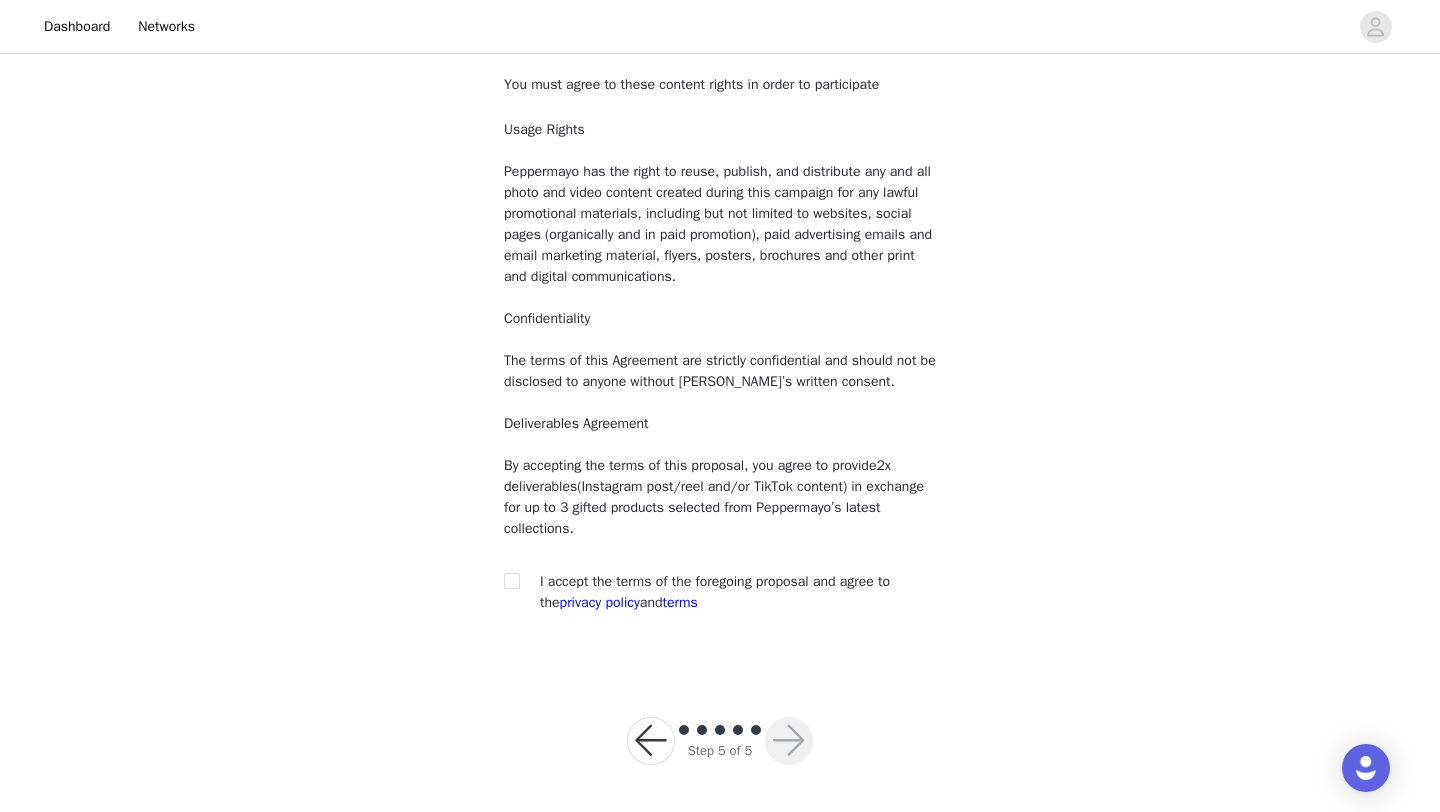 click at bounding box center (518, 581) 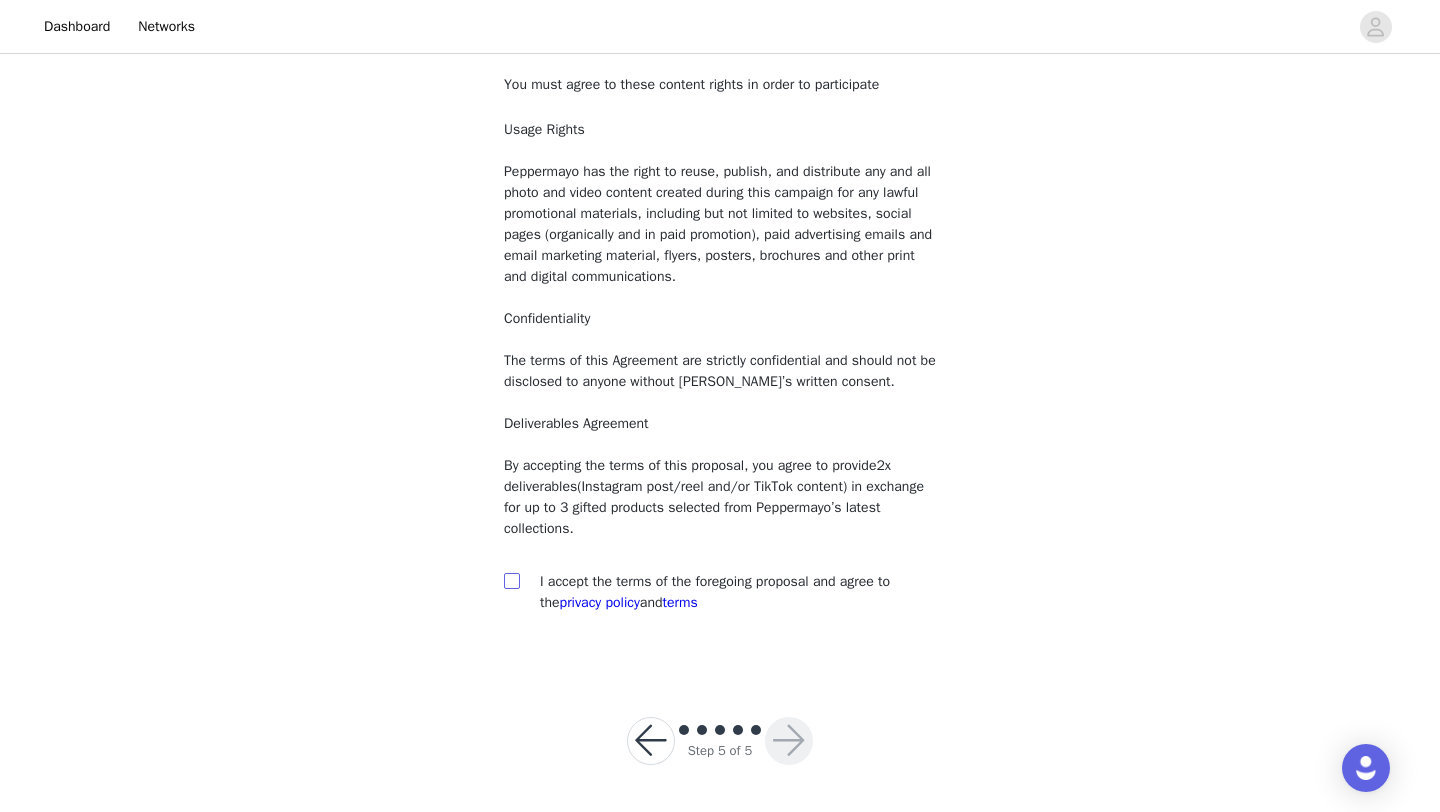 click at bounding box center (512, 581) 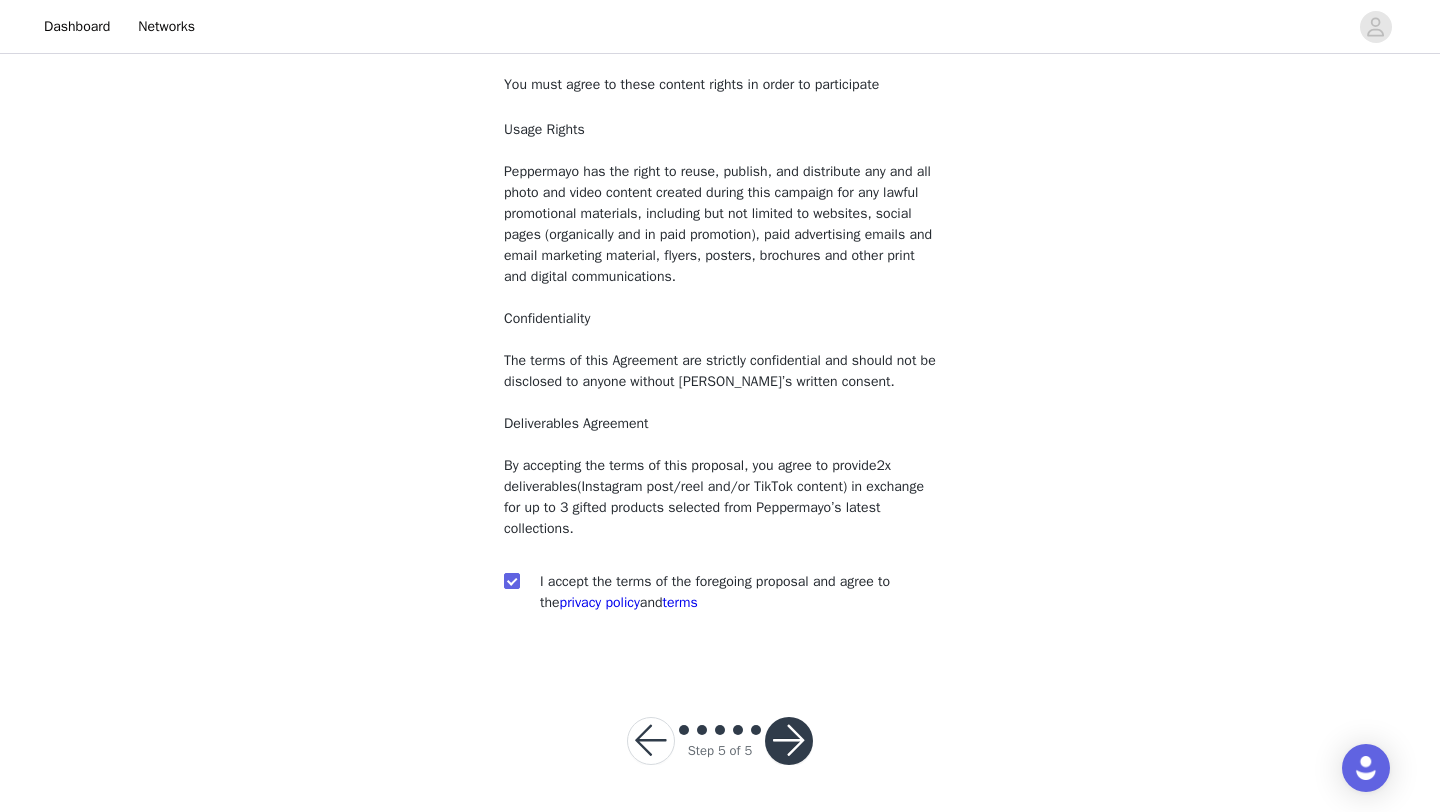click at bounding box center [789, 741] 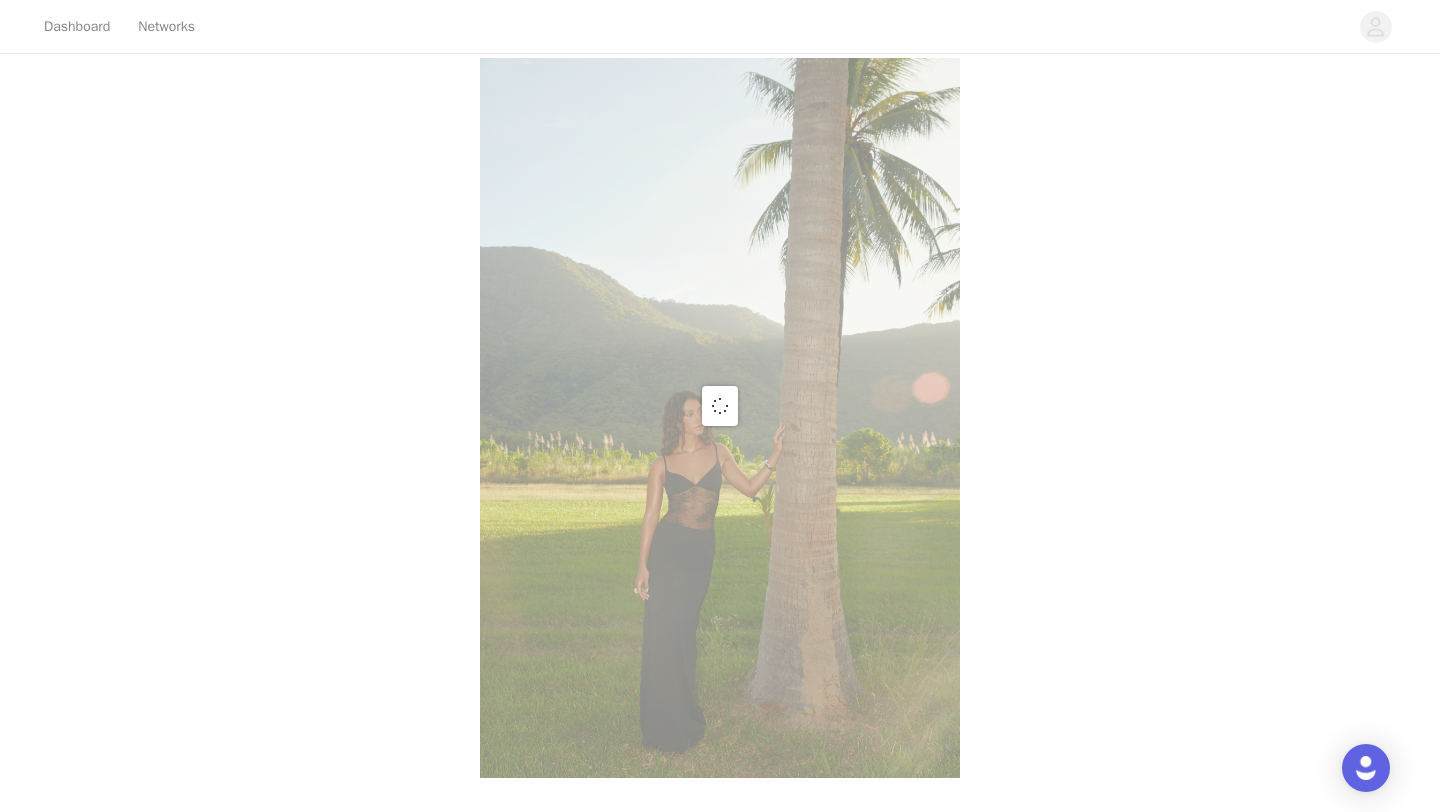 scroll, scrollTop: 0, scrollLeft: 0, axis: both 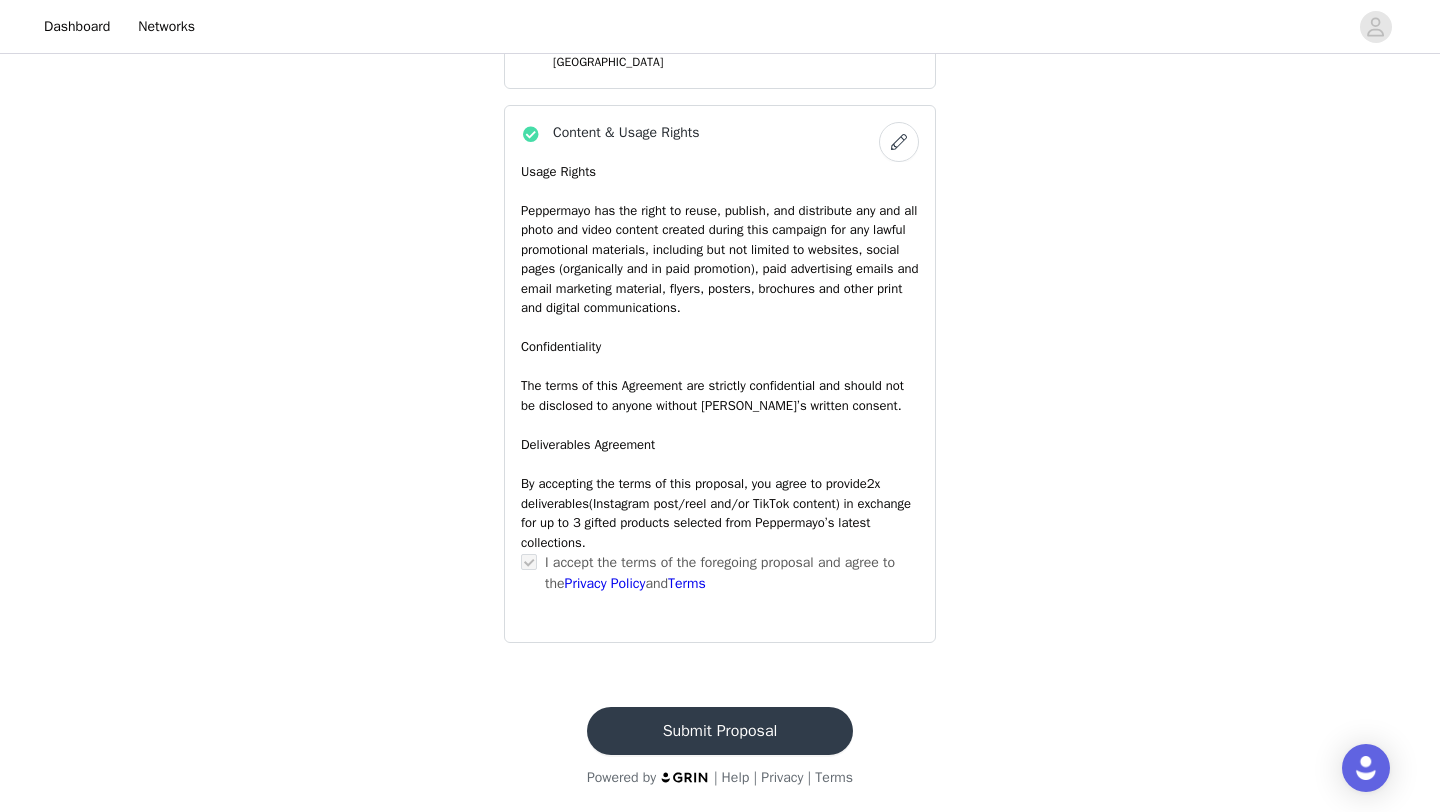 click on "Submit Proposal" at bounding box center [720, 731] 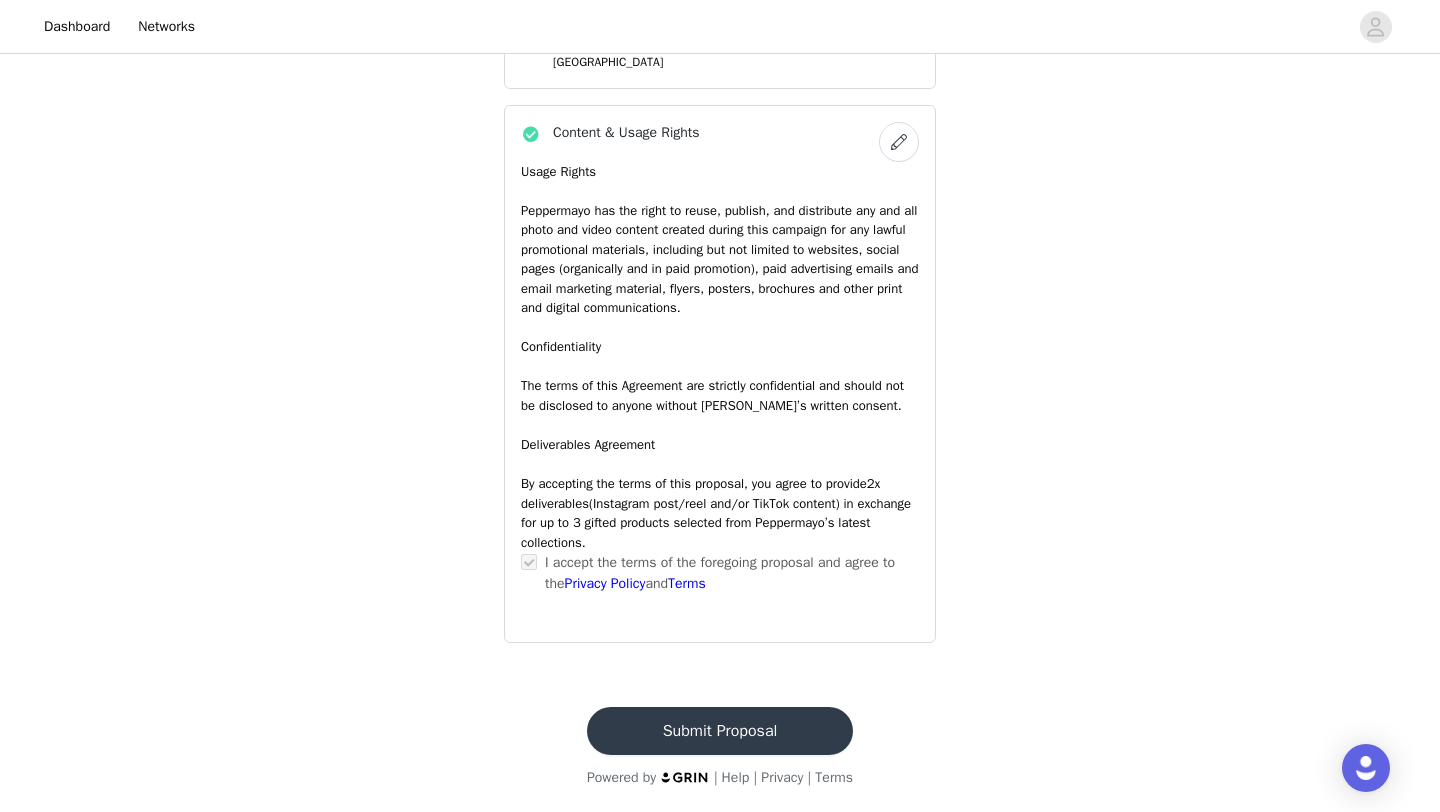 scroll, scrollTop: 868, scrollLeft: 0, axis: vertical 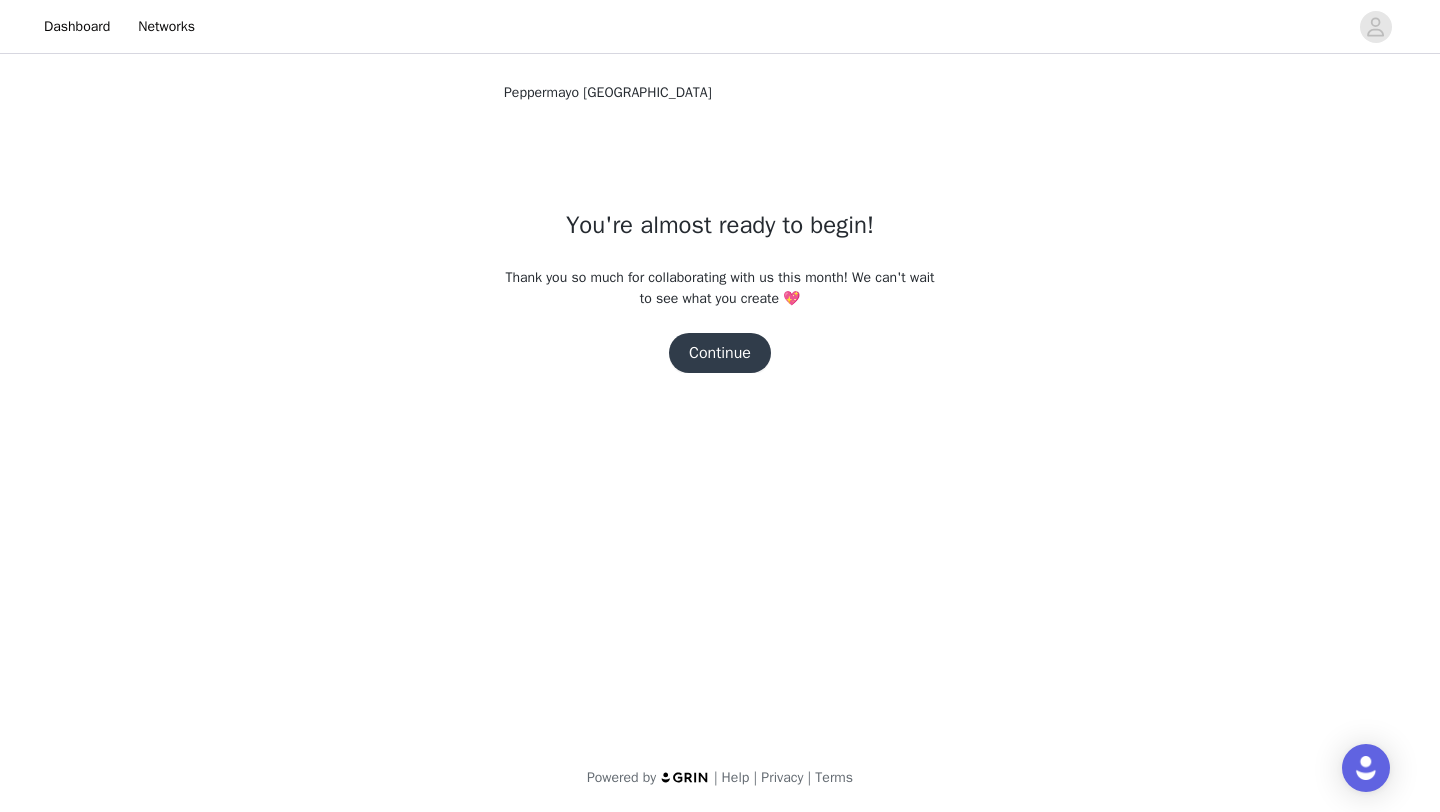click on "Continue" at bounding box center (720, 353) 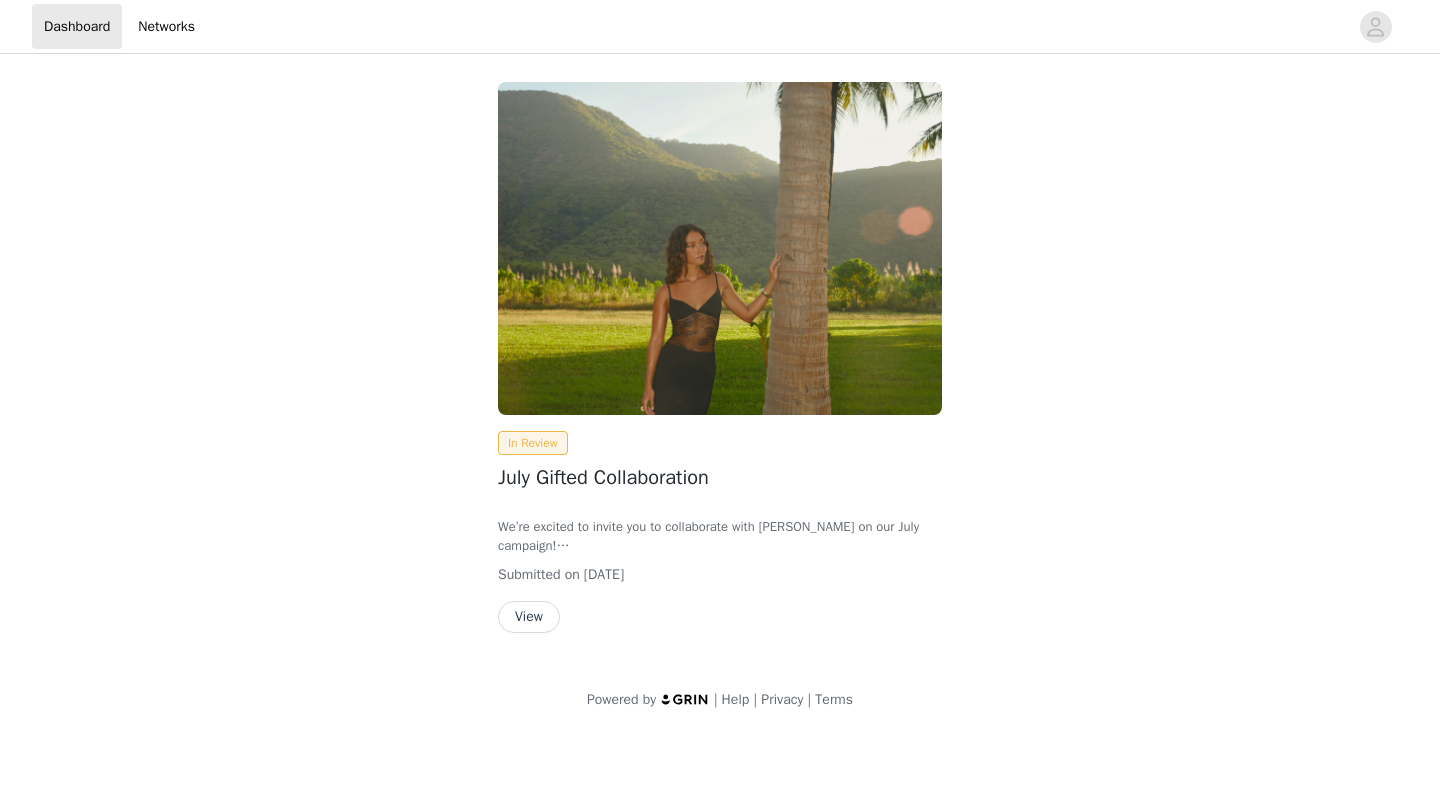 scroll, scrollTop: 0, scrollLeft: 0, axis: both 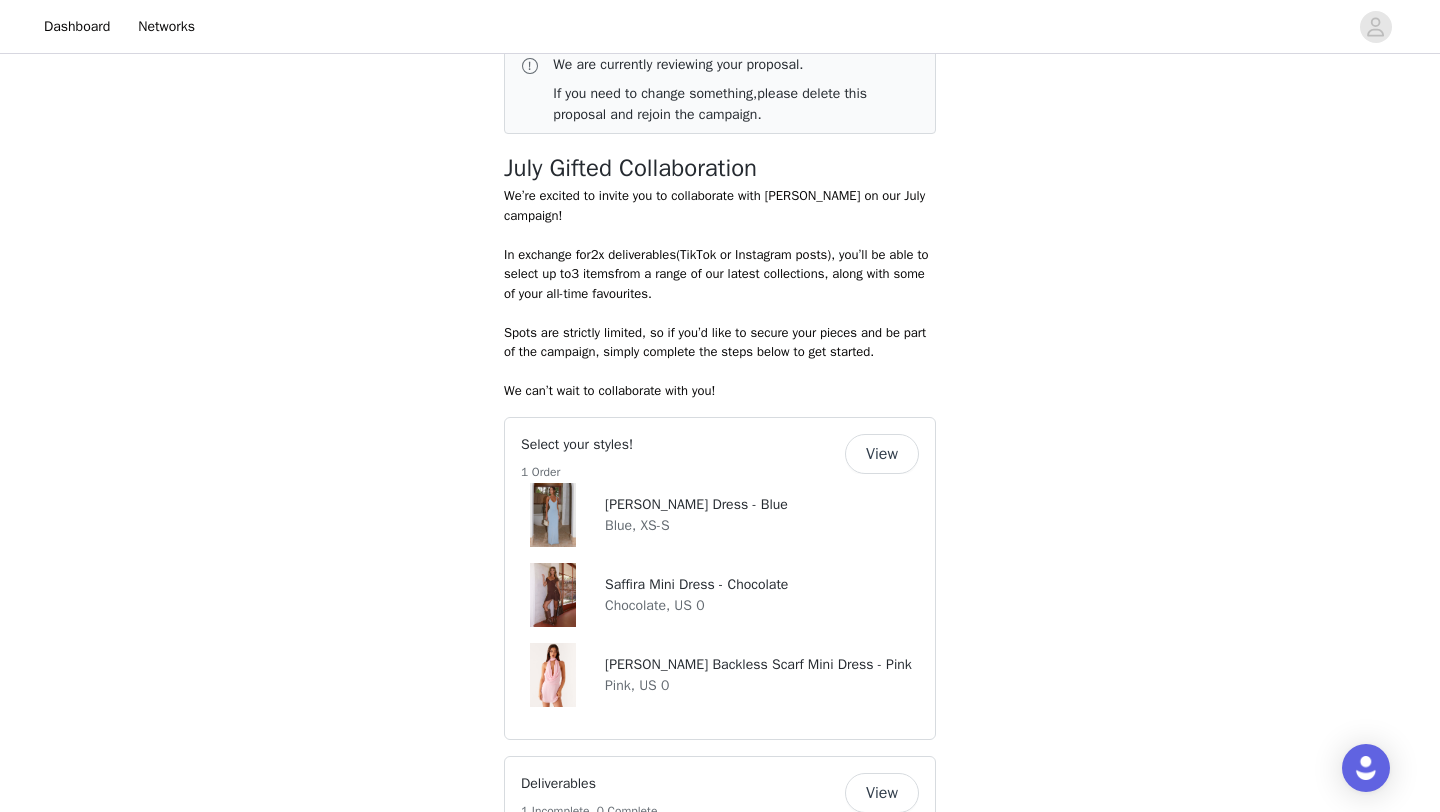 drag, startPoint x: 601, startPoint y: 505, endPoint x: 825, endPoint y: 510, distance: 224.0558 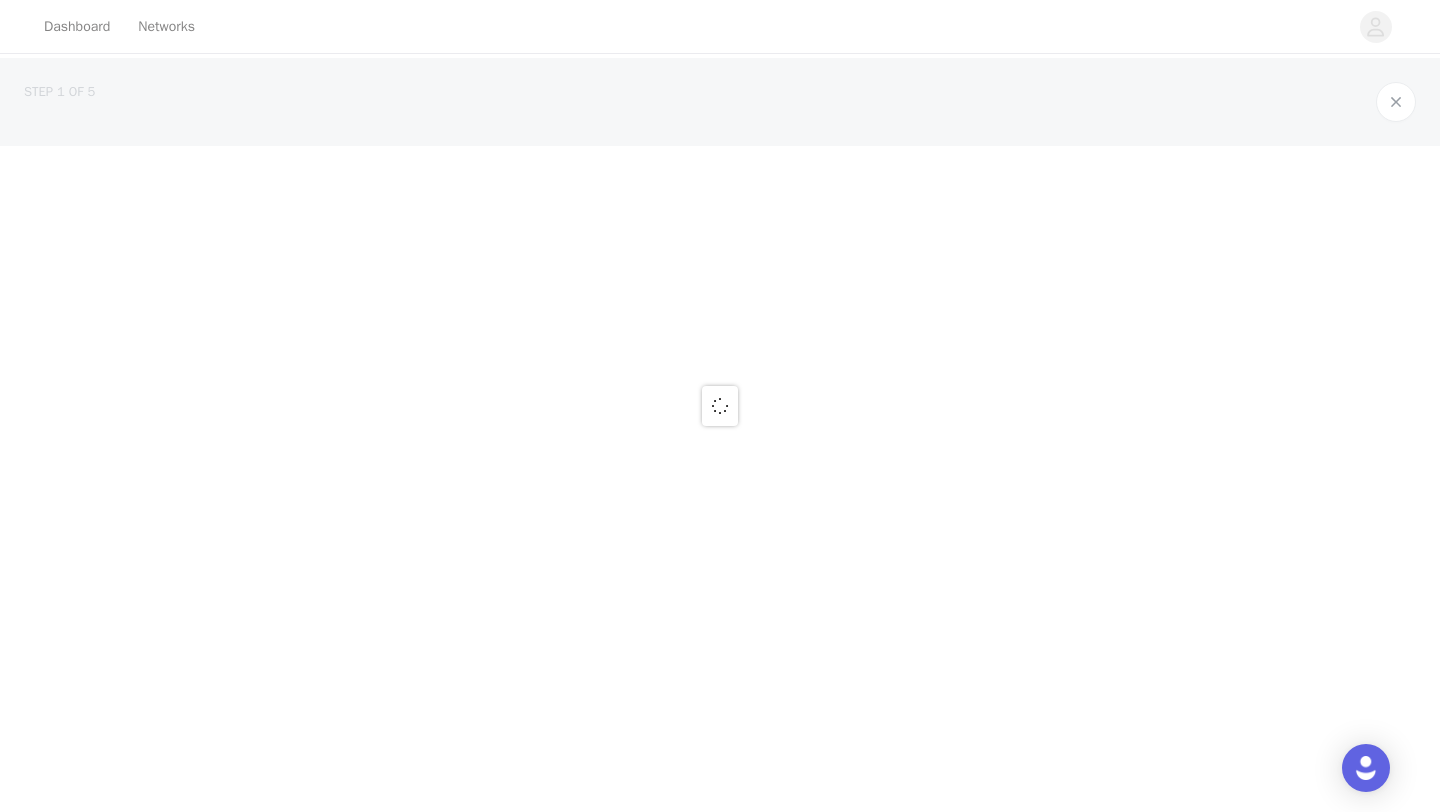 scroll, scrollTop: 0, scrollLeft: 0, axis: both 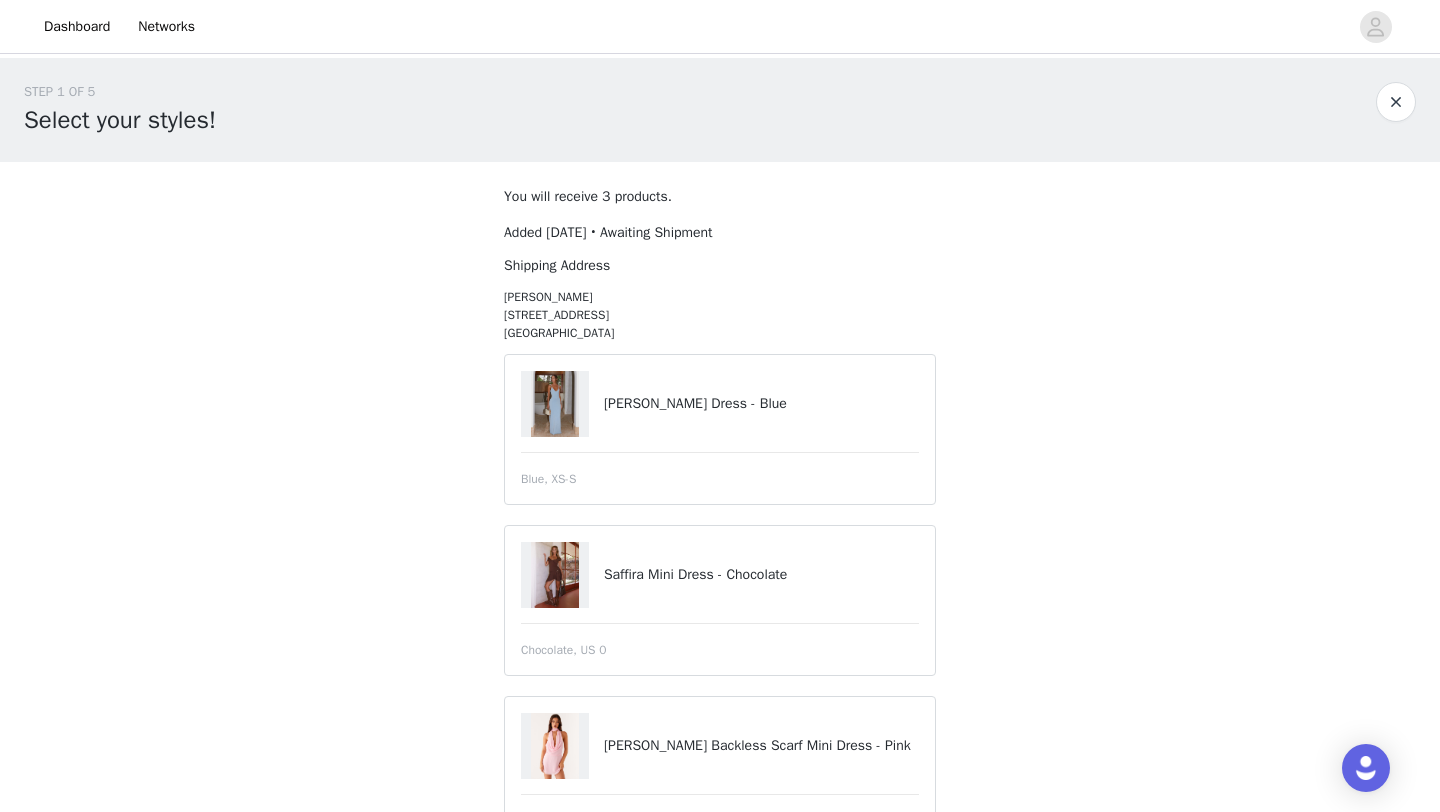 drag, startPoint x: 608, startPoint y: 405, endPoint x: 879, endPoint y: 405, distance: 271 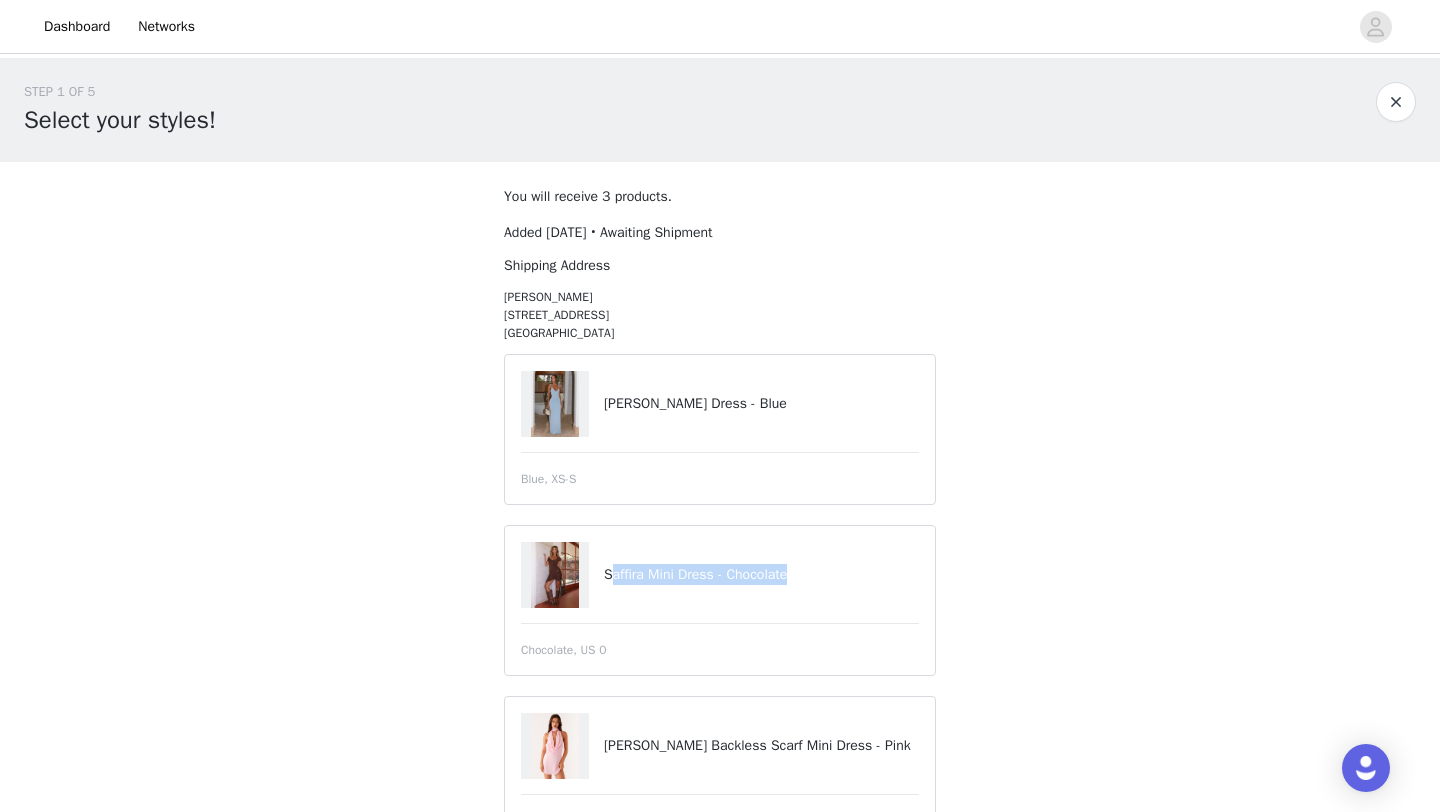 drag, startPoint x: 825, startPoint y: 568, endPoint x: 616, endPoint y: 566, distance: 209.00957 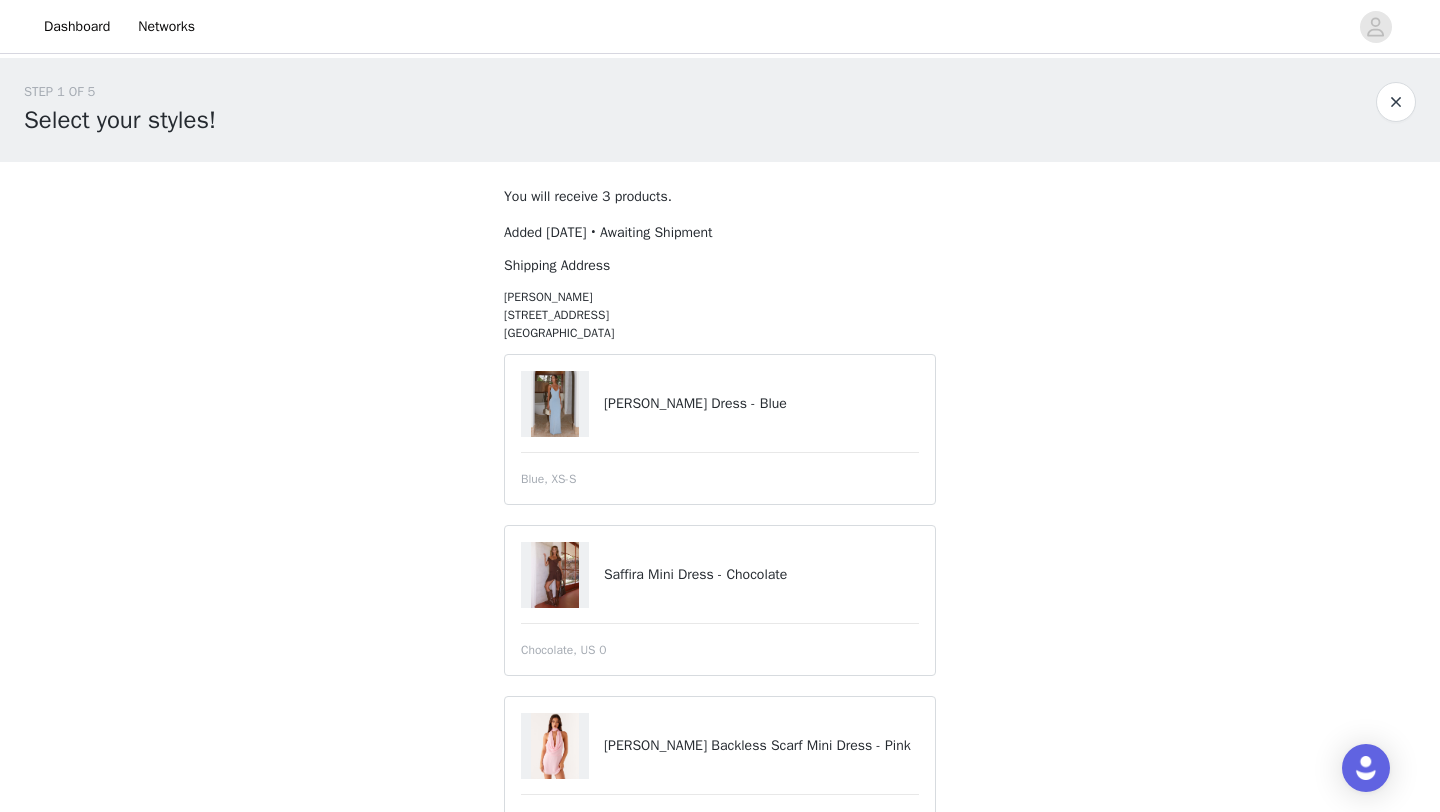 click at bounding box center [562, 575] 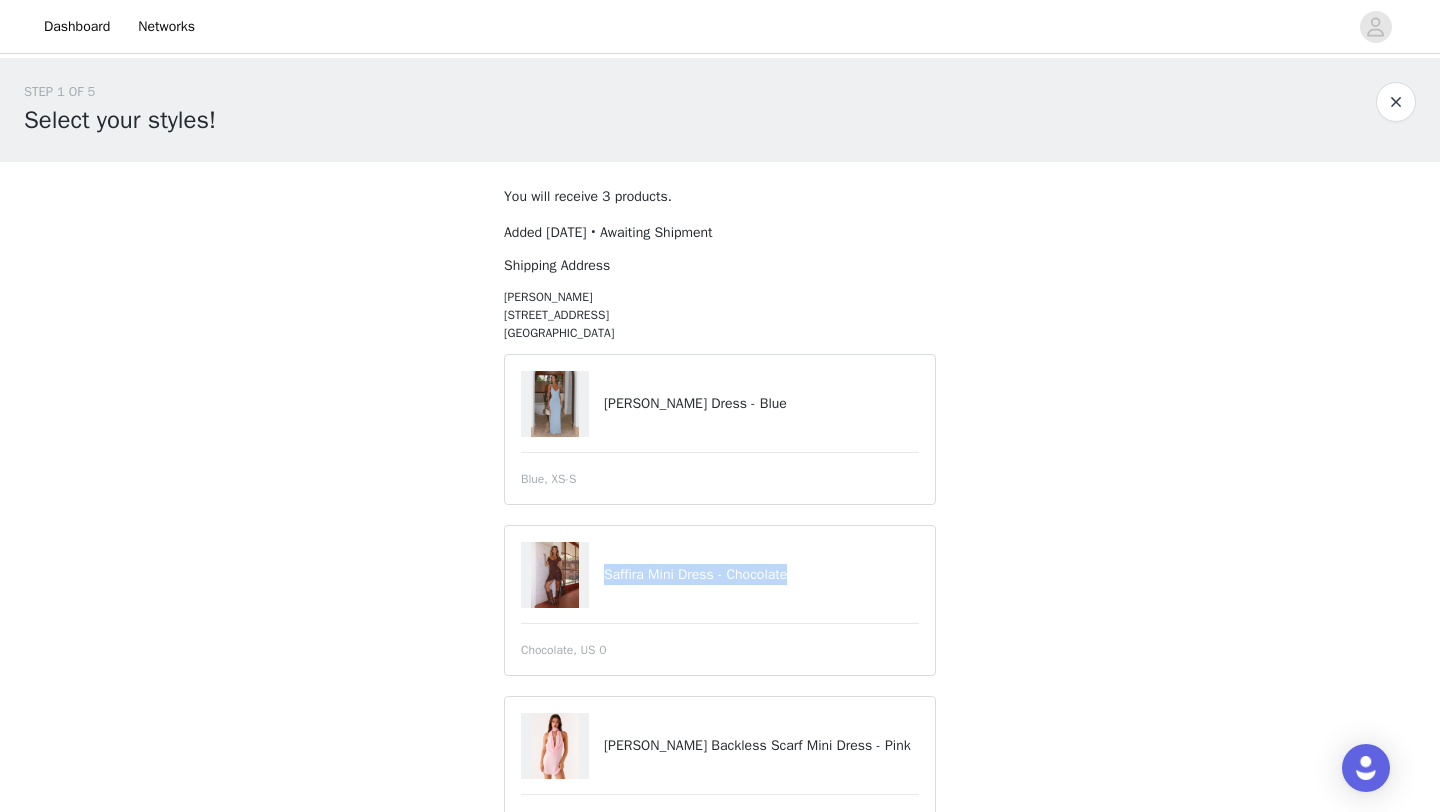 drag, startPoint x: 597, startPoint y: 573, endPoint x: 817, endPoint y: 573, distance: 220 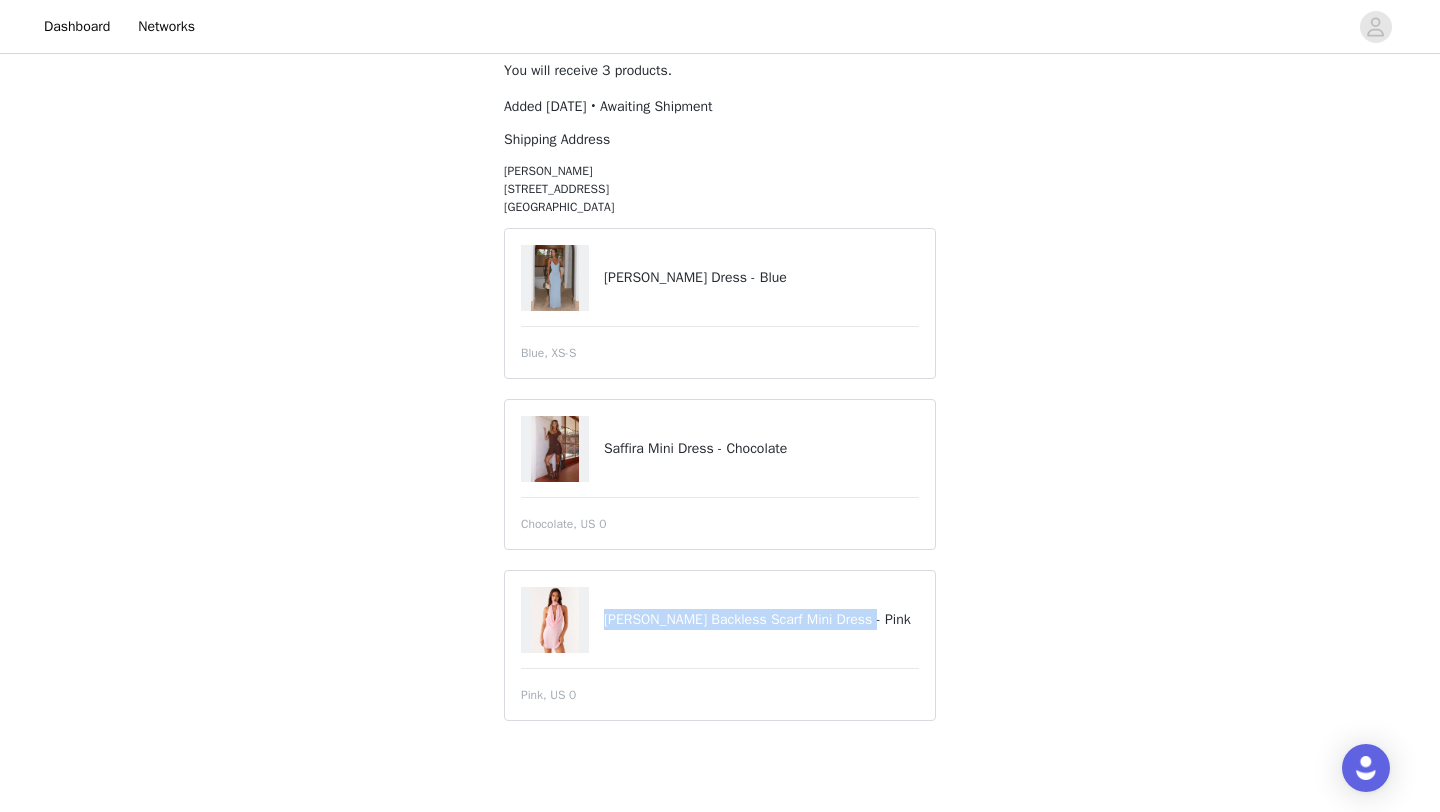 drag, startPoint x: 602, startPoint y: 617, endPoint x: 894, endPoint y: 617, distance: 292 